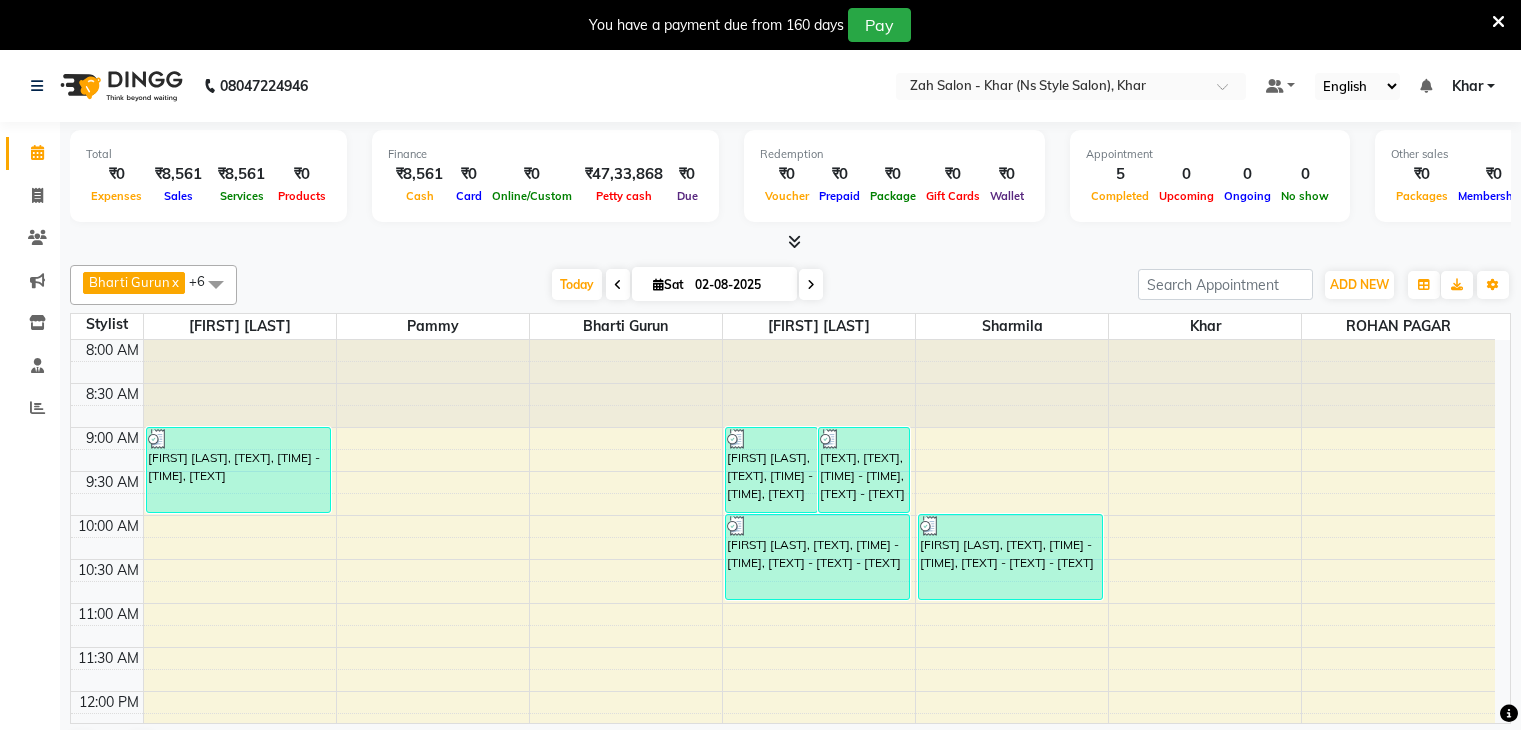 scroll, scrollTop: 0, scrollLeft: 0, axis: both 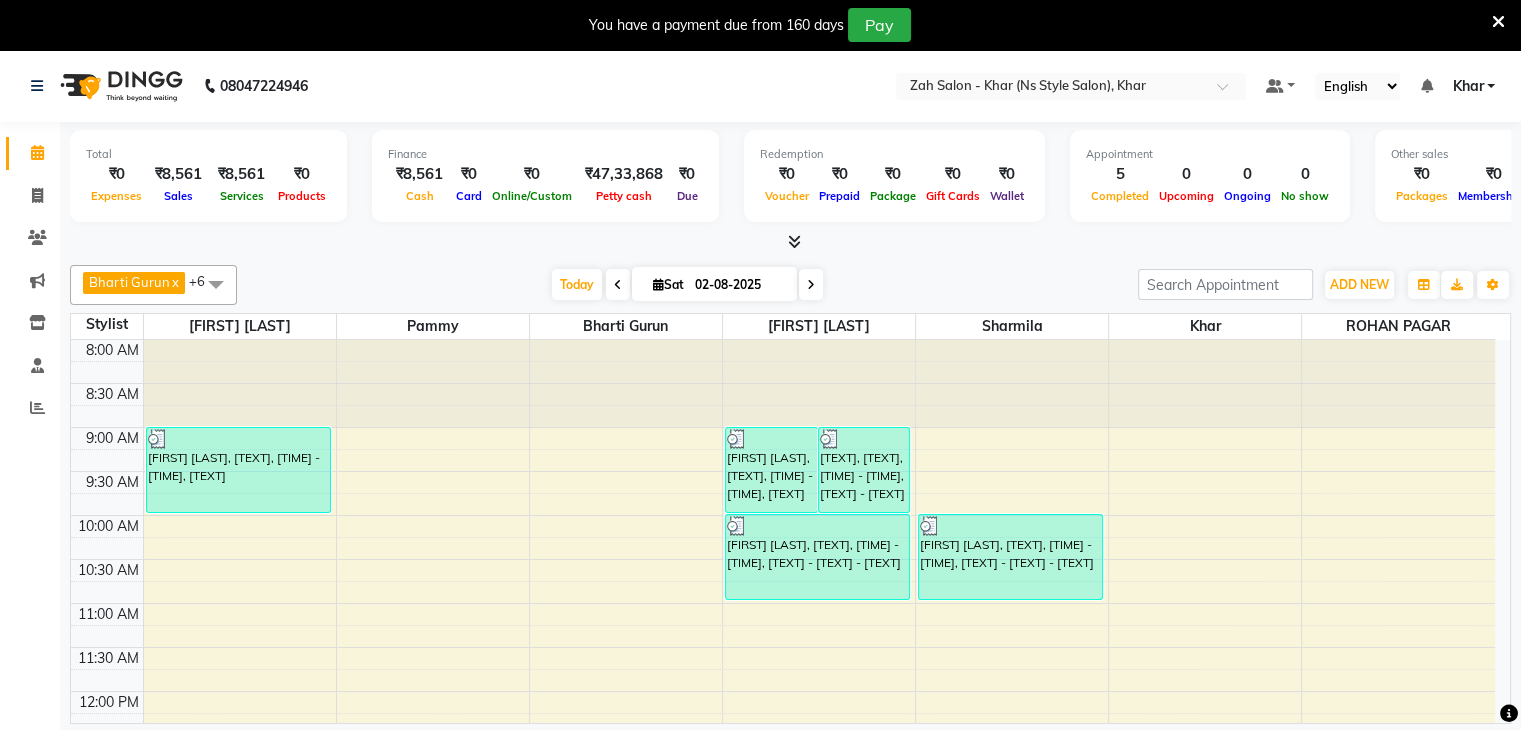 click at bounding box center [790, 242] 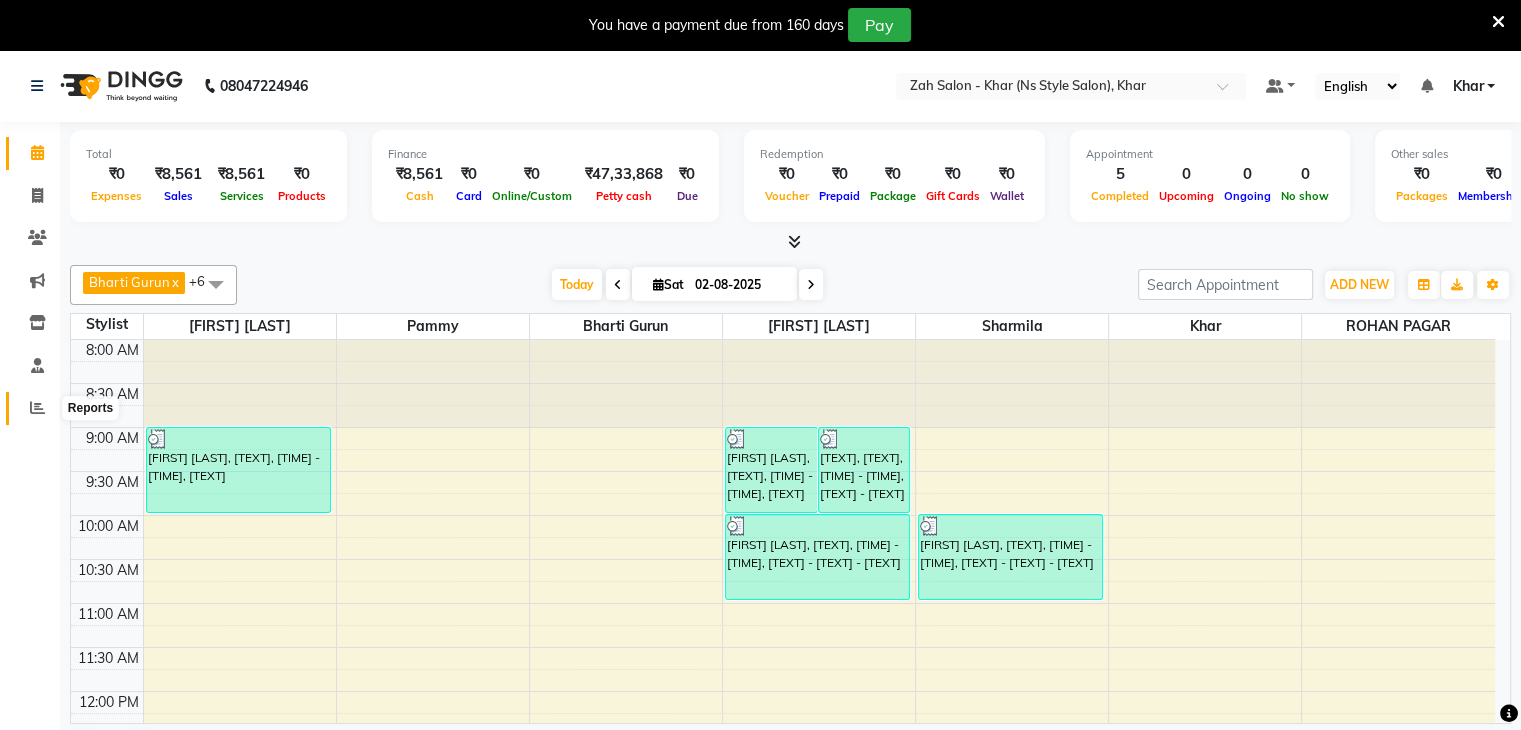 click 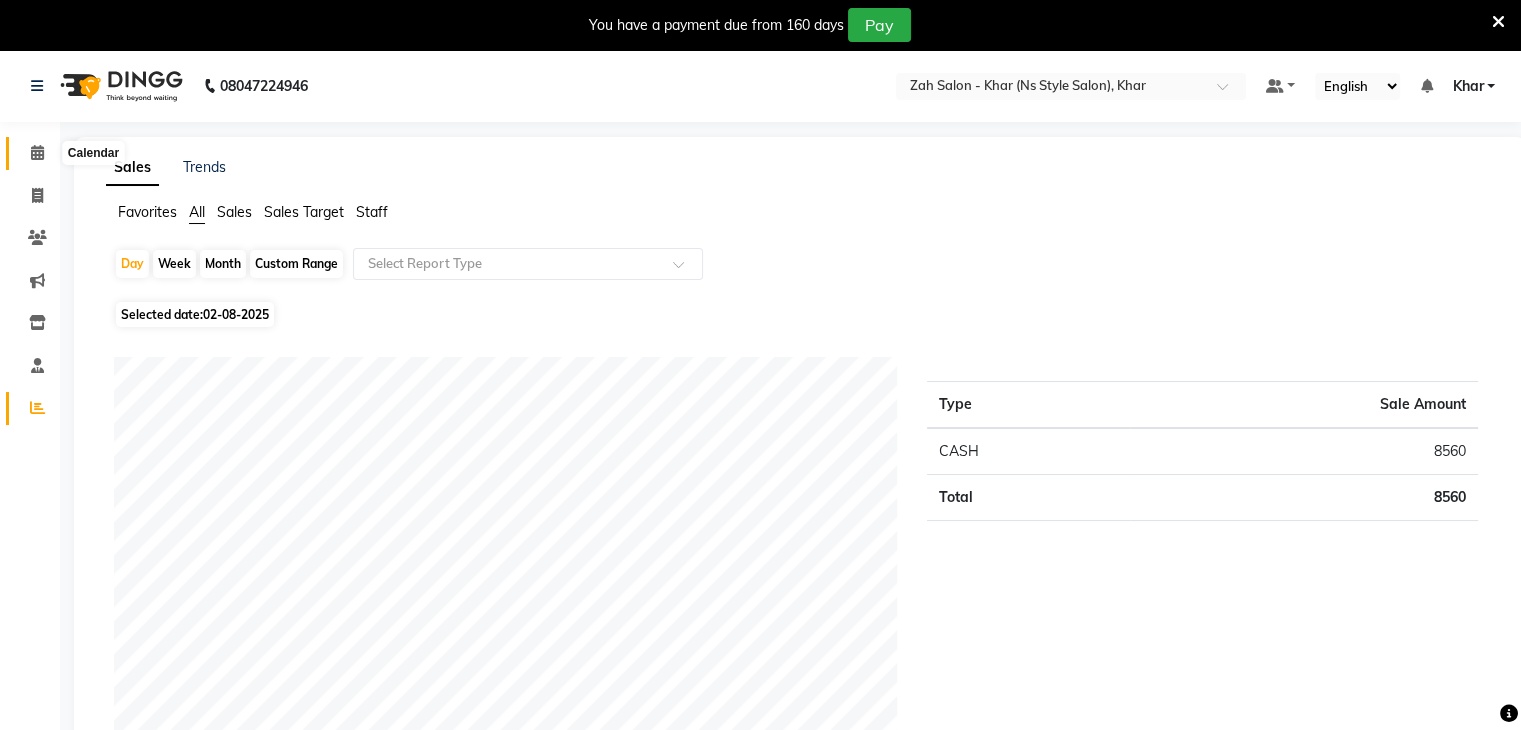 click 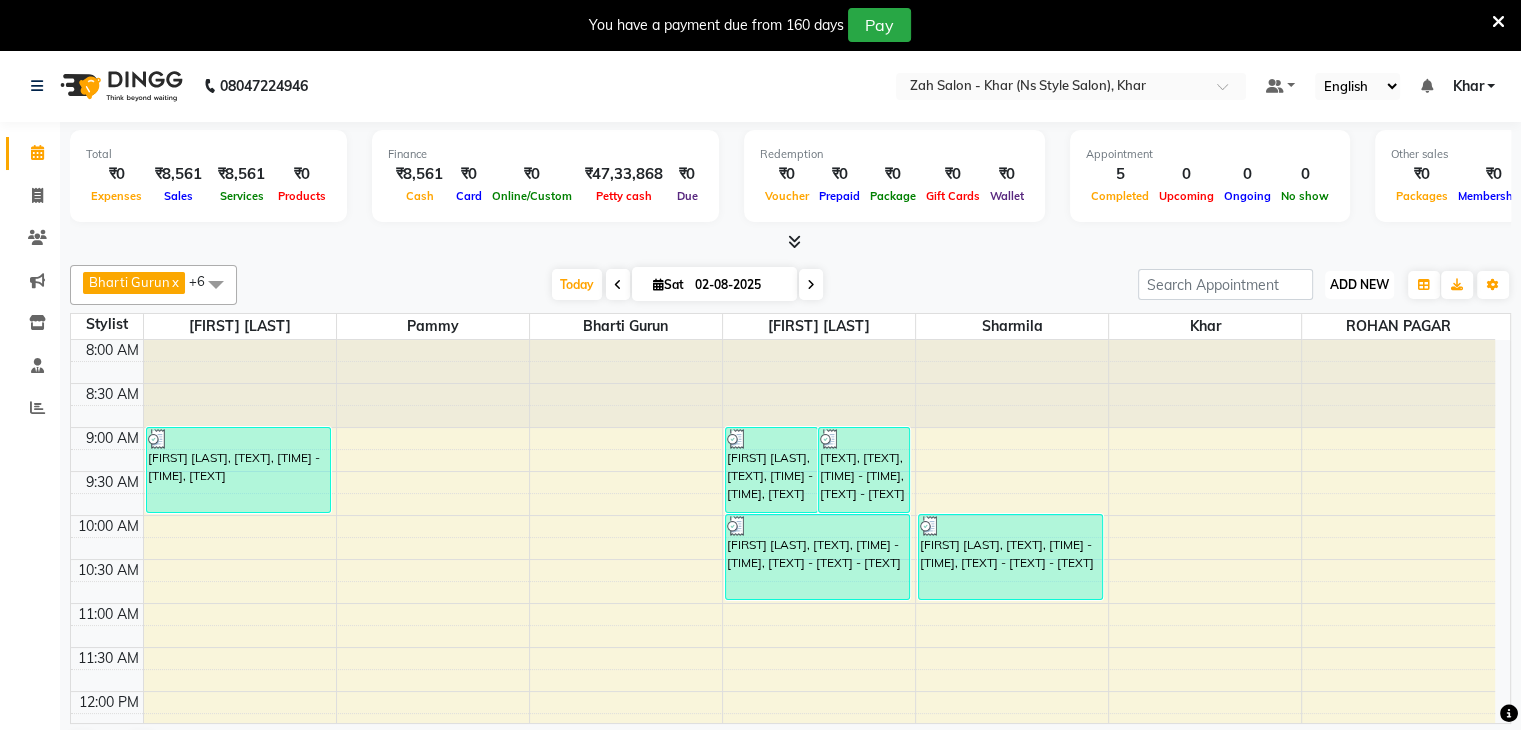 click on "ADD NEW Toggle Dropdown" at bounding box center (1359, 285) 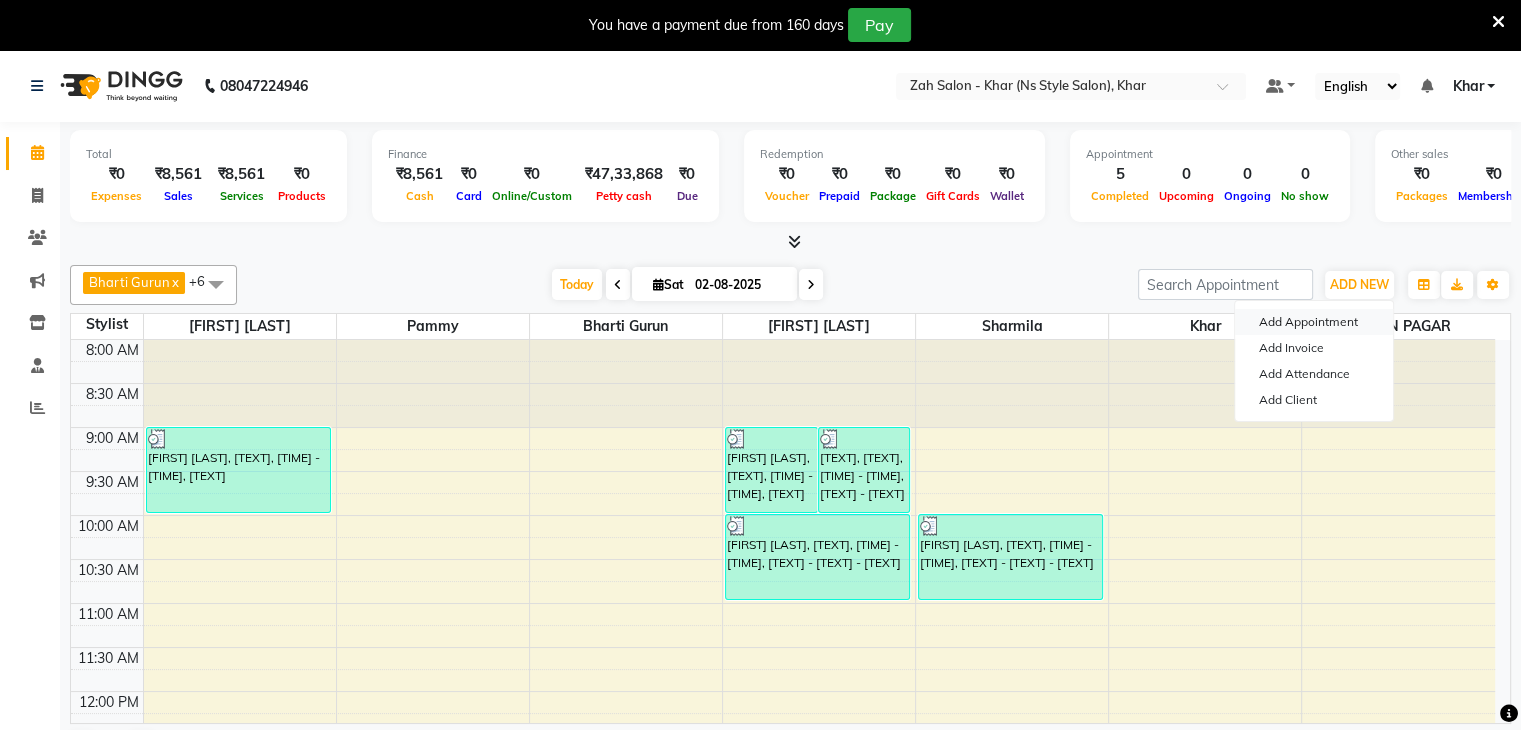 click on "Add Appointment" at bounding box center (1314, 322) 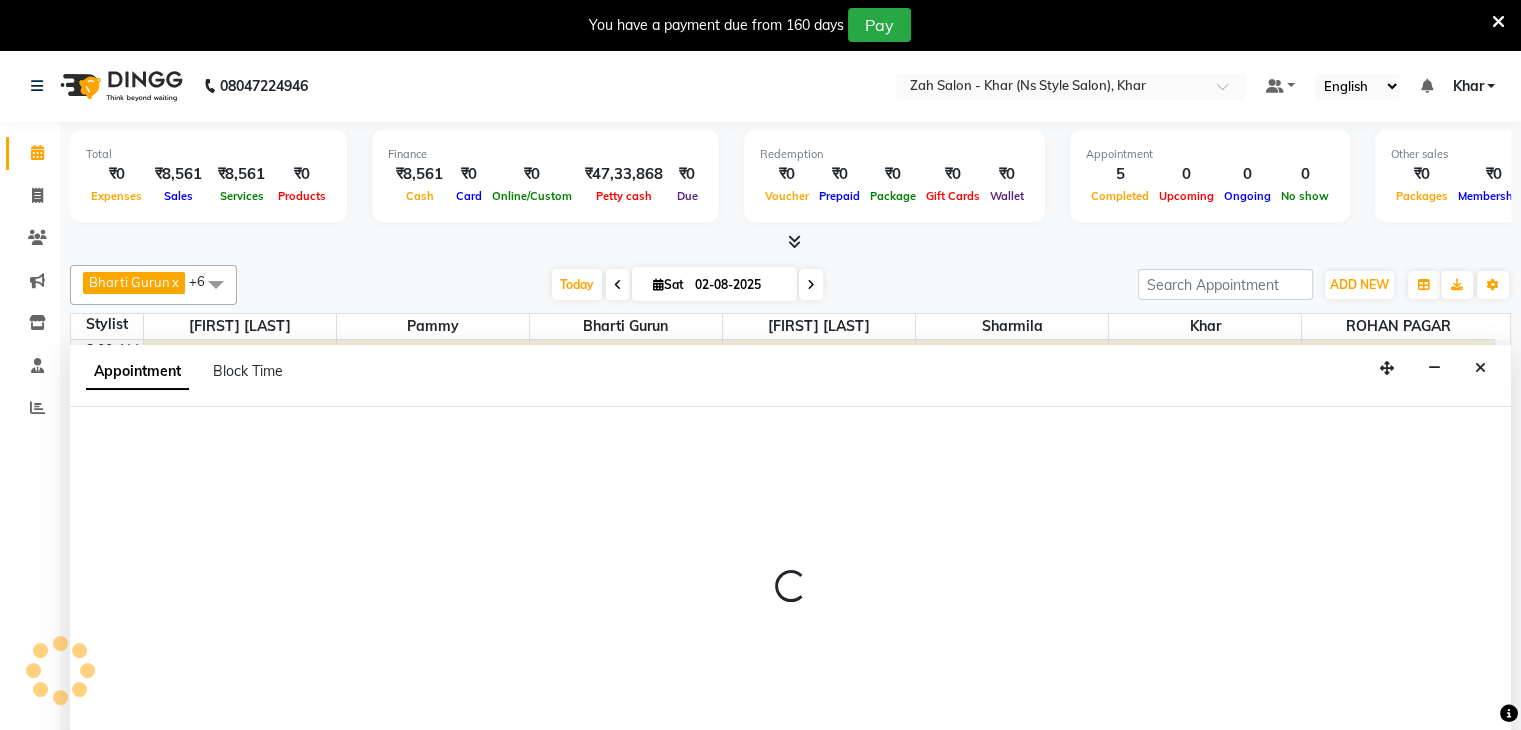 scroll, scrollTop: 51, scrollLeft: 0, axis: vertical 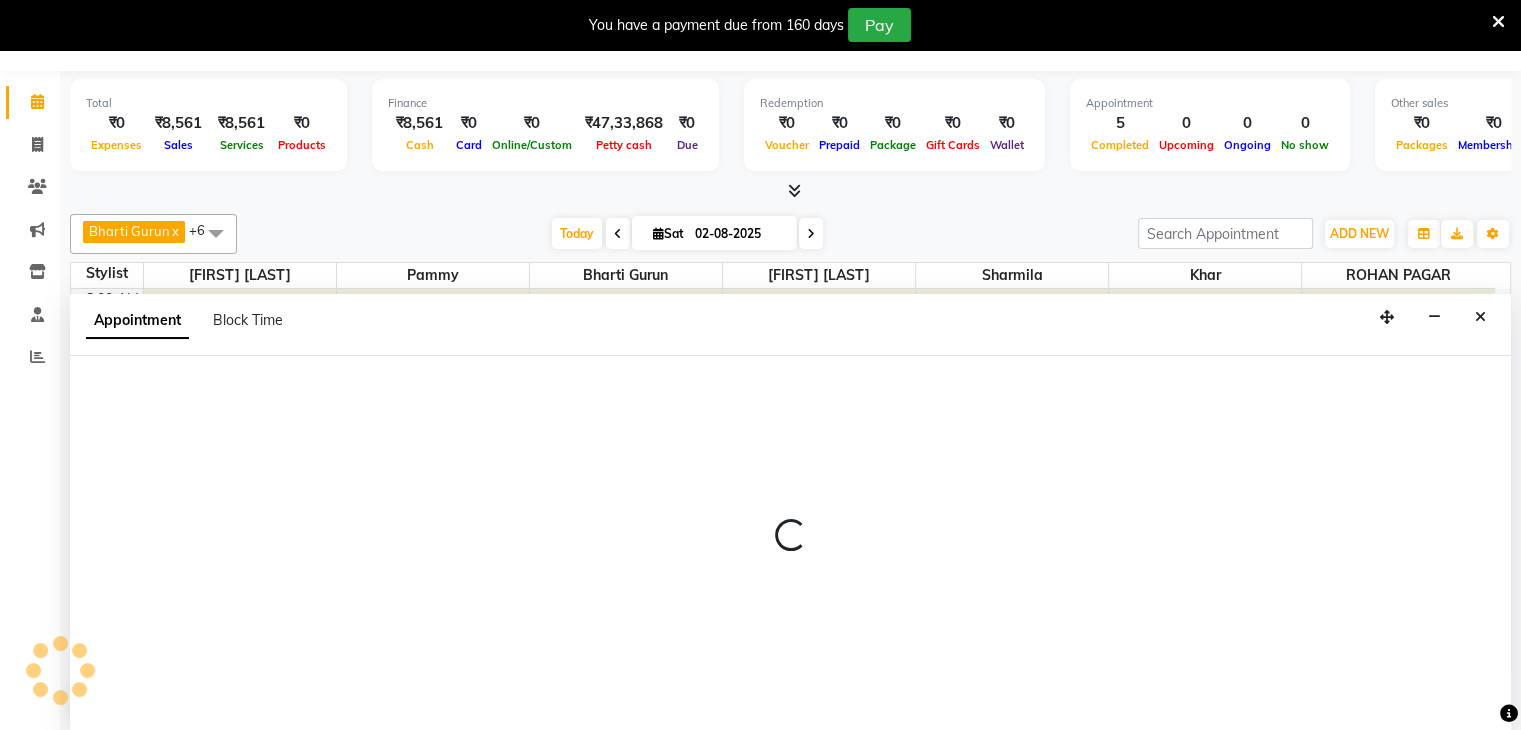 select on "540" 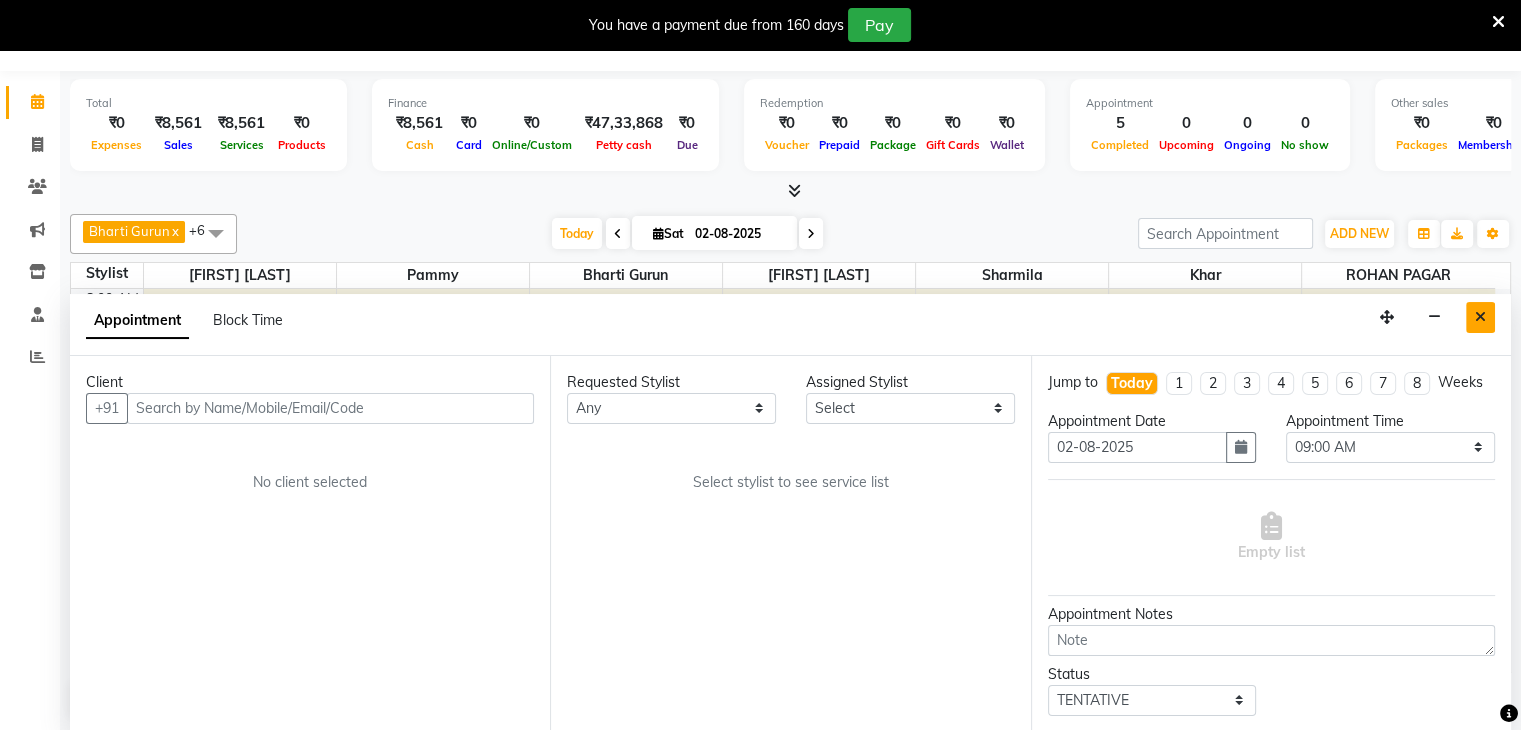 click at bounding box center [1480, 317] 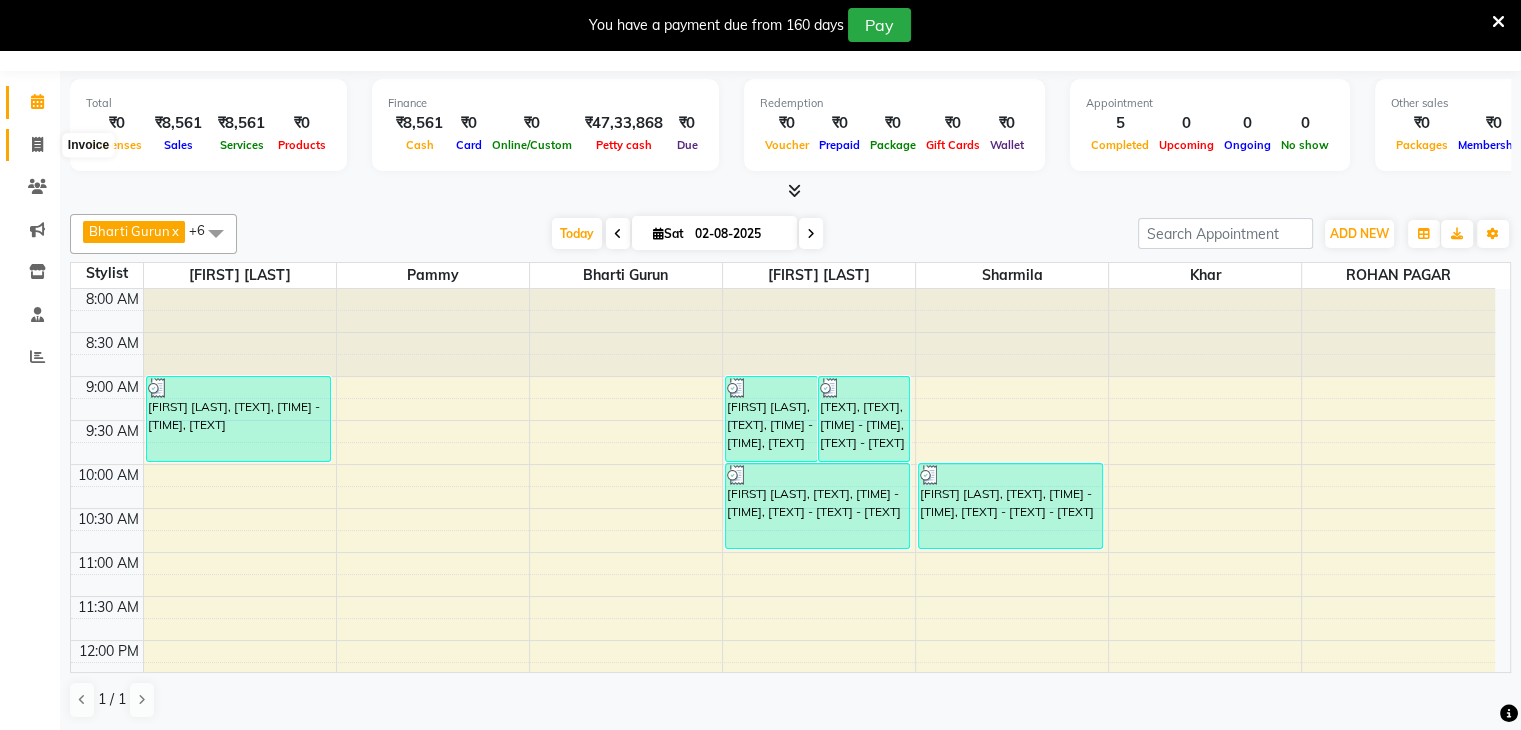 click 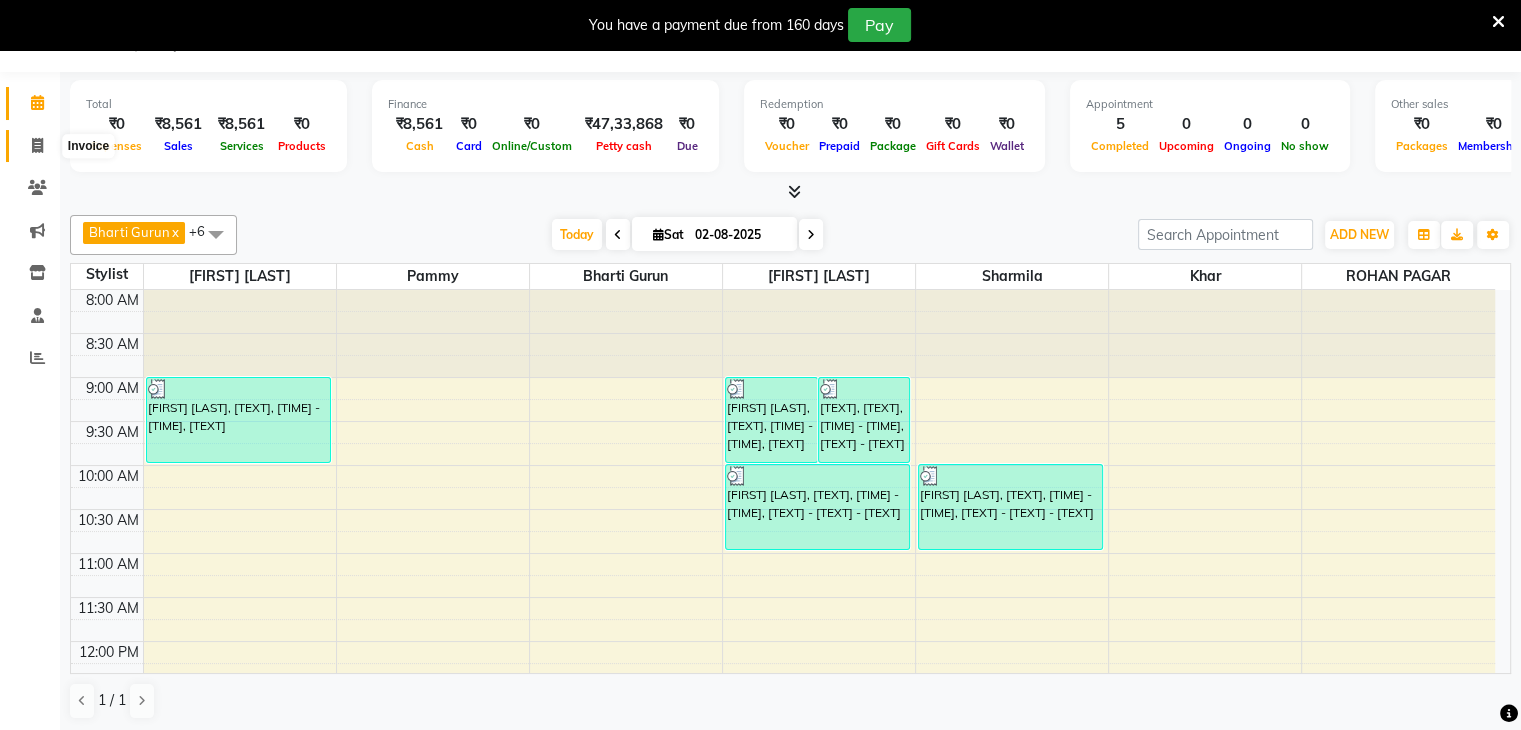 select on "service" 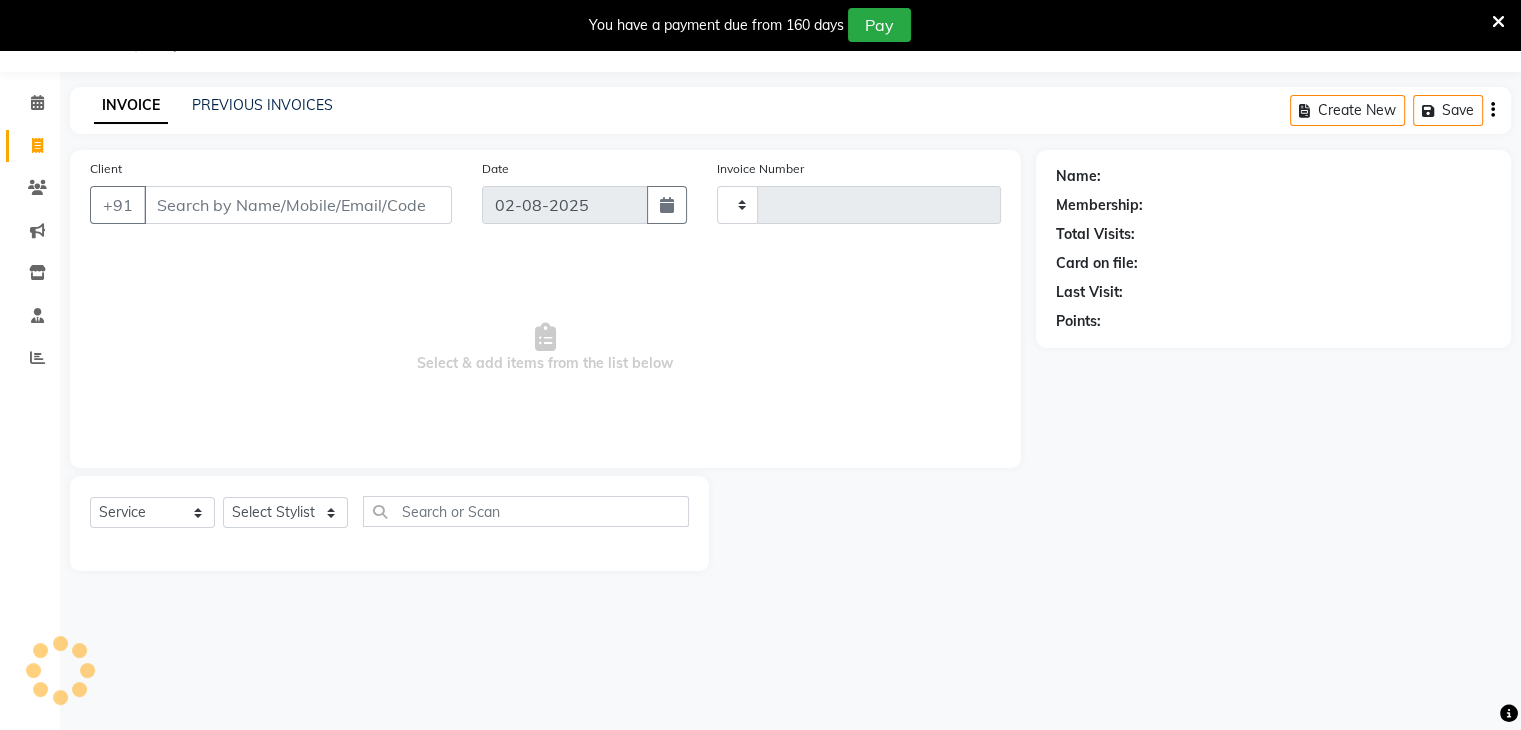 type on "0966" 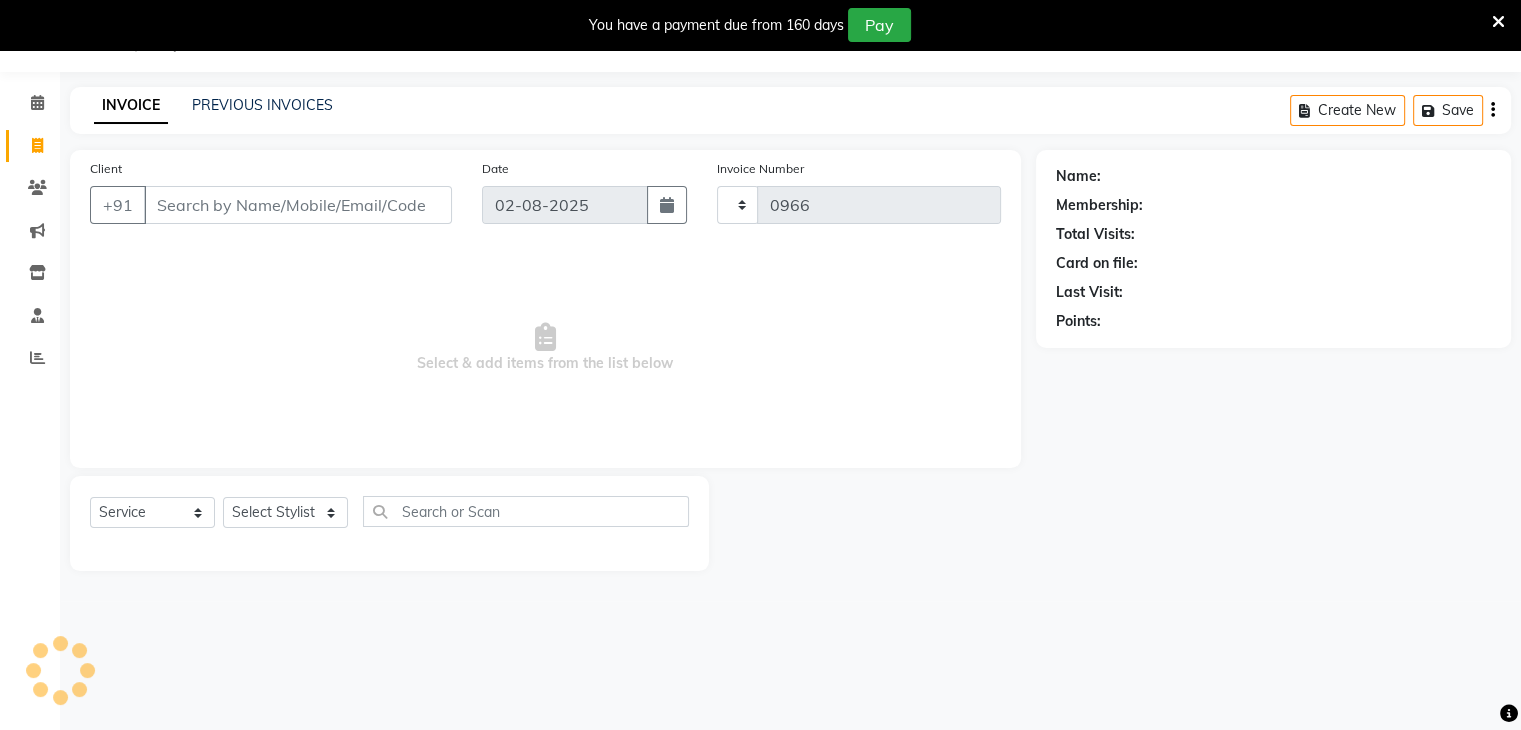 select on "5619" 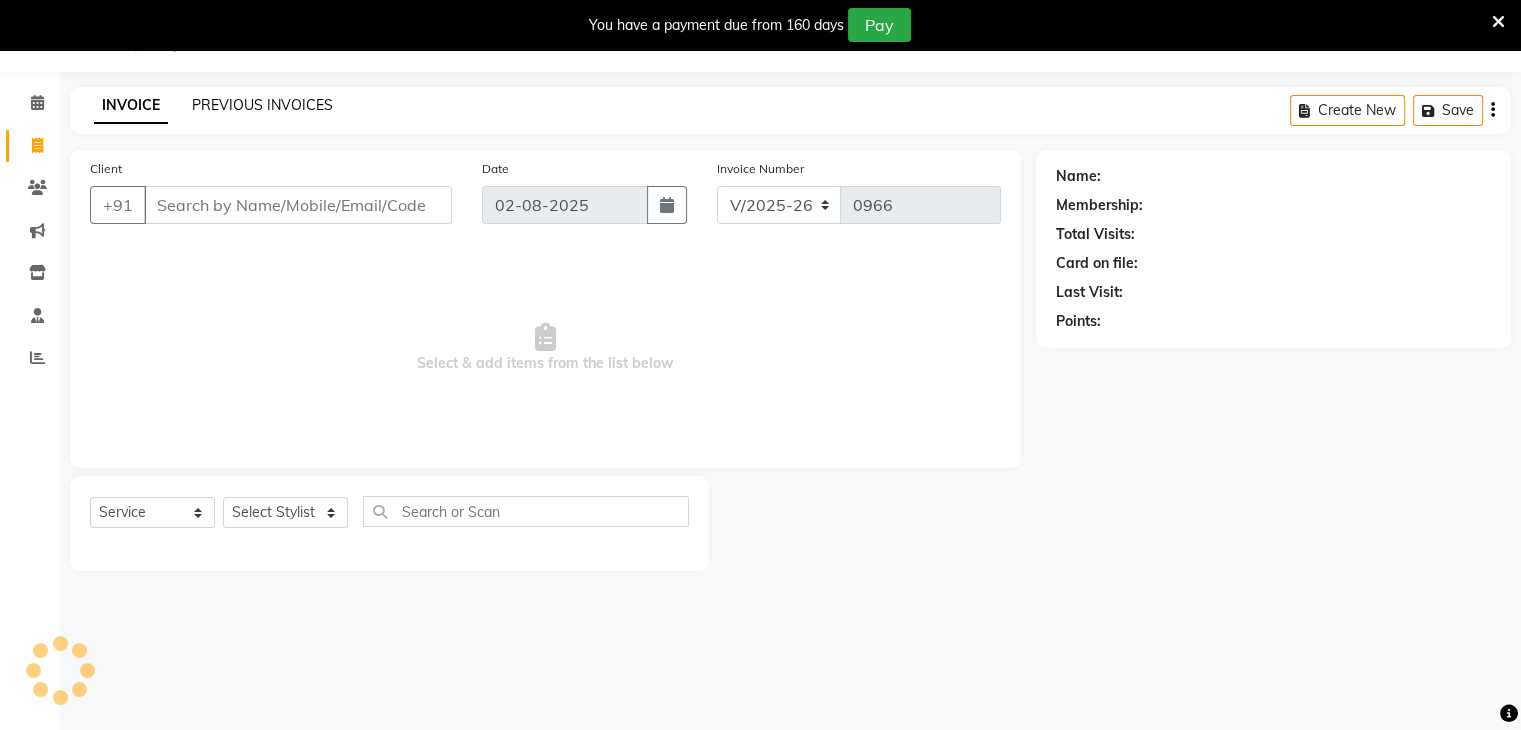 click on "PREVIOUS INVOICES" 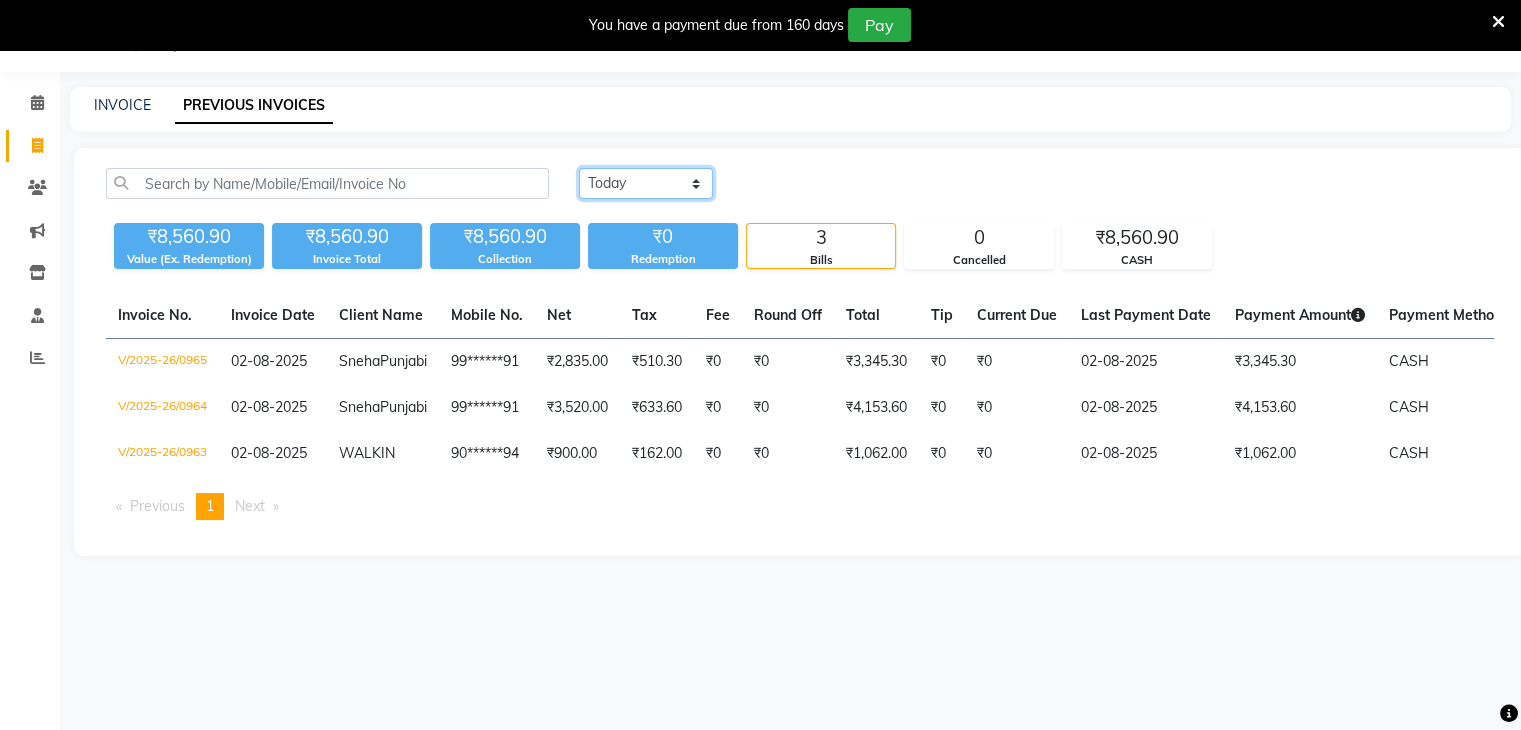 click on "Today Yesterday Custom Range" 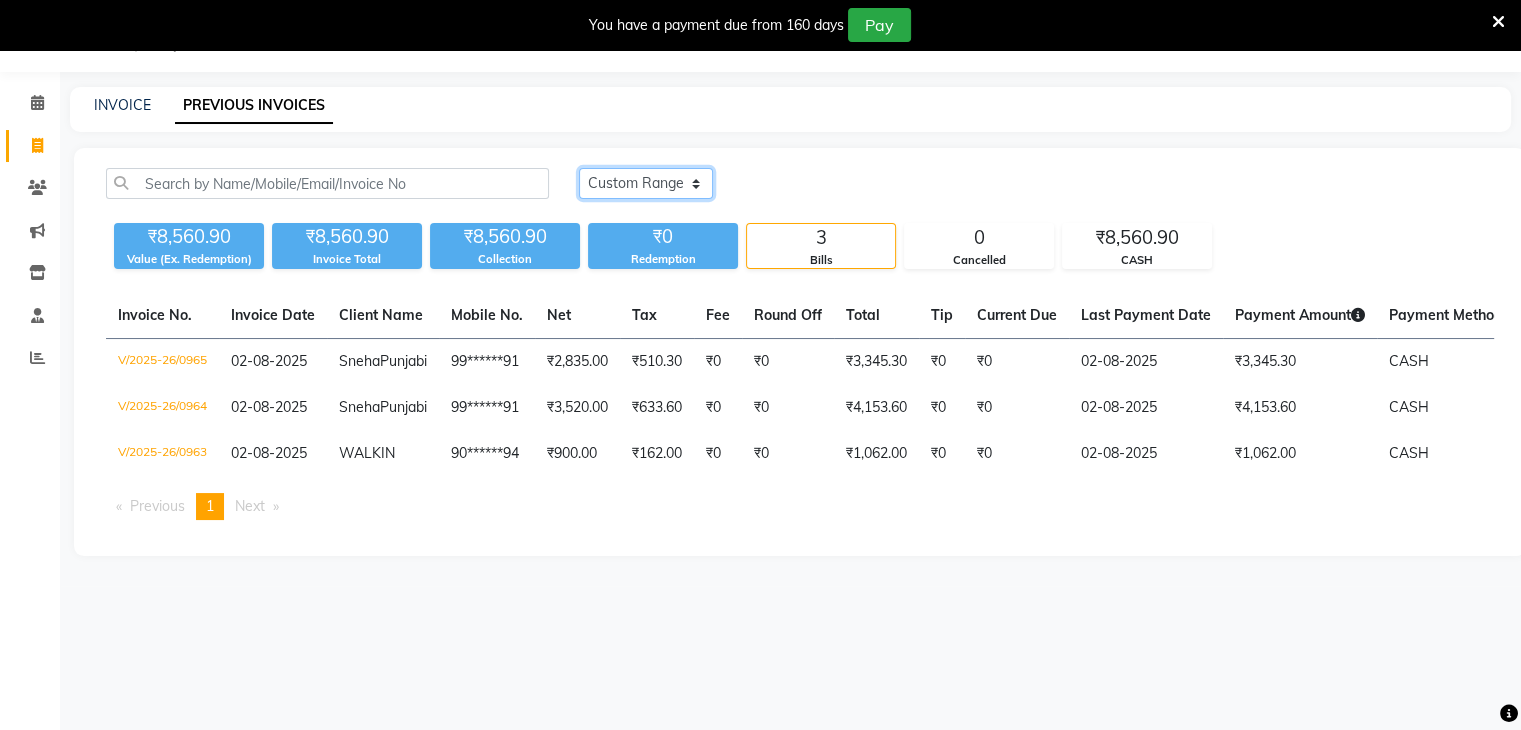 click on "Today Yesterday Custom Range" 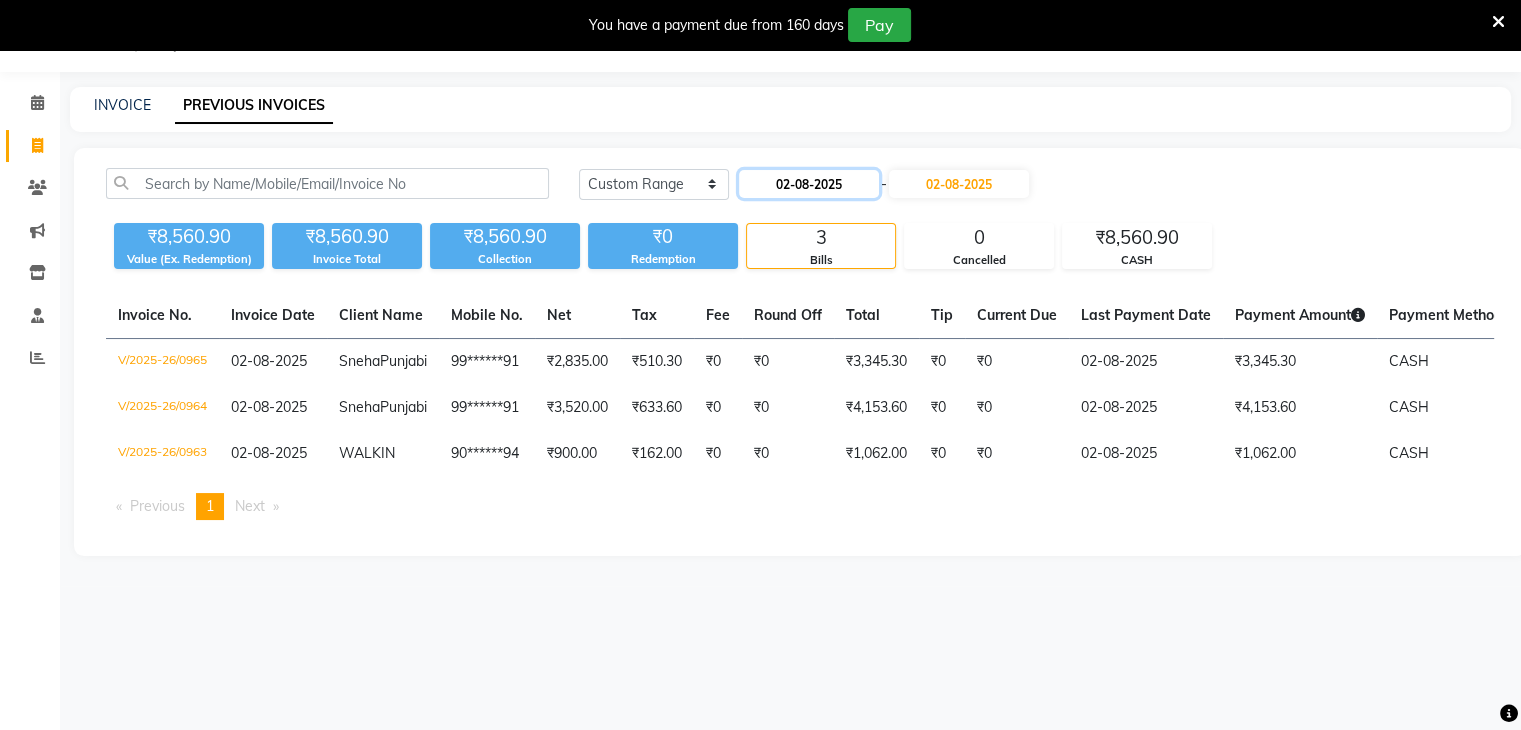 click on "02-08-2025" 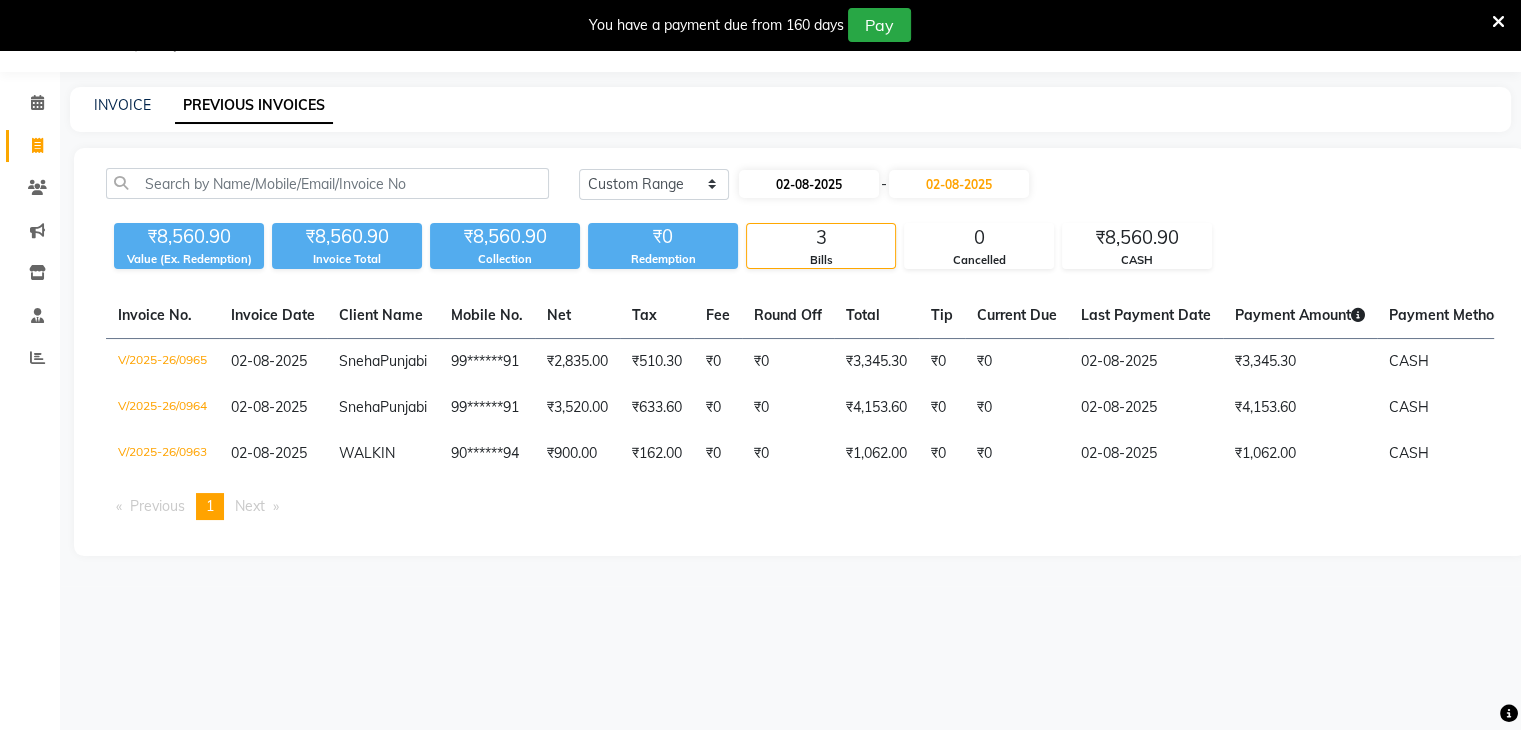 select on "8" 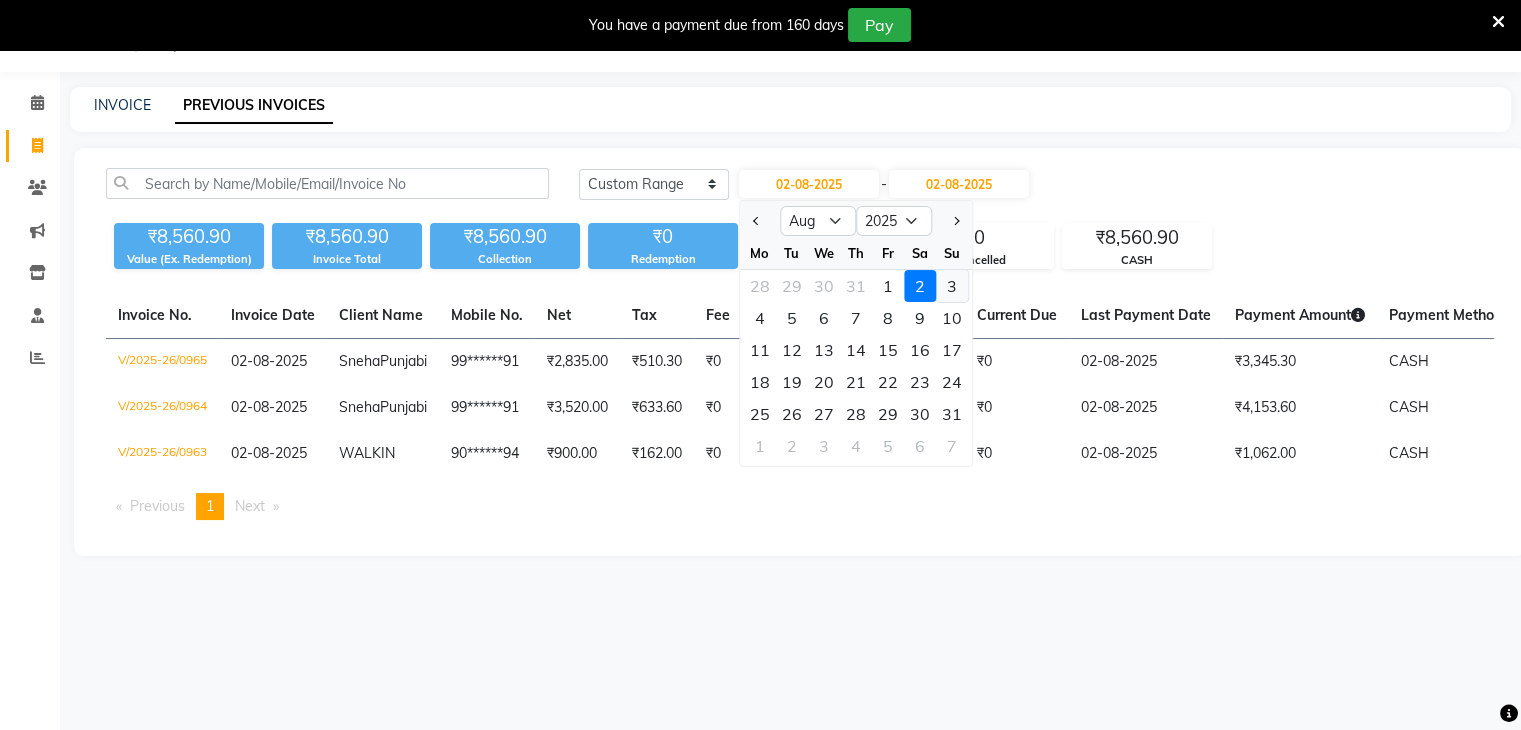 click on "3" 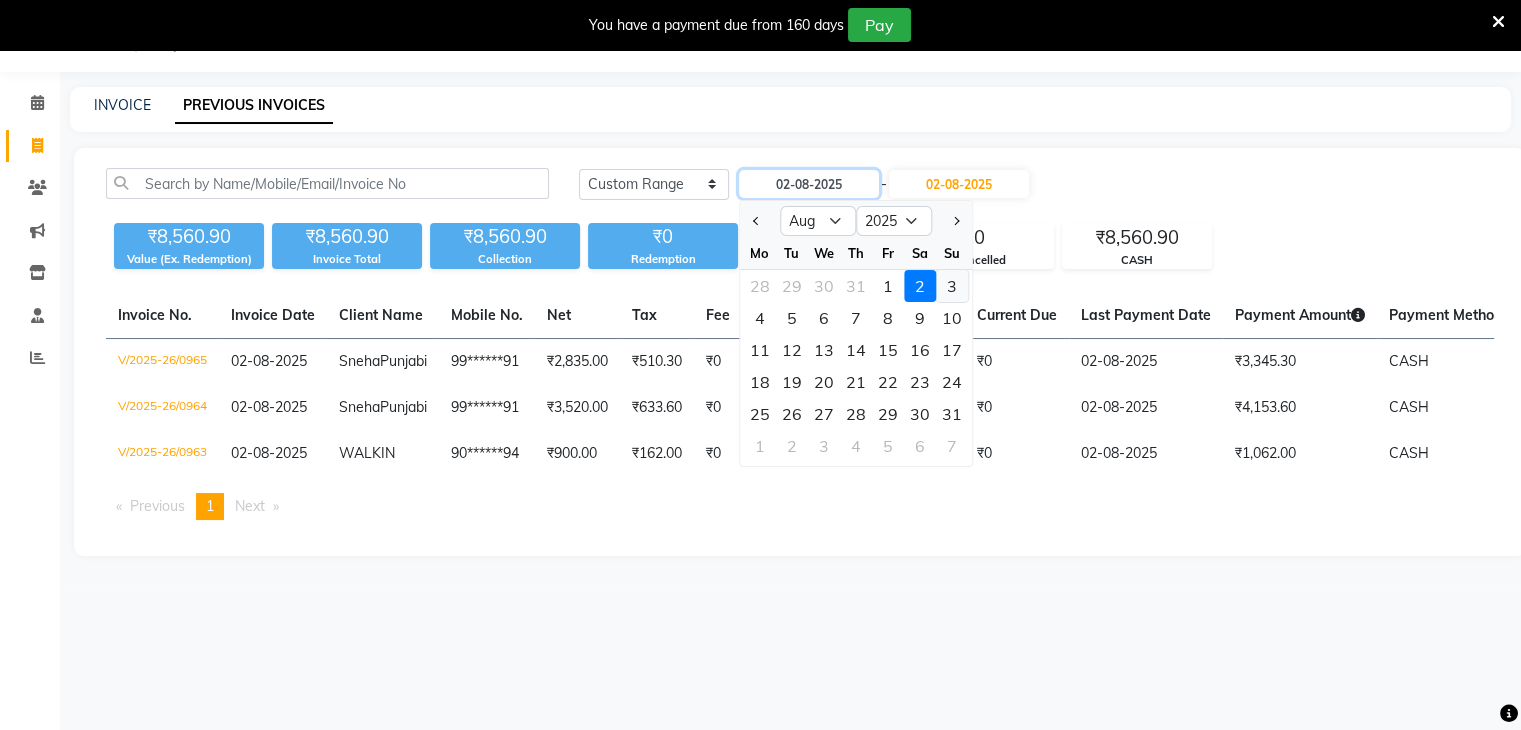 type on "03-08-2025" 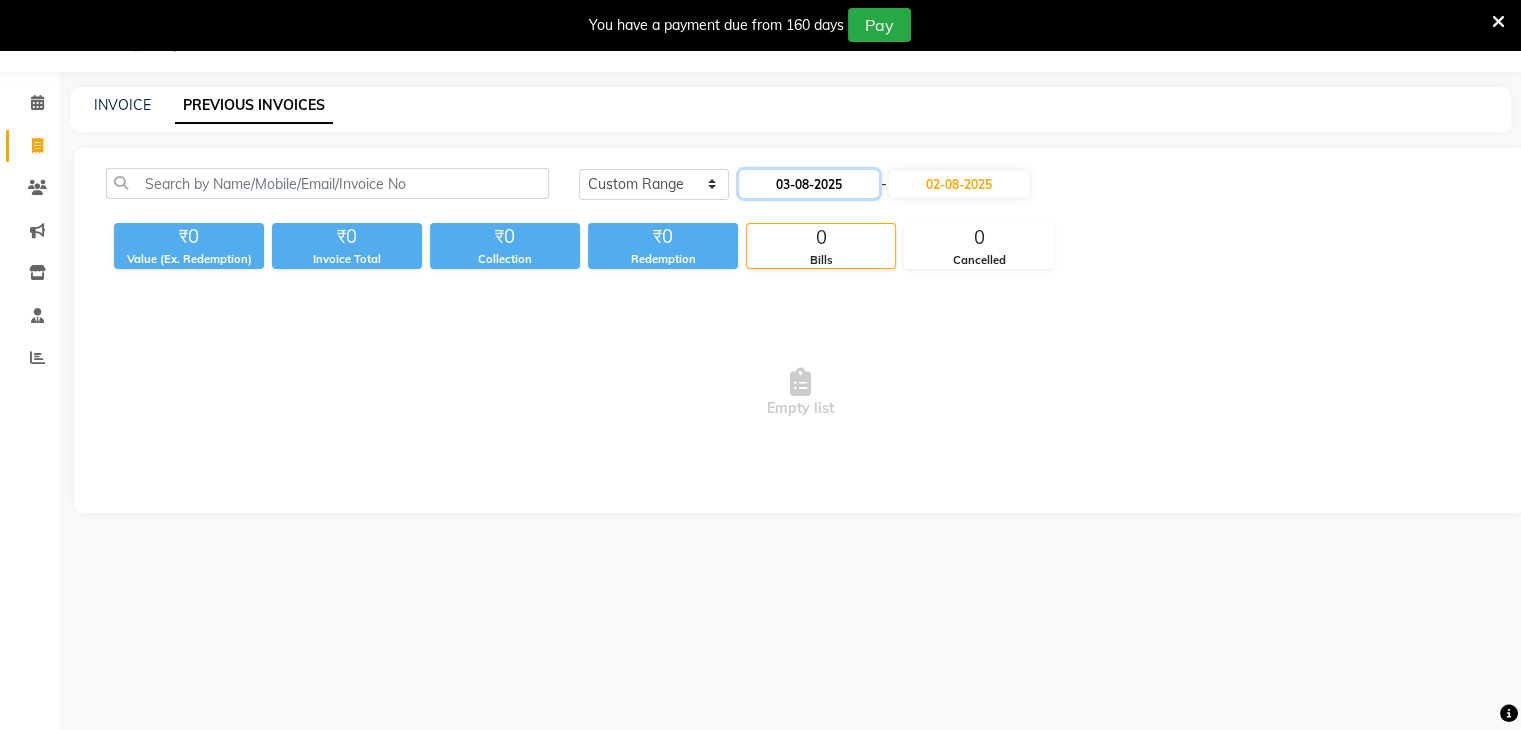 click on "03-08-2025" 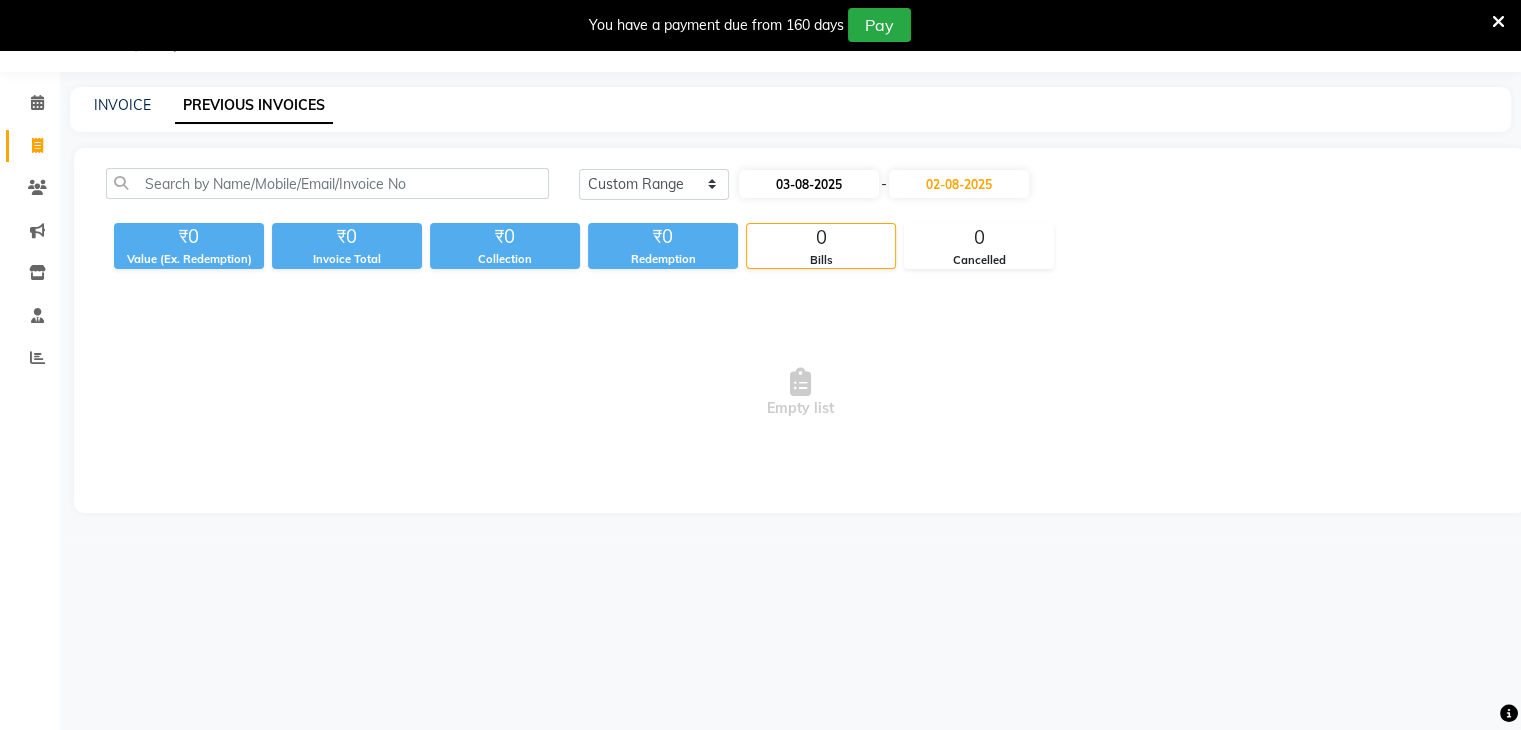 select on "8" 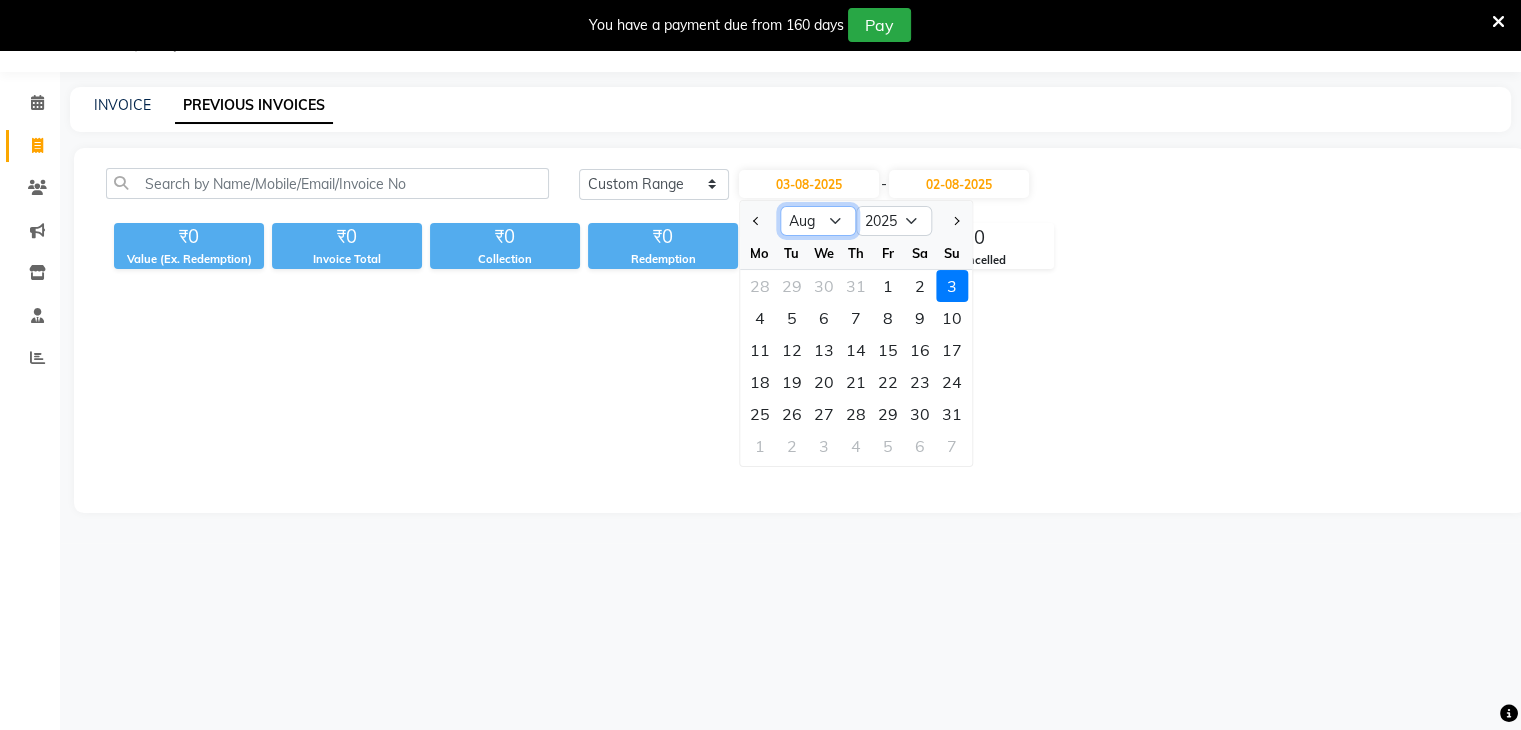 click on "Jan Feb Mar Apr May Jun Jul Aug Sep Oct Nov Dec" 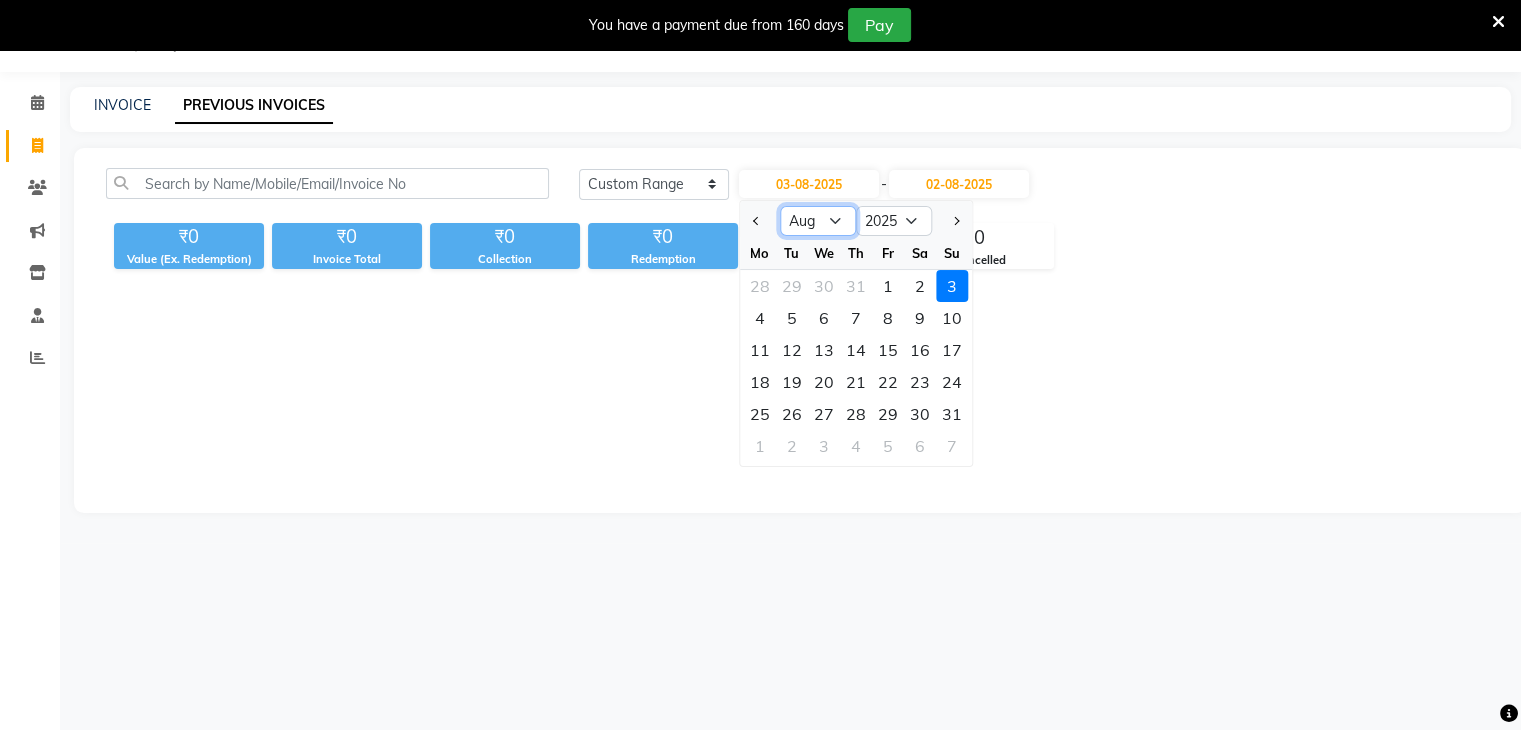 select on "7" 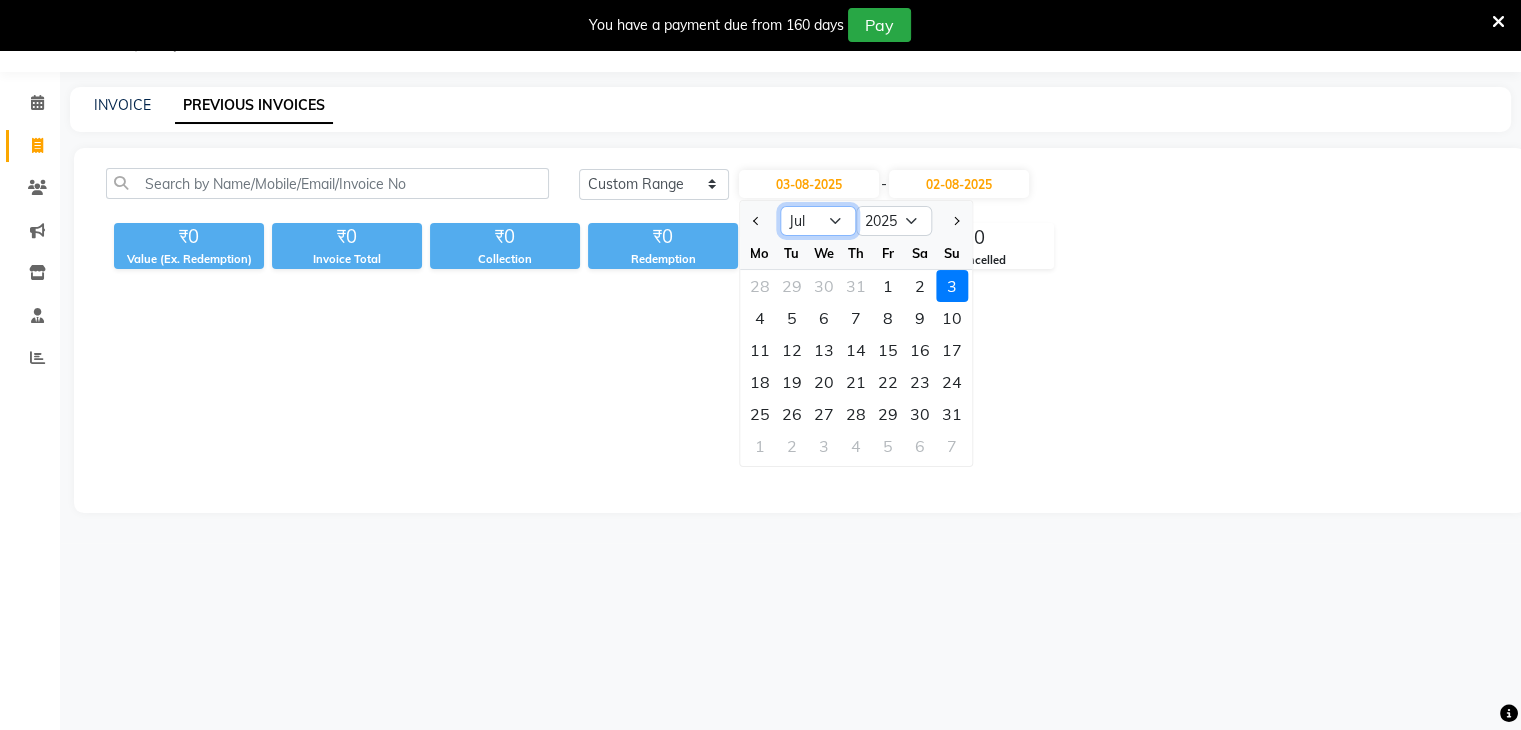 click on "Jan Feb Mar Apr May Jun Jul Aug Sep Oct Nov Dec" 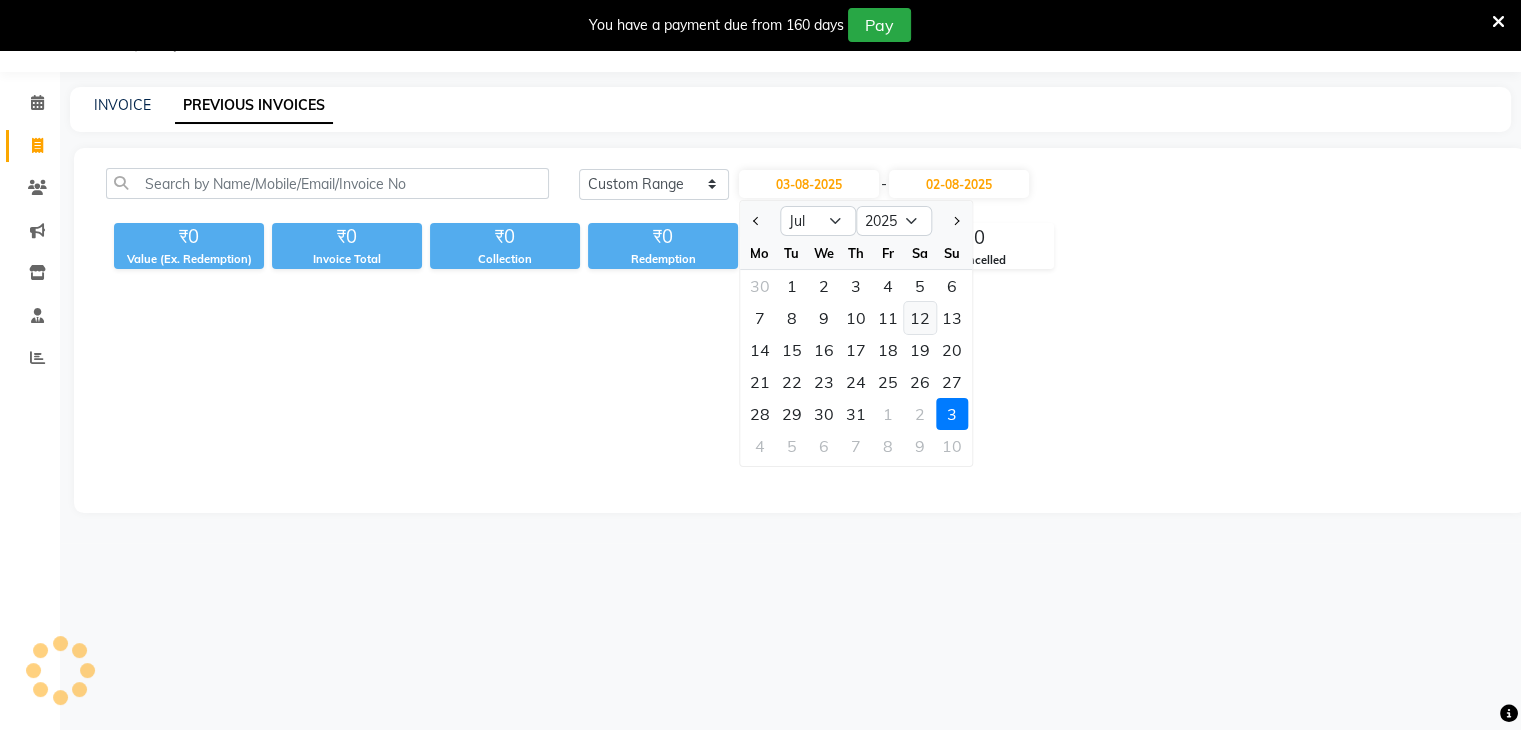 click on "12" 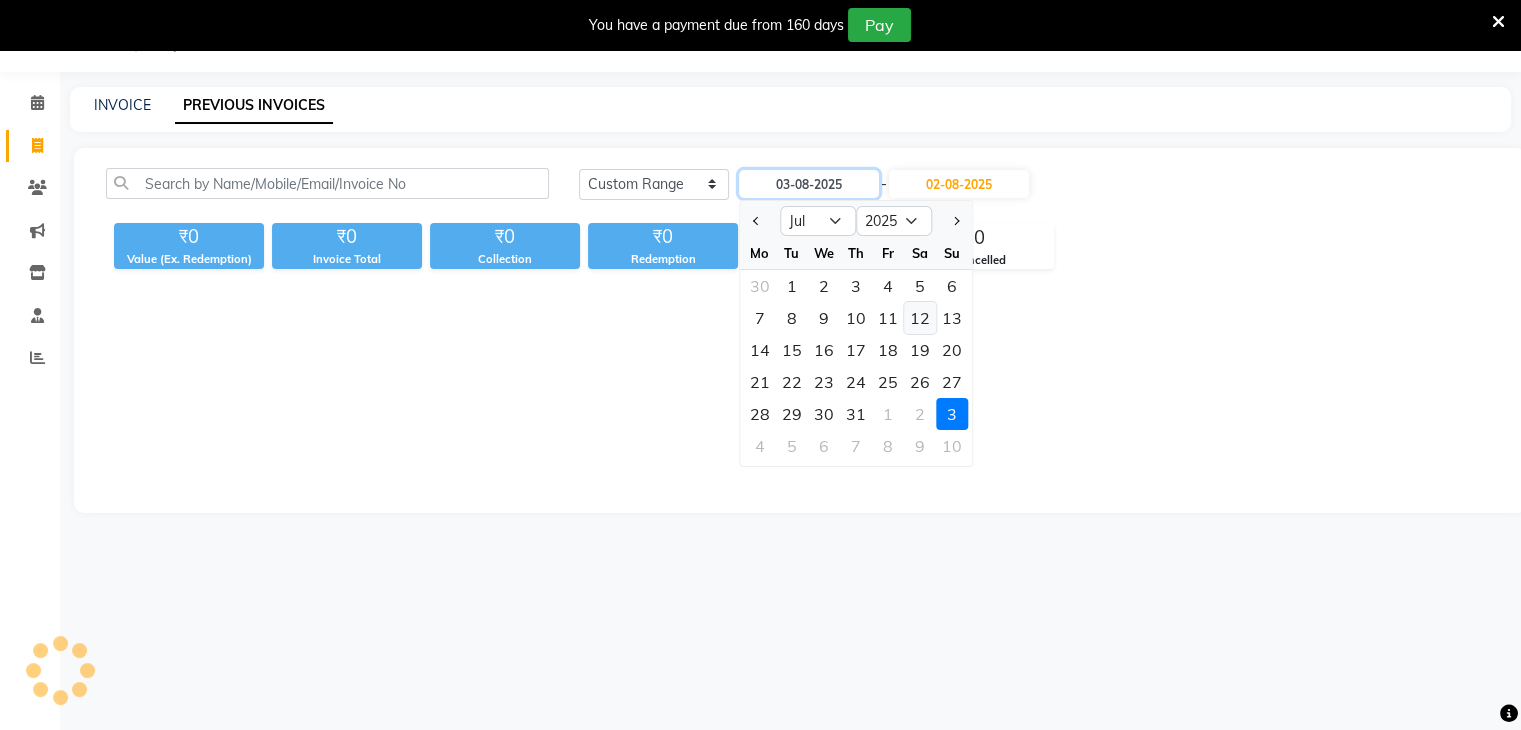 type on "12-07-2025" 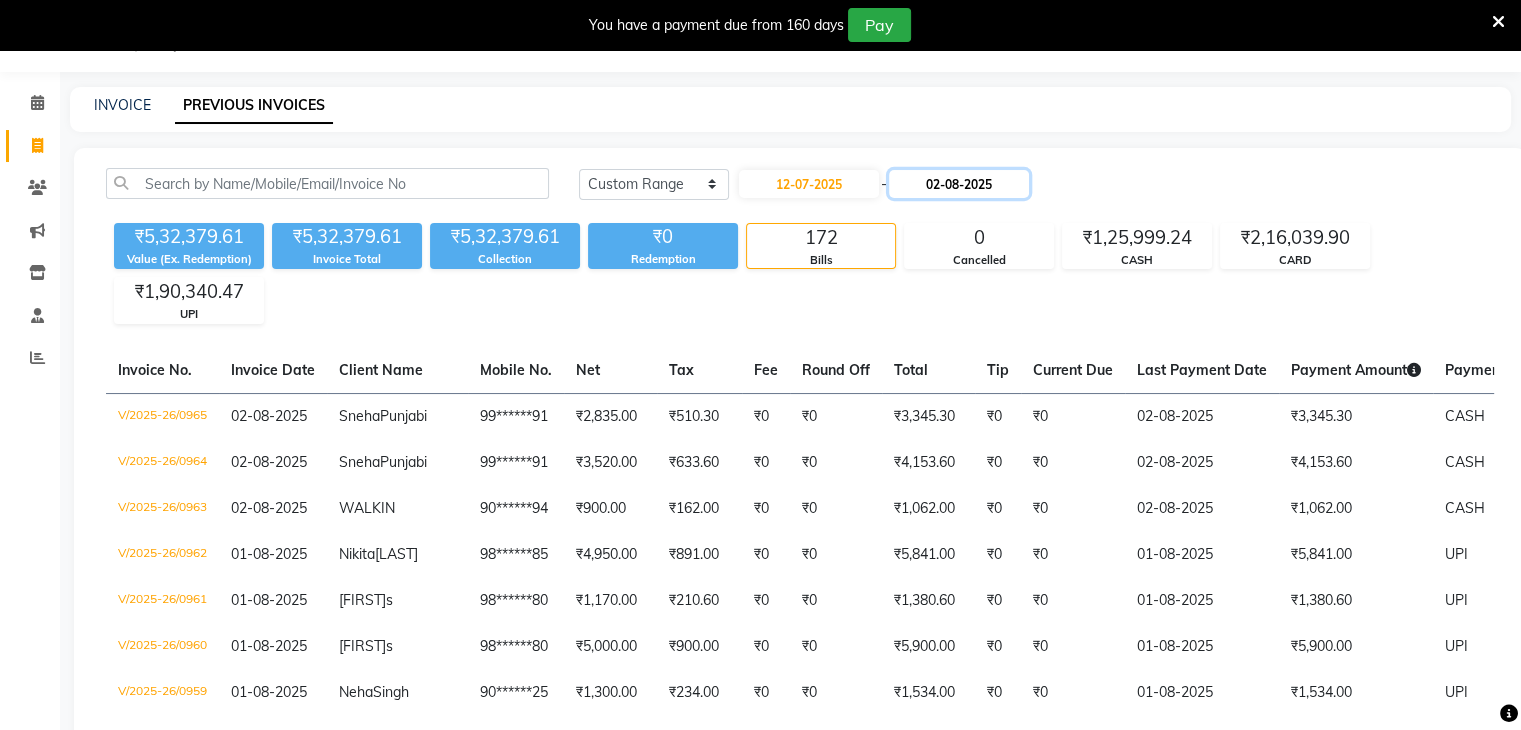 click on "02-08-2025" 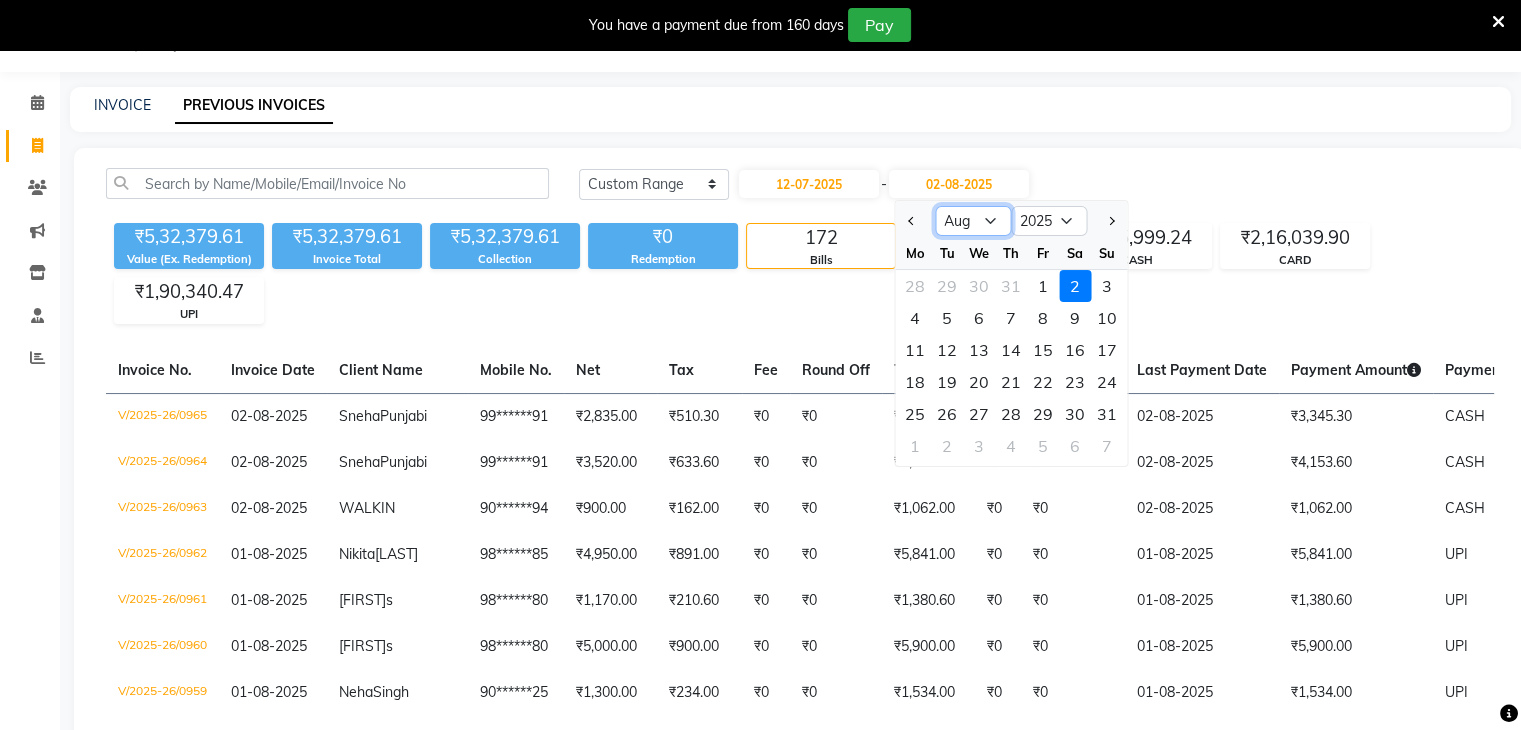click on "Jul Aug Sep Oct Nov Dec" 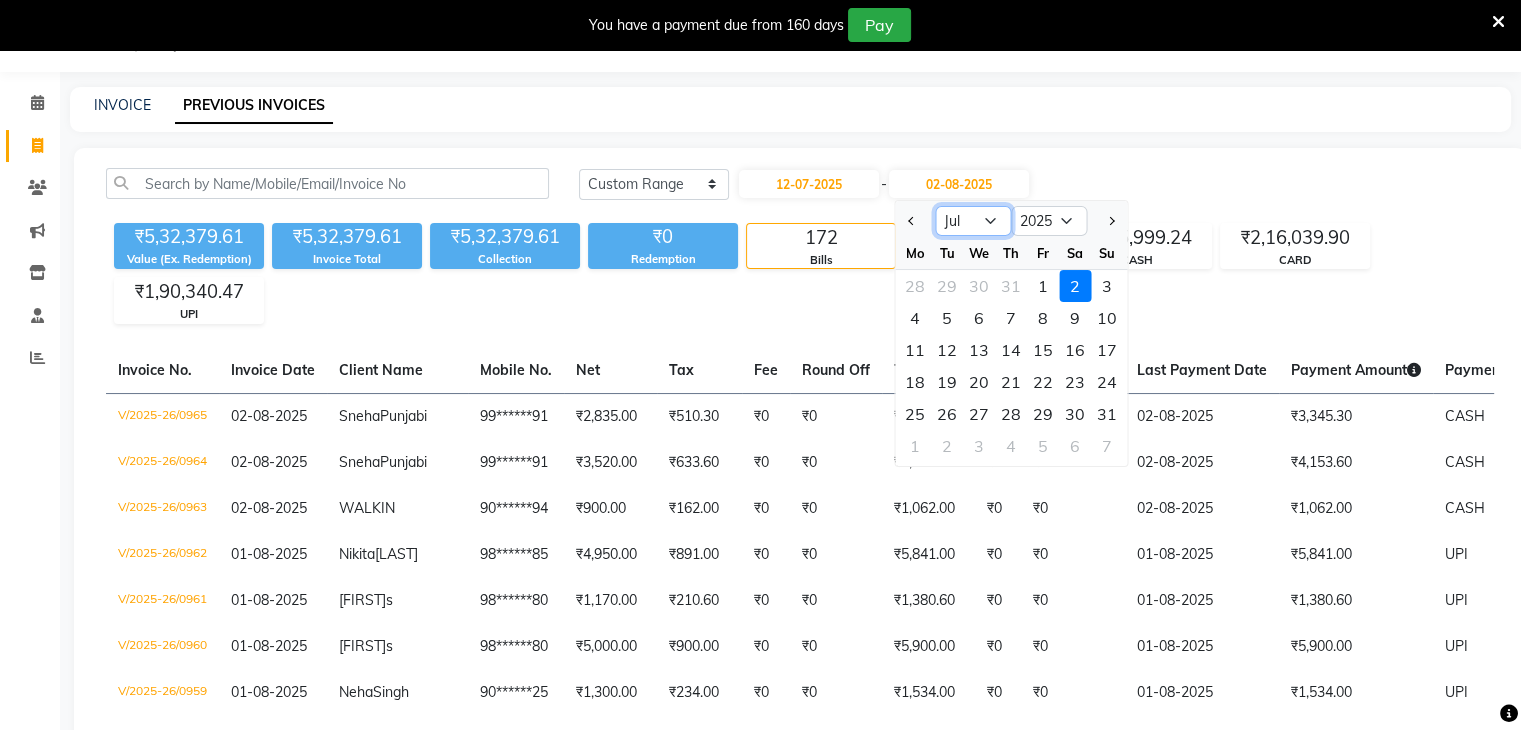 click on "Jul Aug Sep Oct Nov Dec" 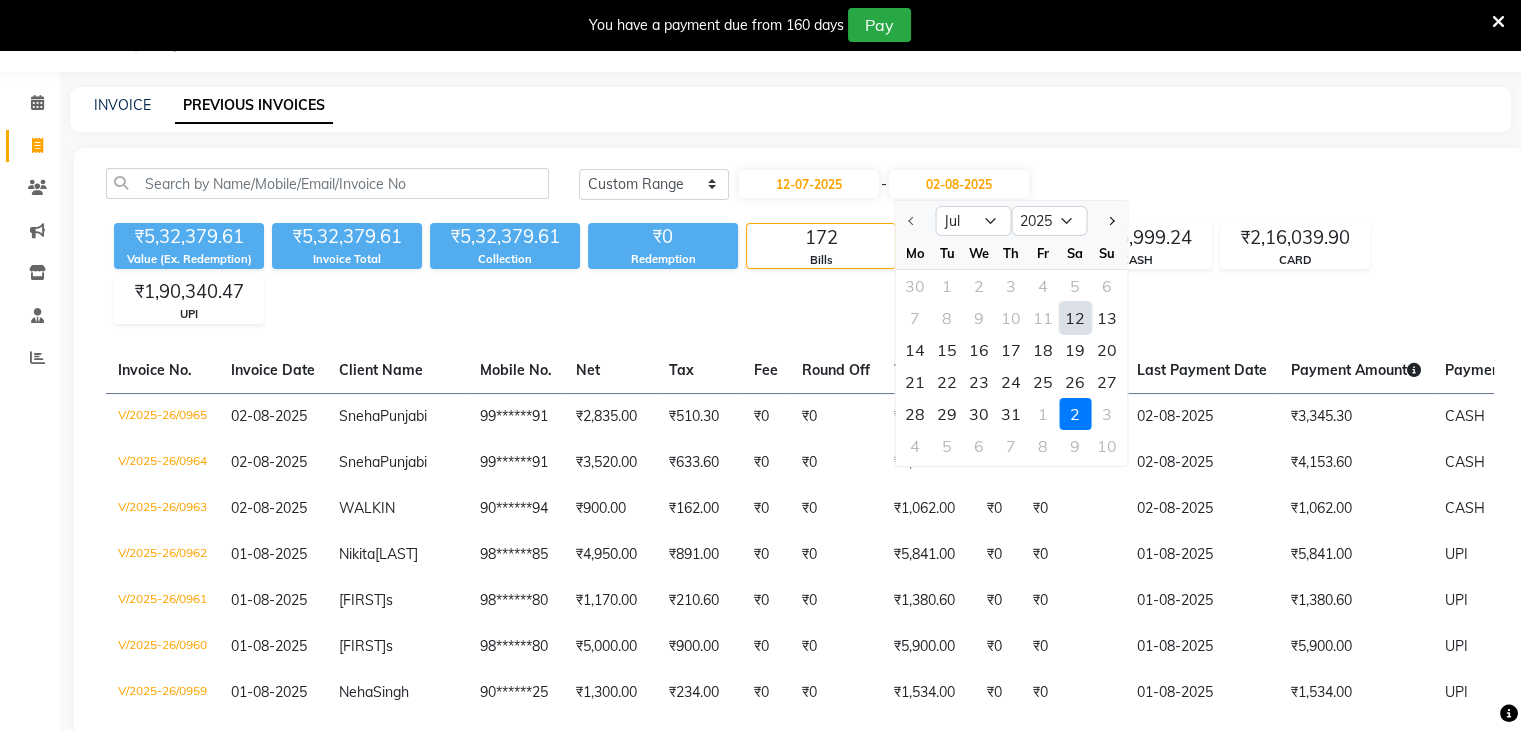 click on "12" 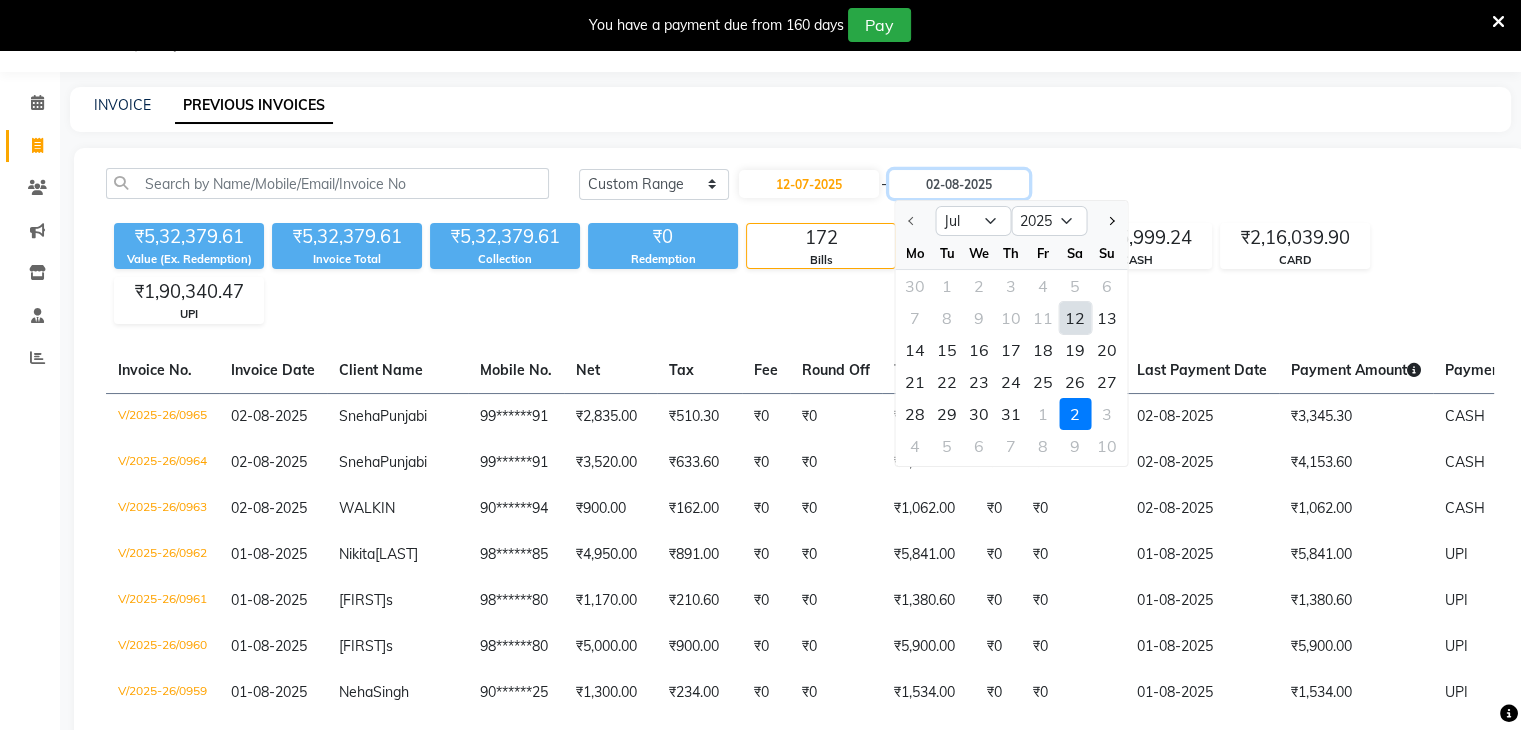 type on "12-07-2025" 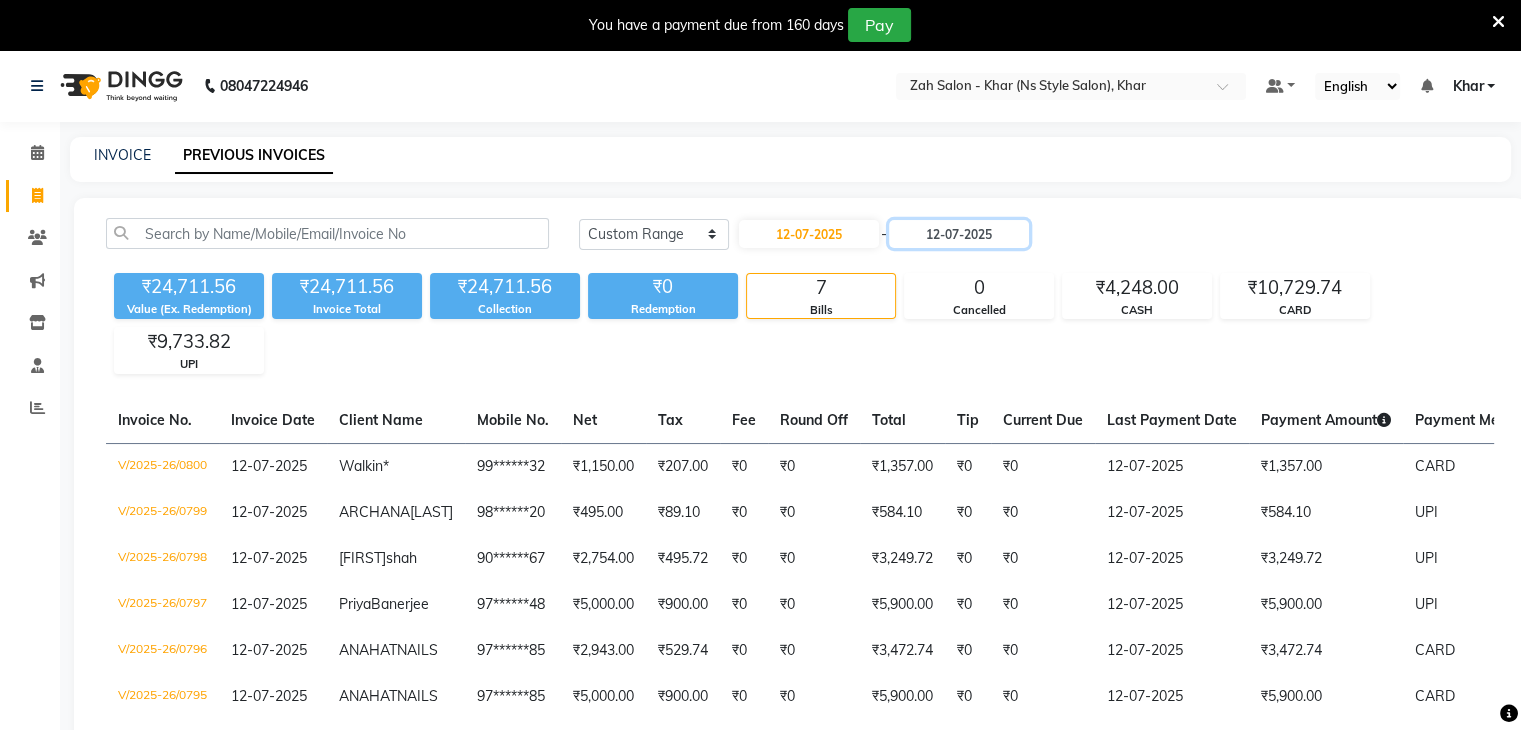 scroll, scrollTop: 260, scrollLeft: 0, axis: vertical 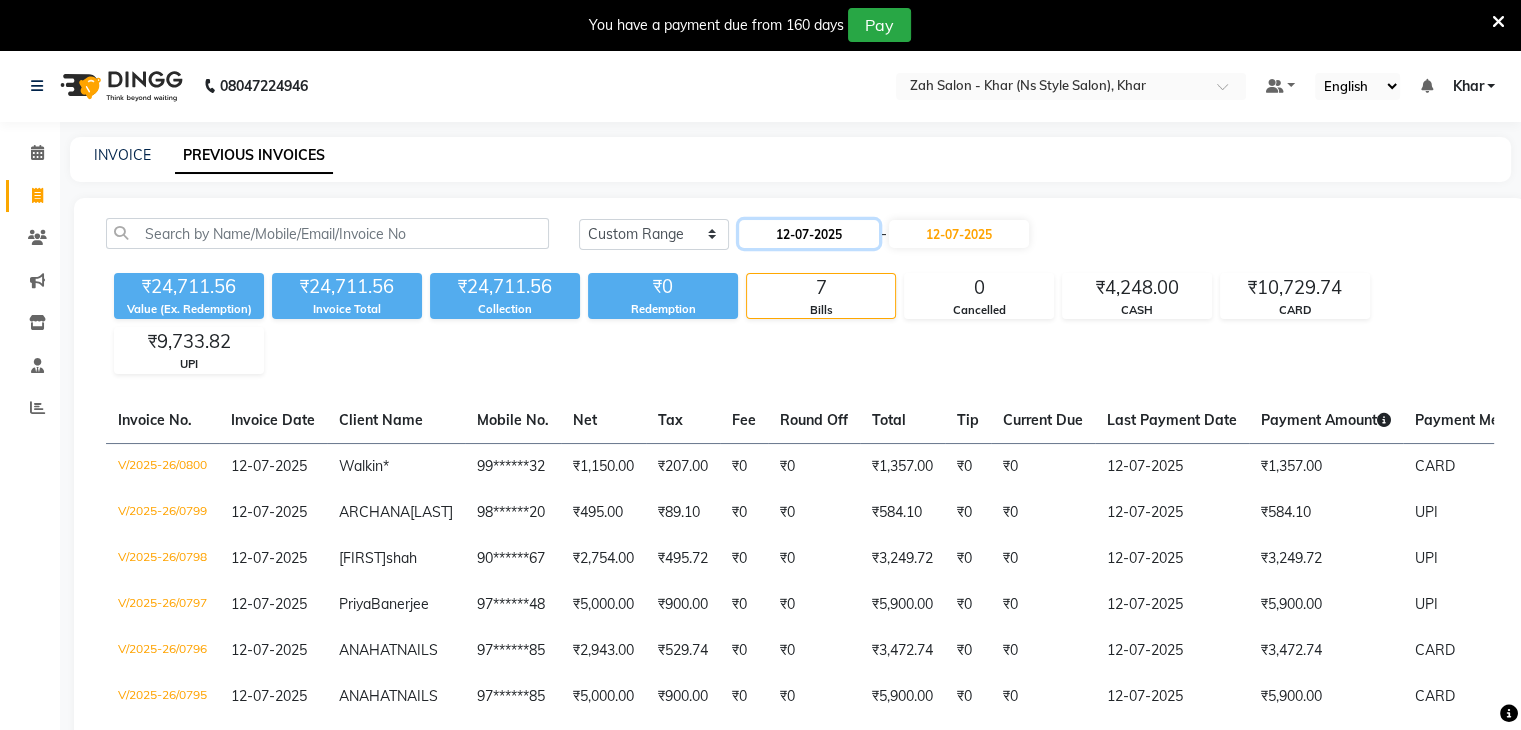 click on "12-07-2025" 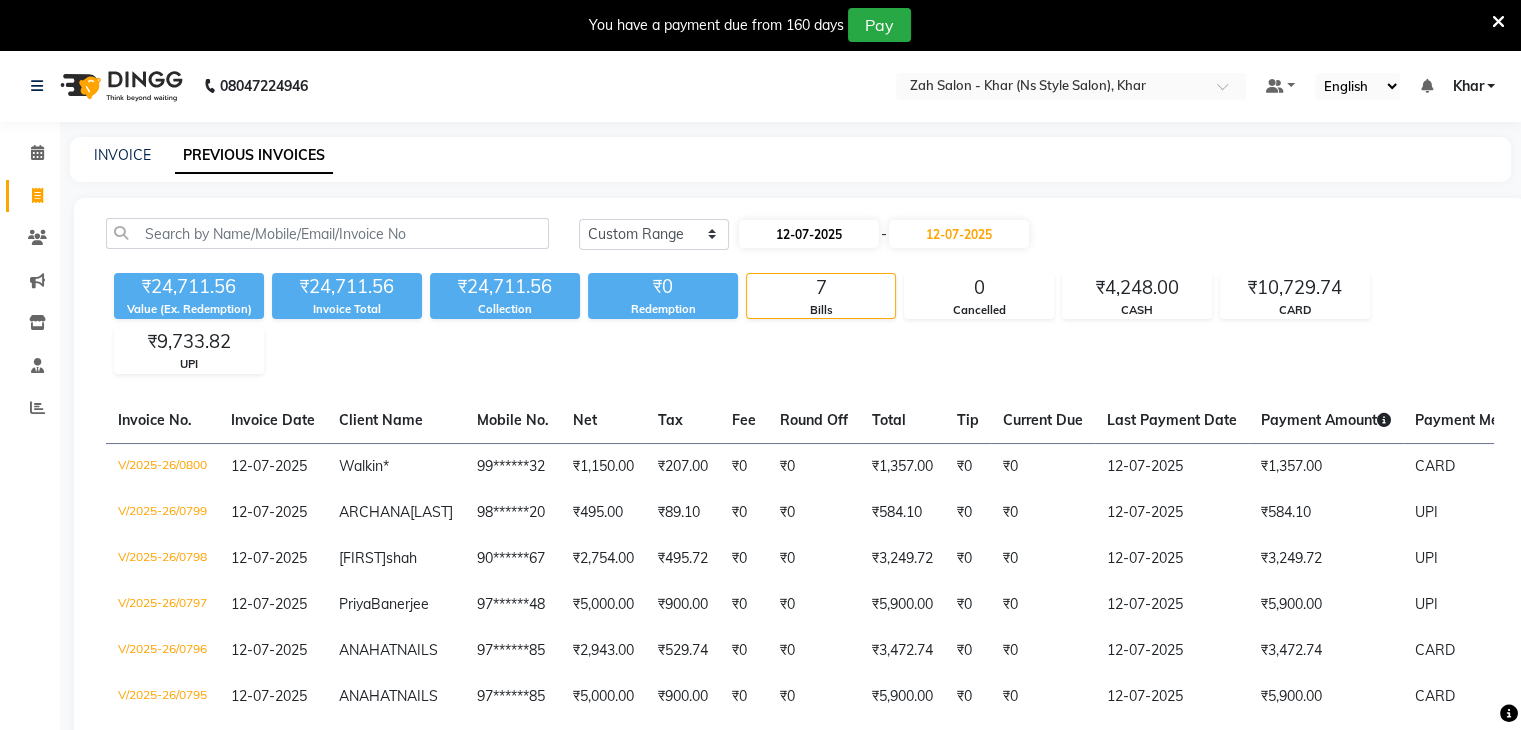 select on "7" 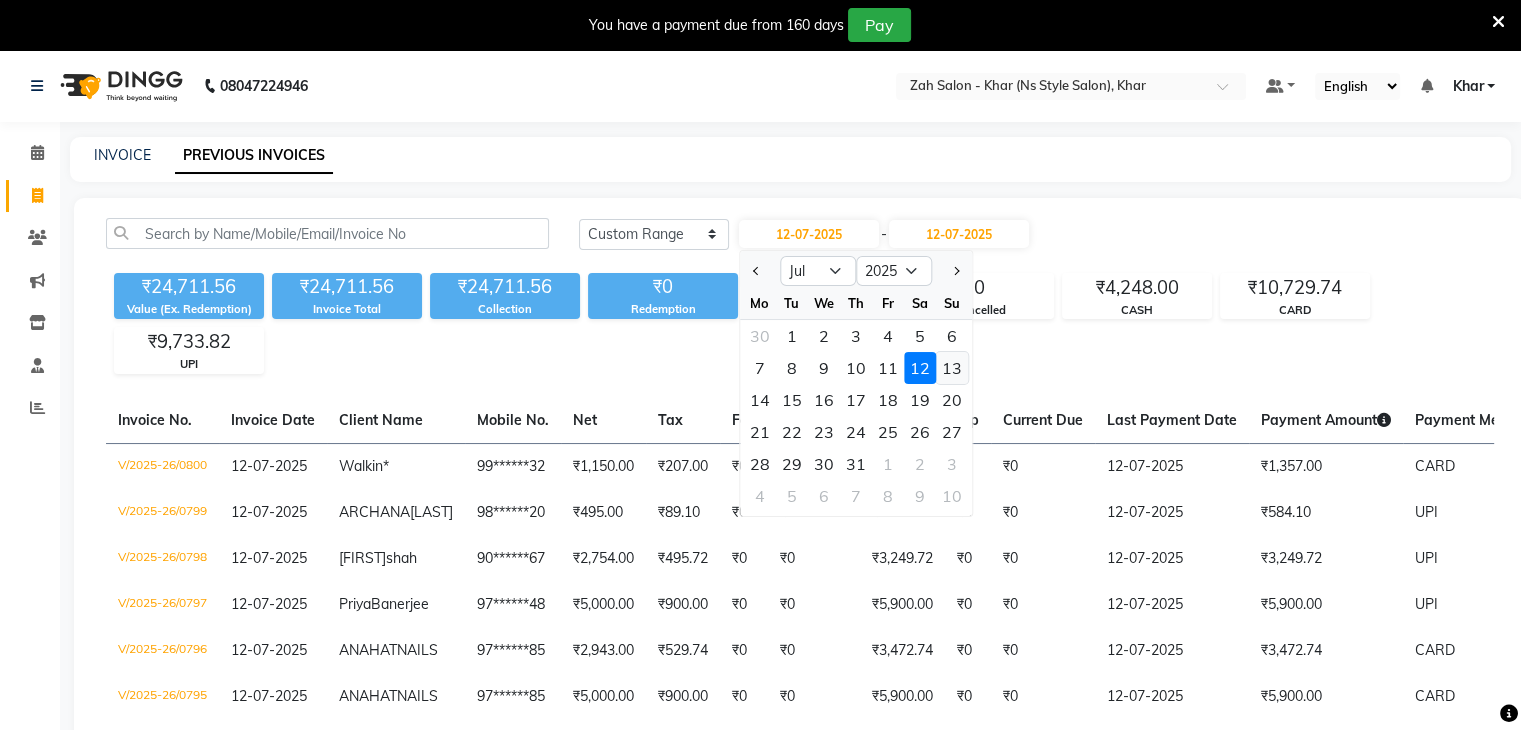 click on "13" 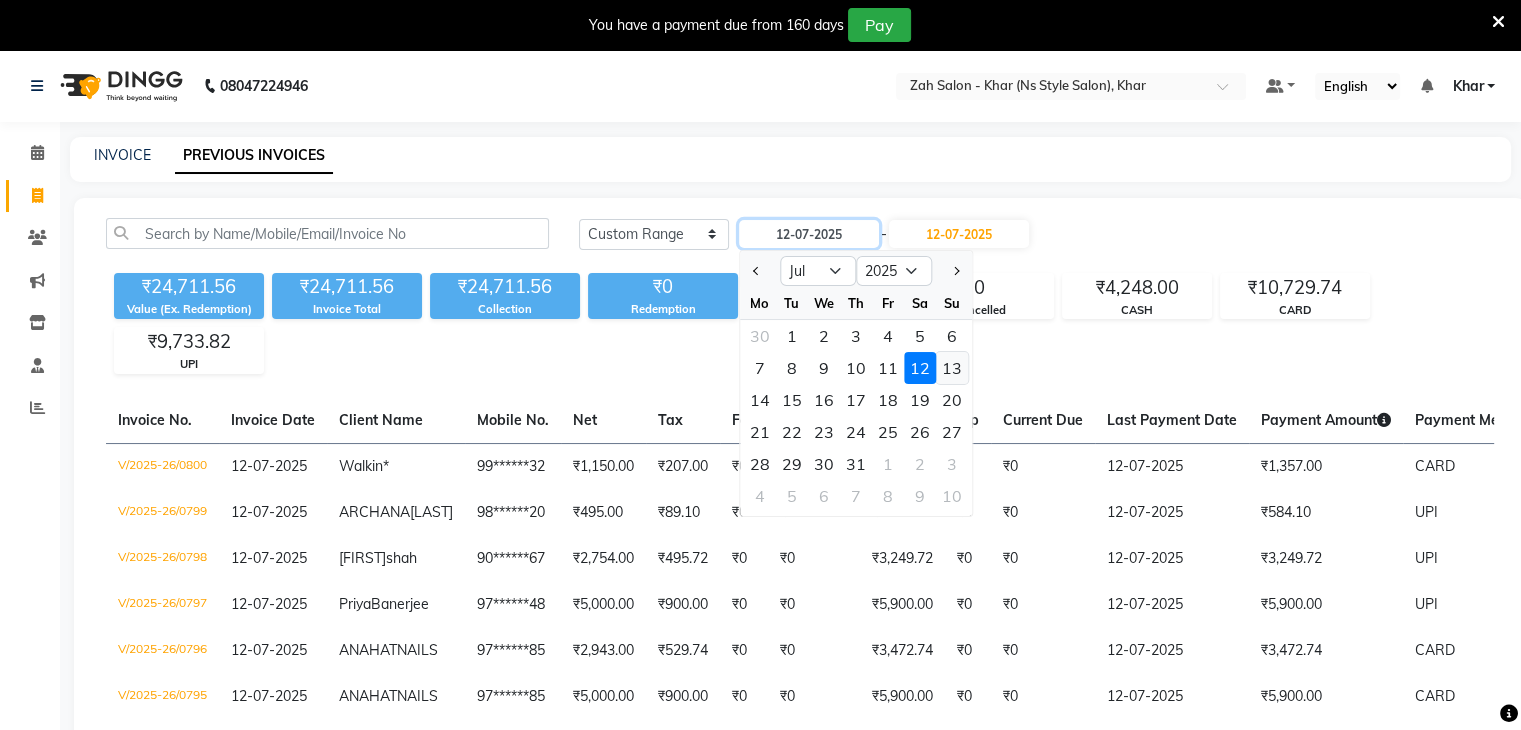 type on "13-07-2025" 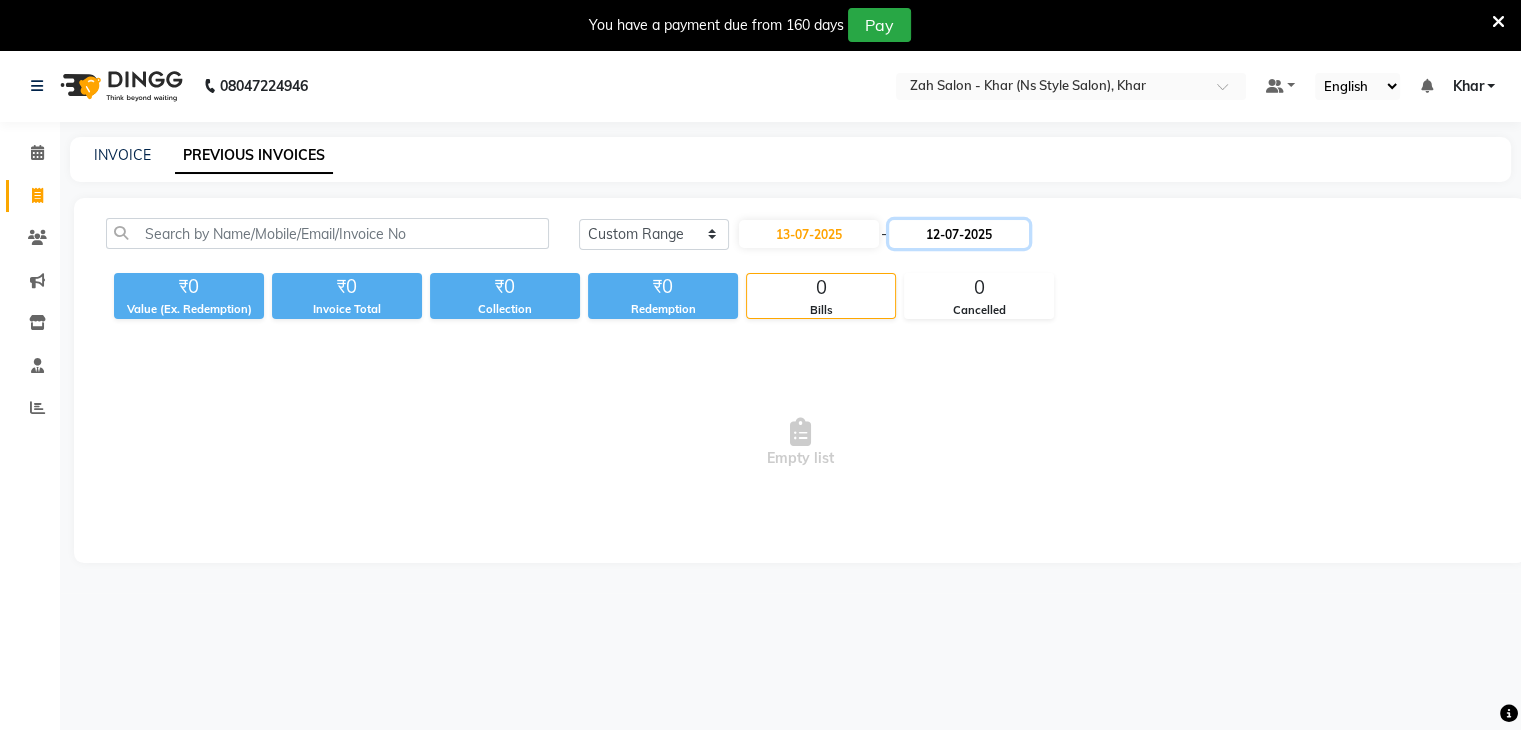 click on "12-07-2025" 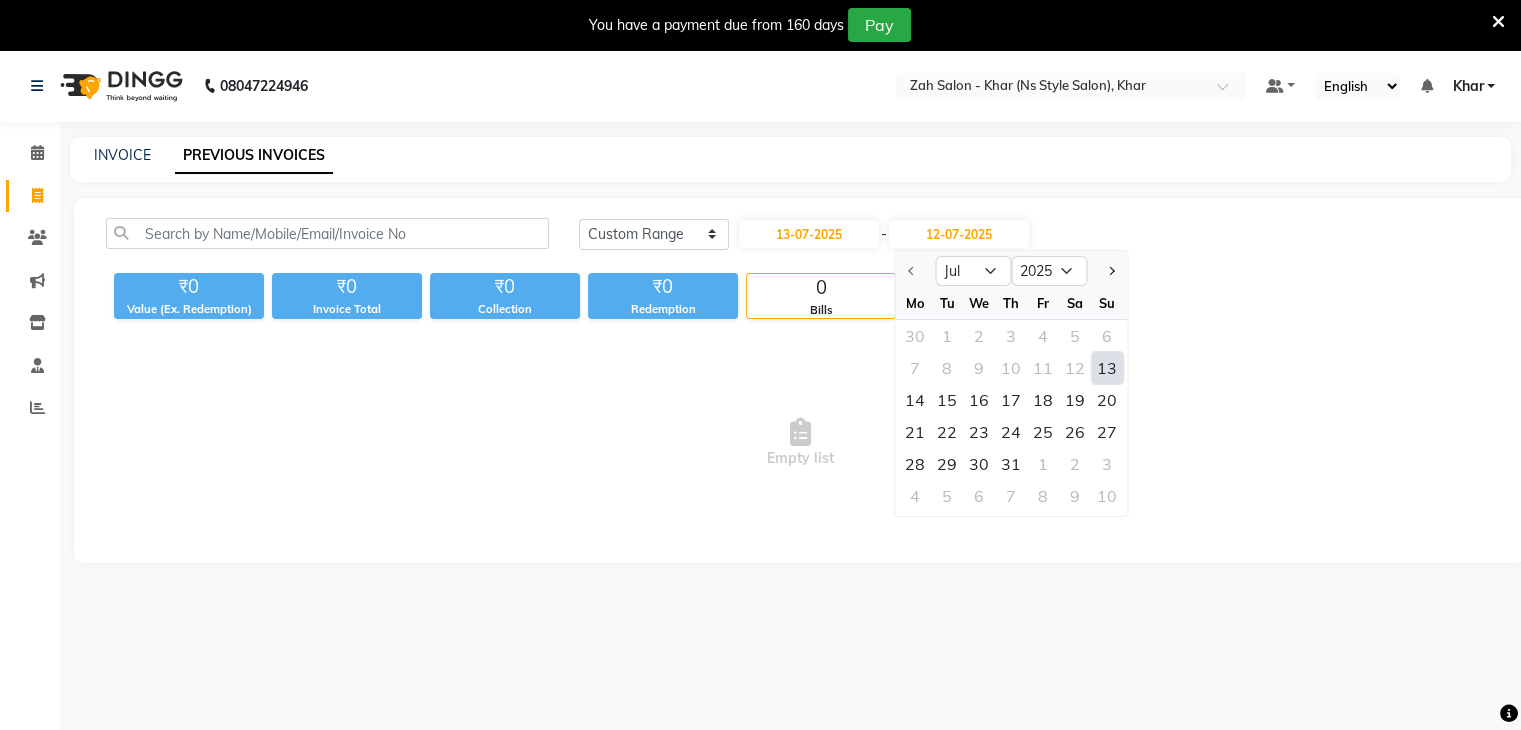 click on "13" 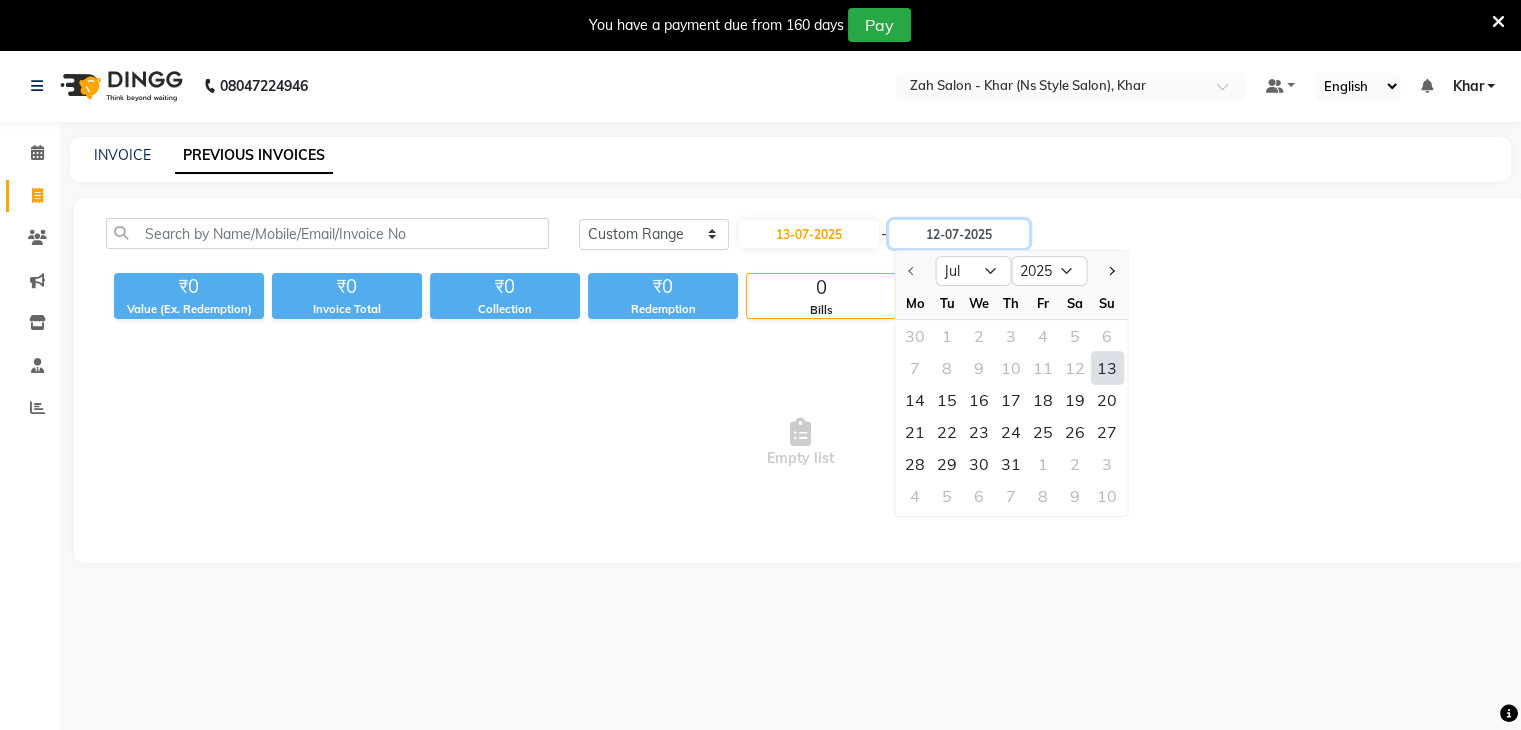 type on "13-07-2025" 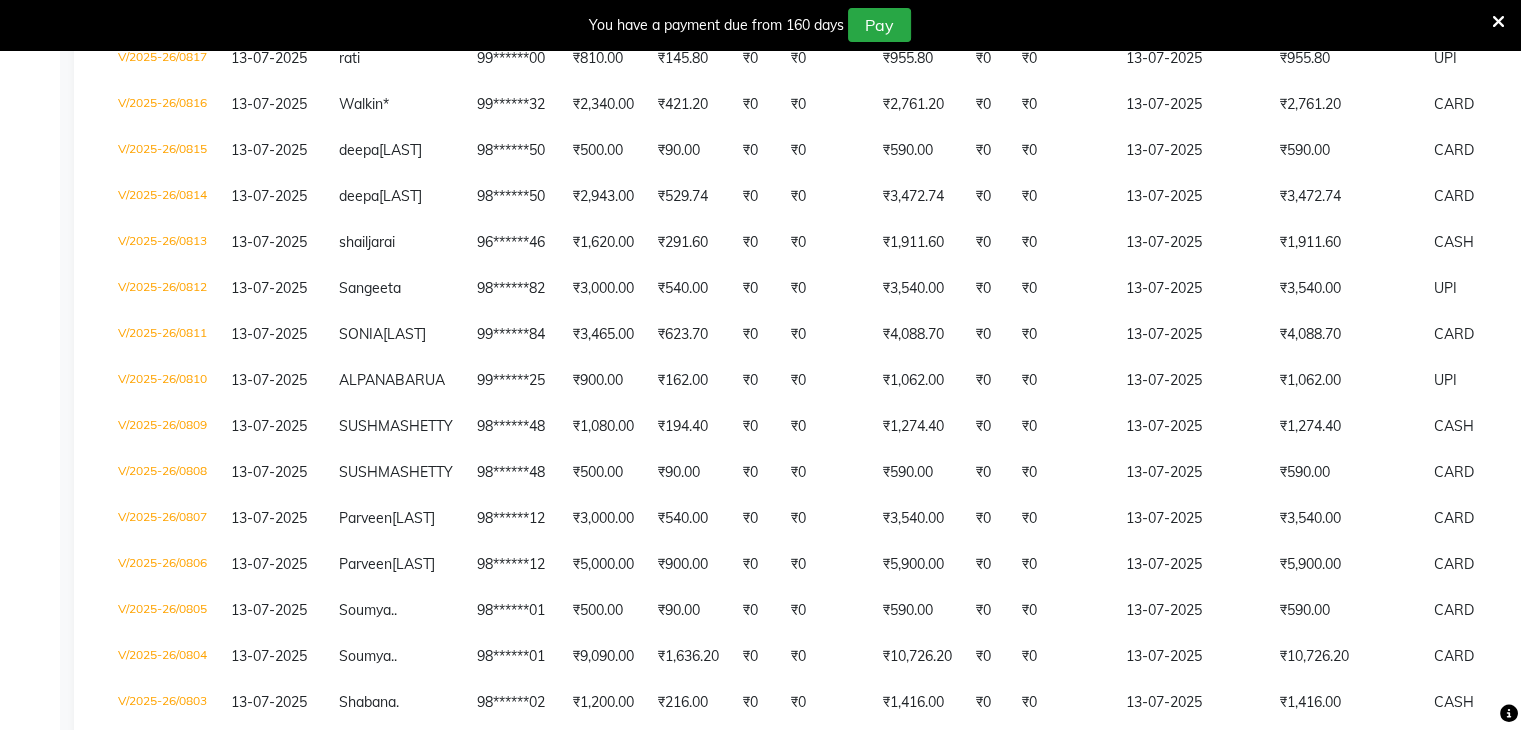 scroll, scrollTop: 1052, scrollLeft: 0, axis: vertical 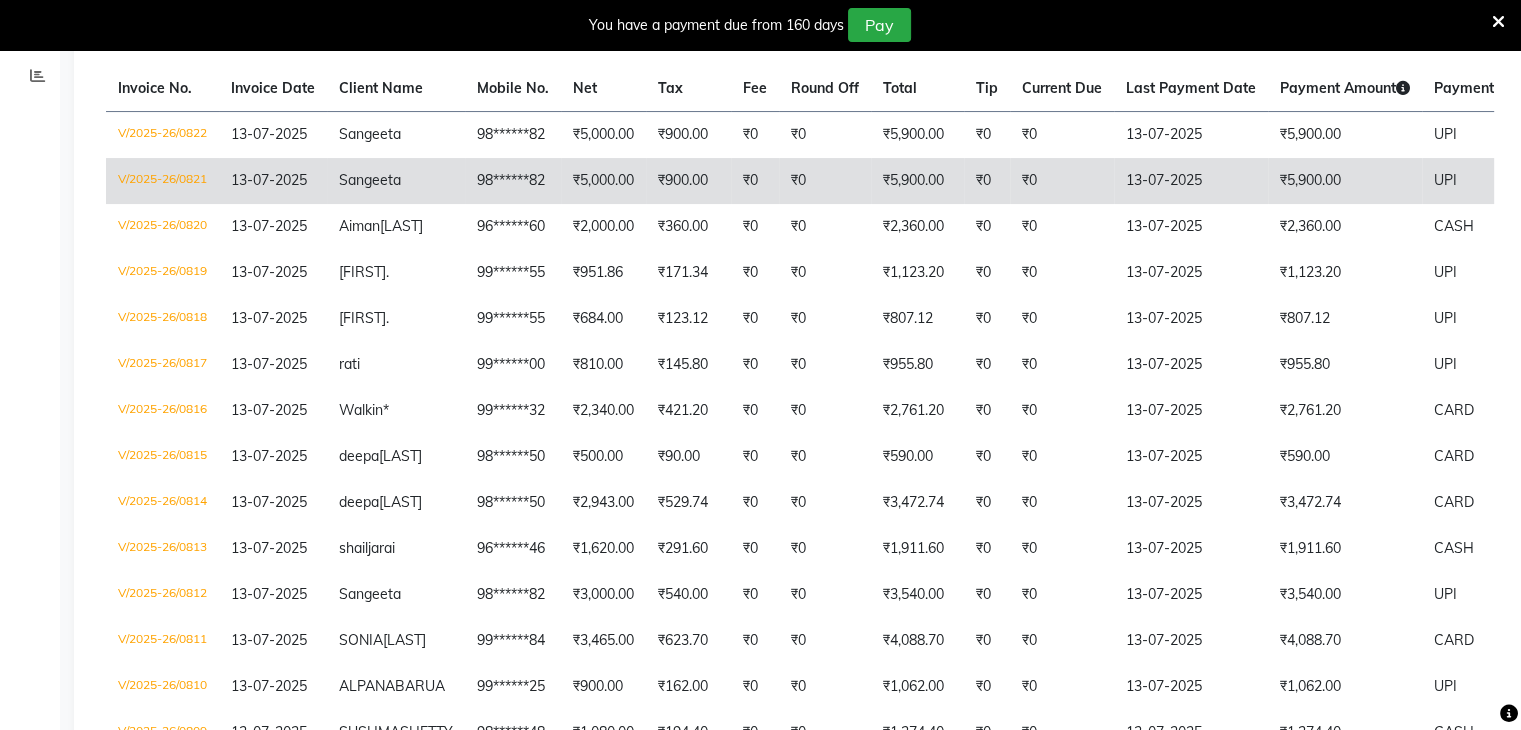 click on "₹900.00" 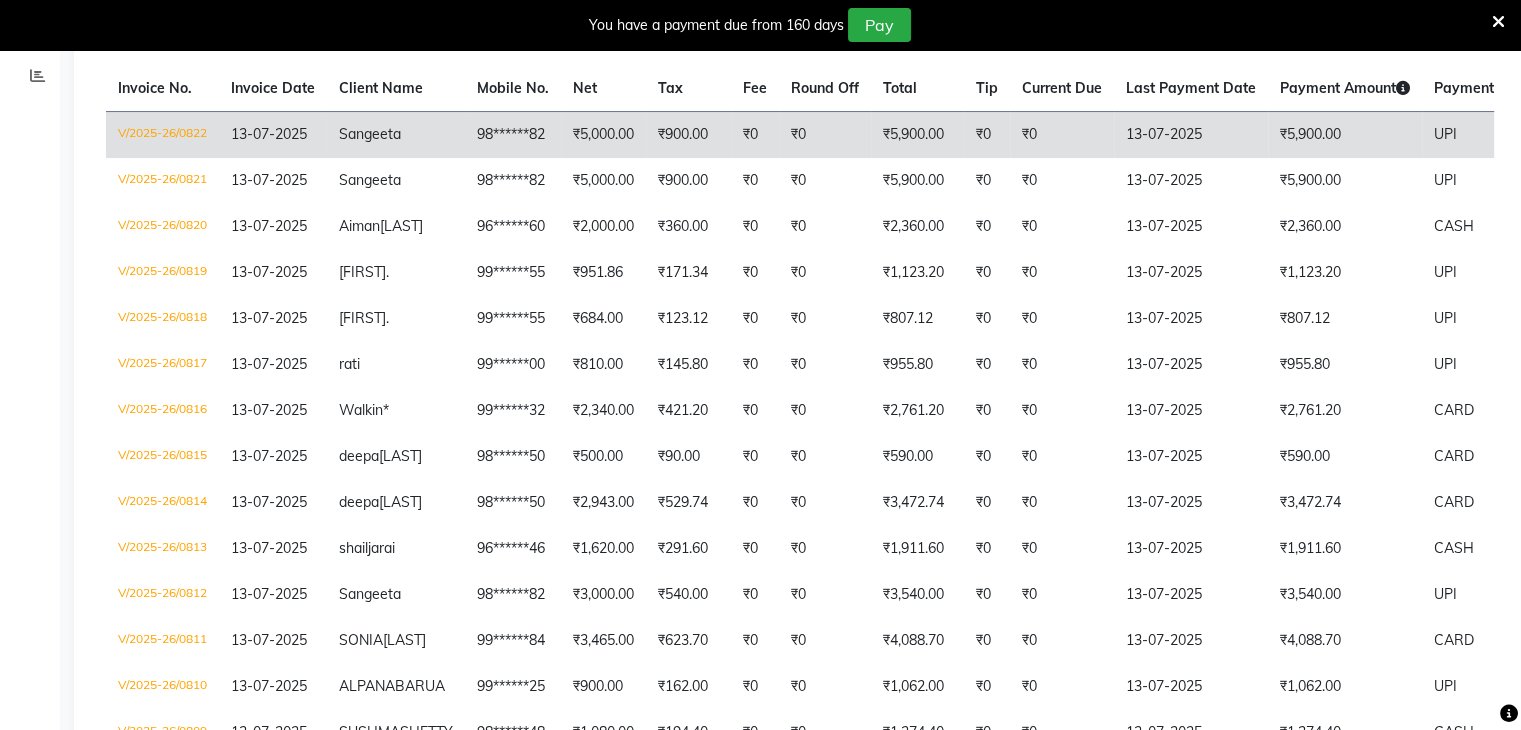 click on "₹5,000.00" 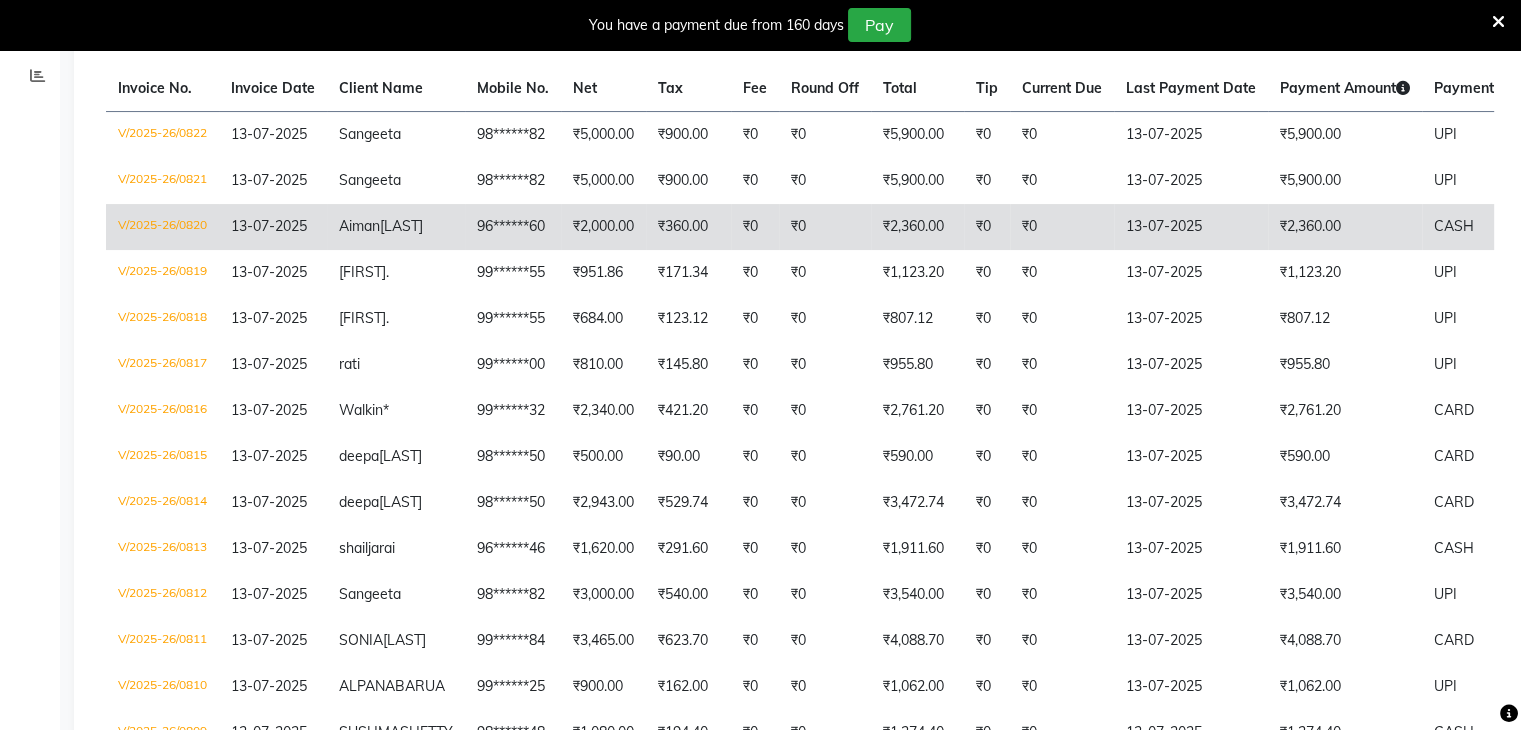 click on "₹2,000.00" 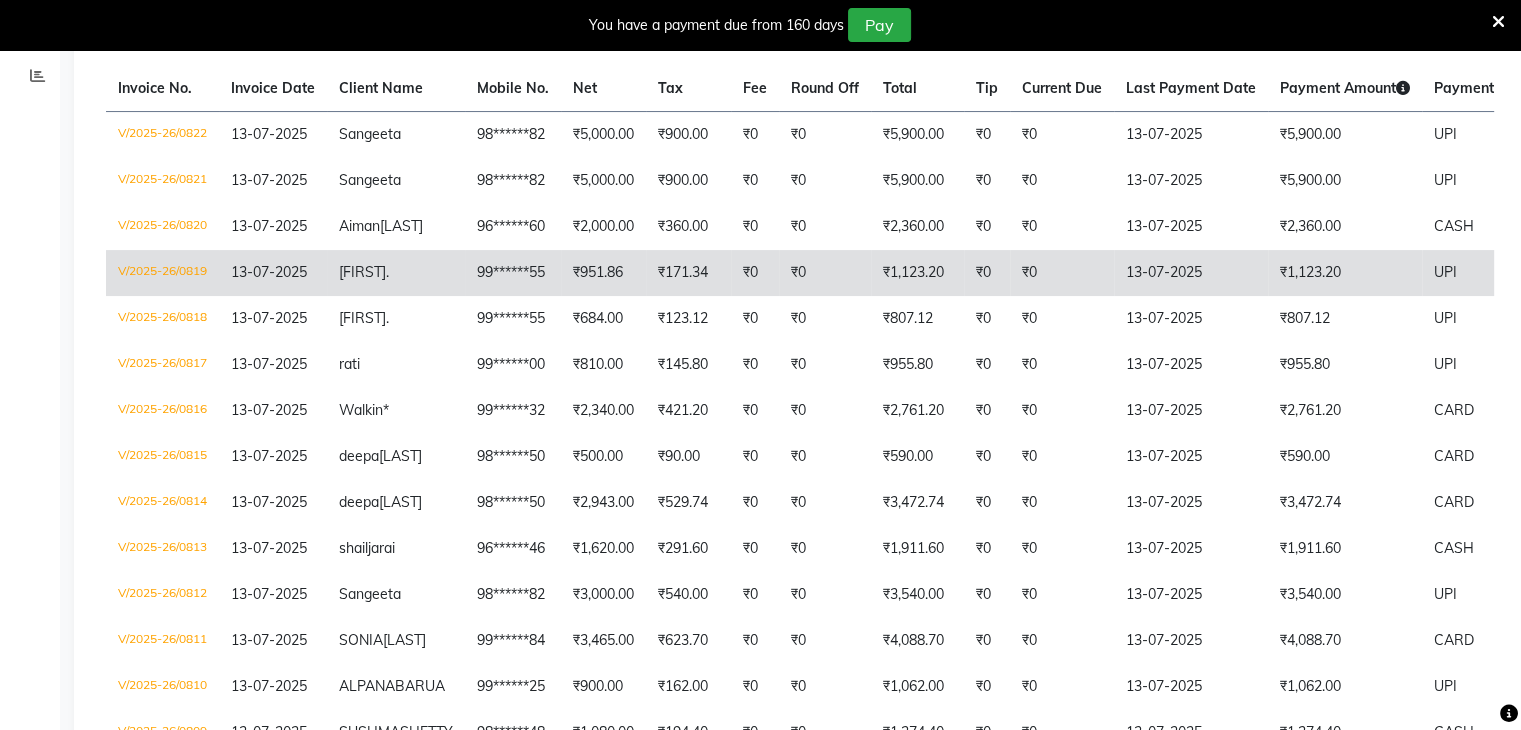 click on "₹0" 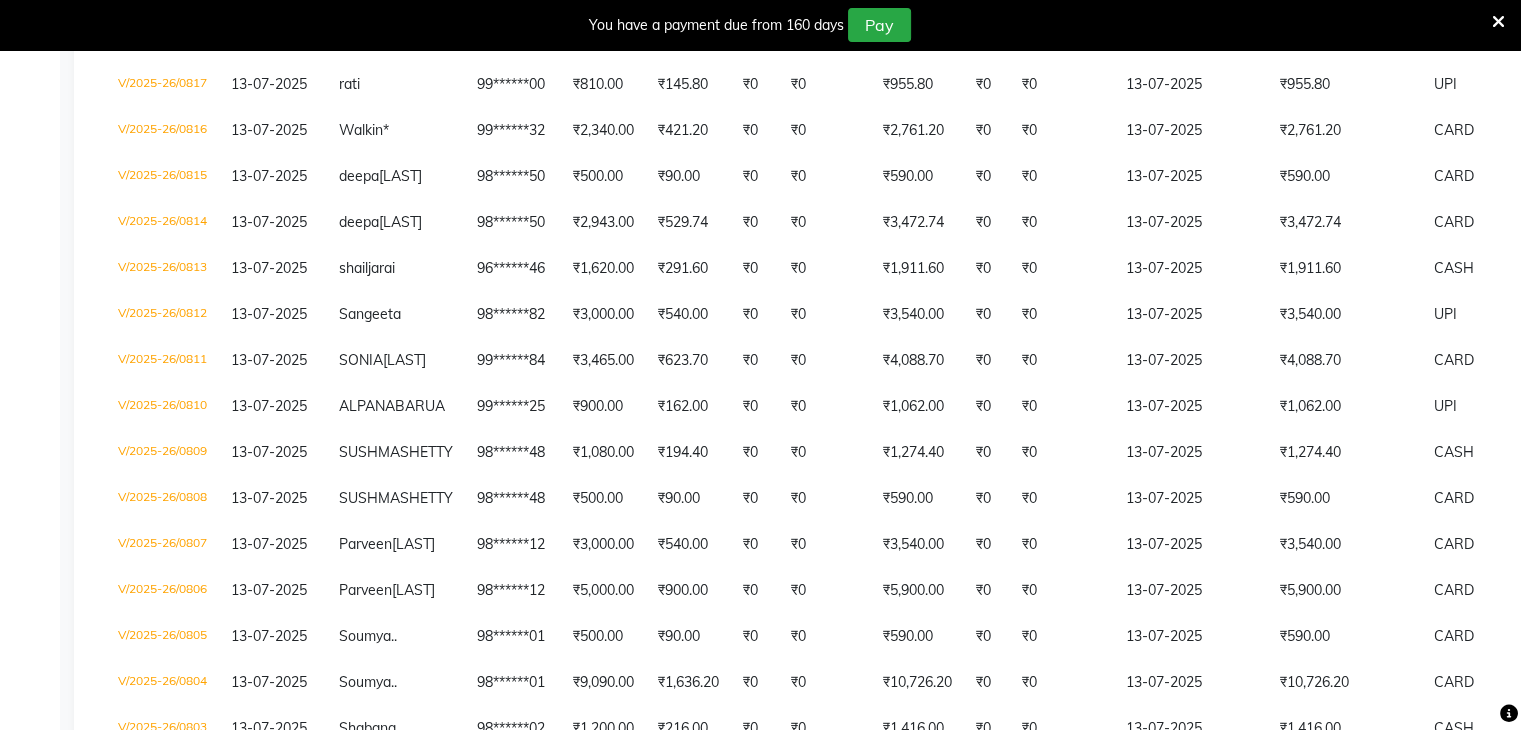 scroll, scrollTop: 652, scrollLeft: 0, axis: vertical 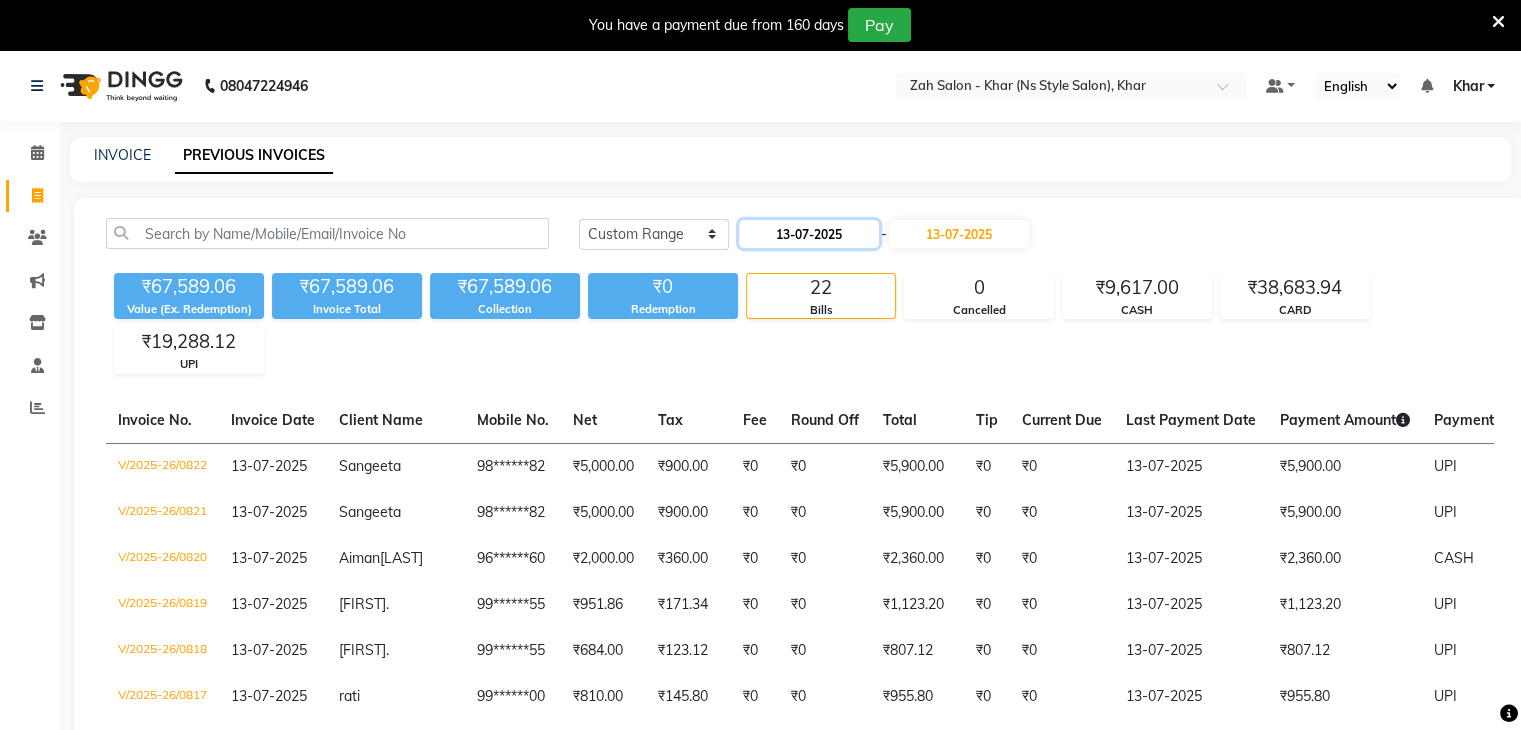 click on "13-07-2025" 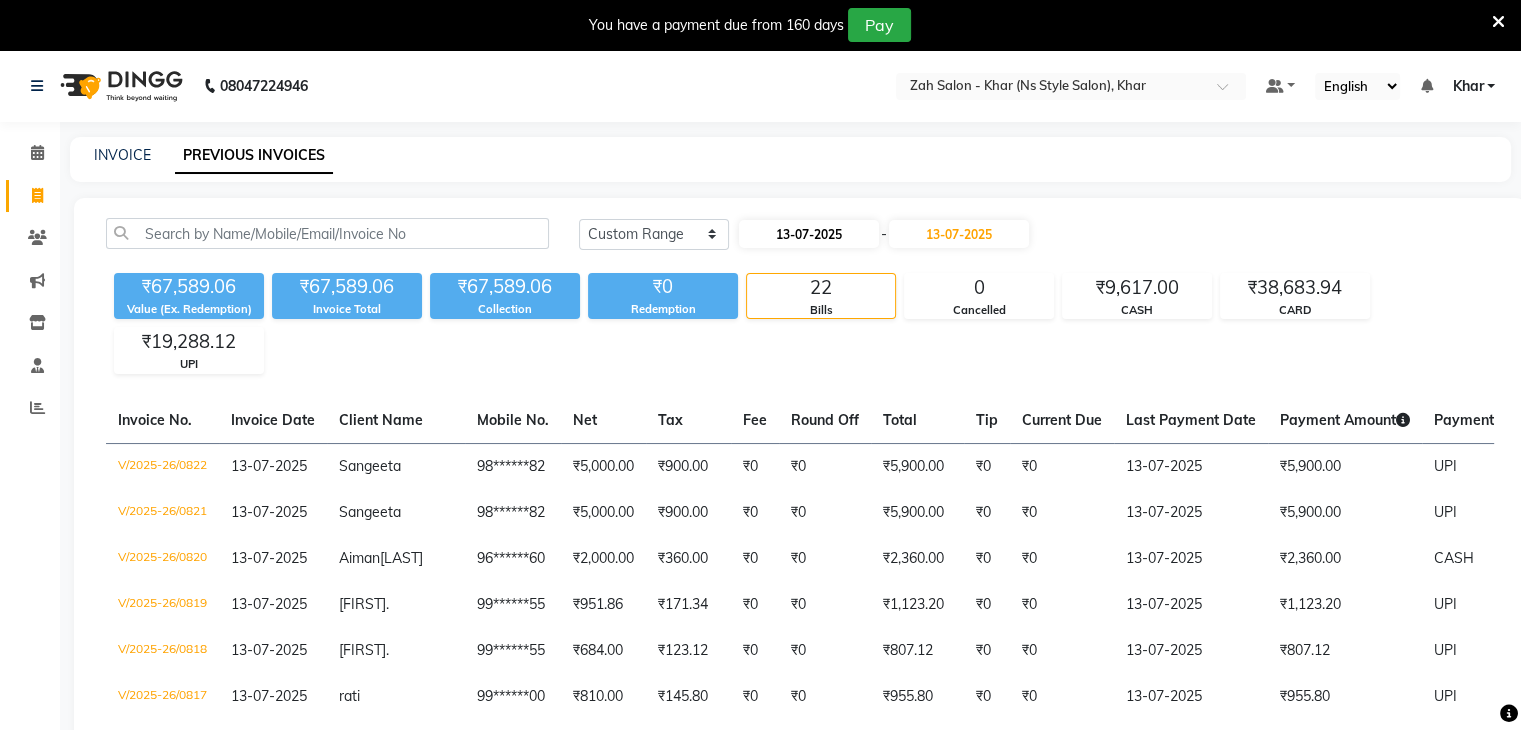 select on "7" 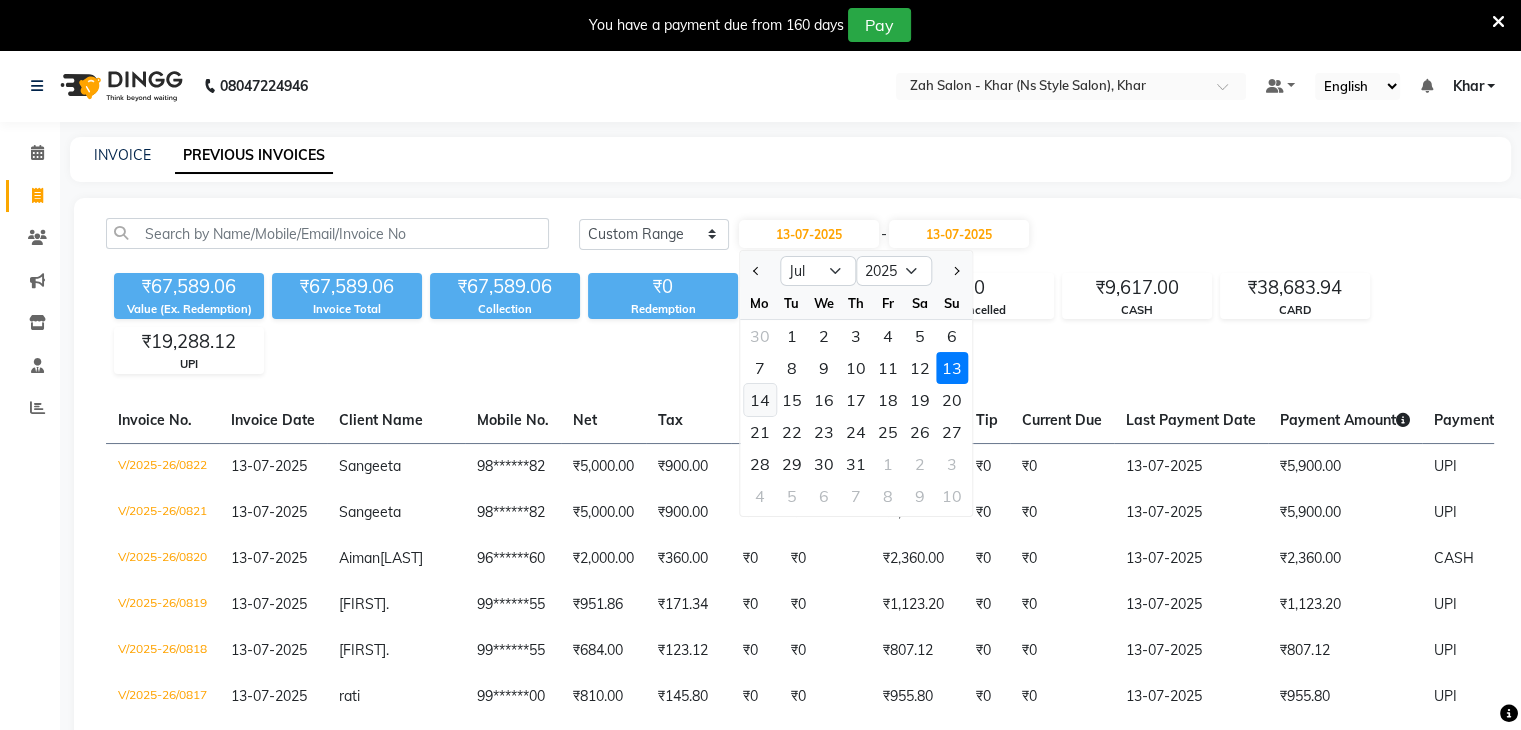 click on "14" 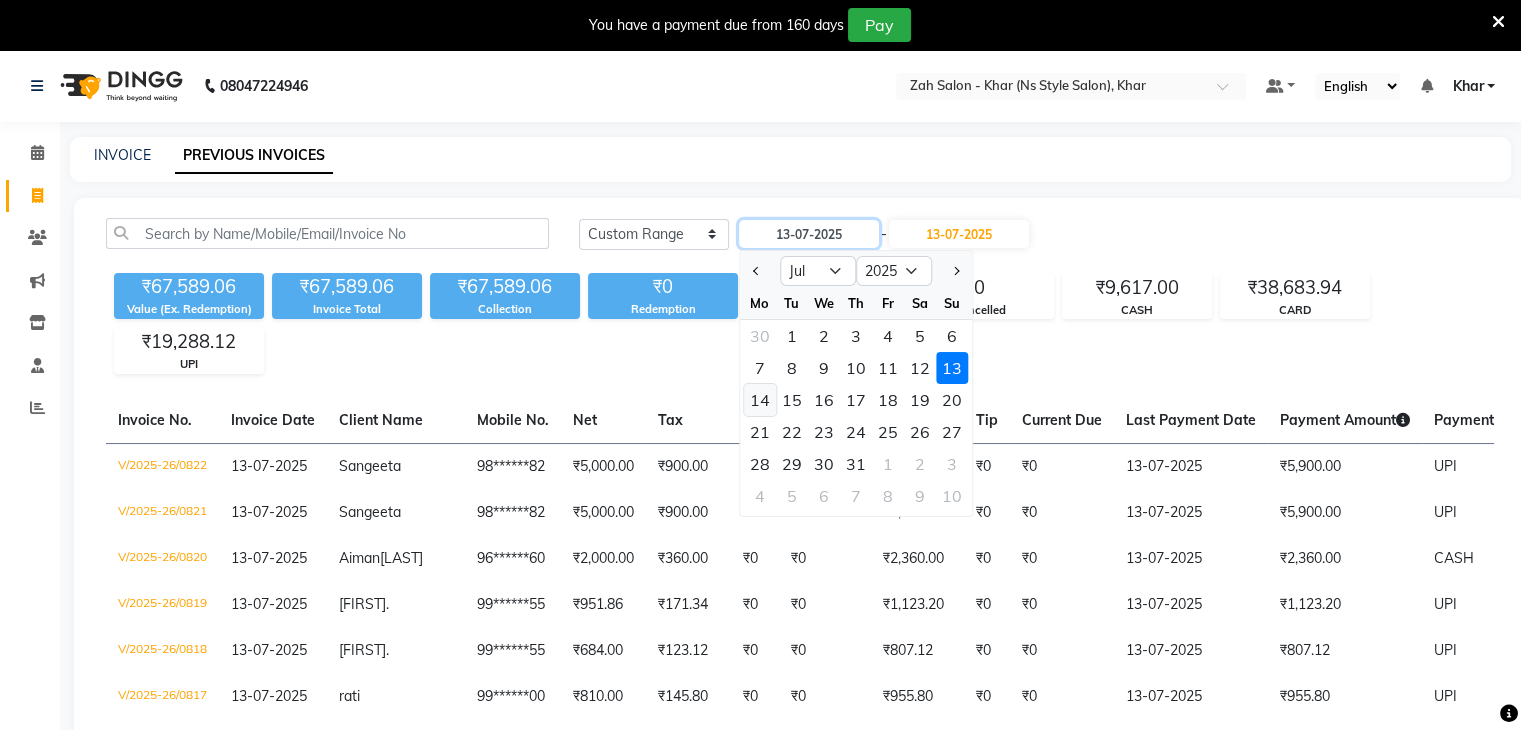 type on "14-07-2025" 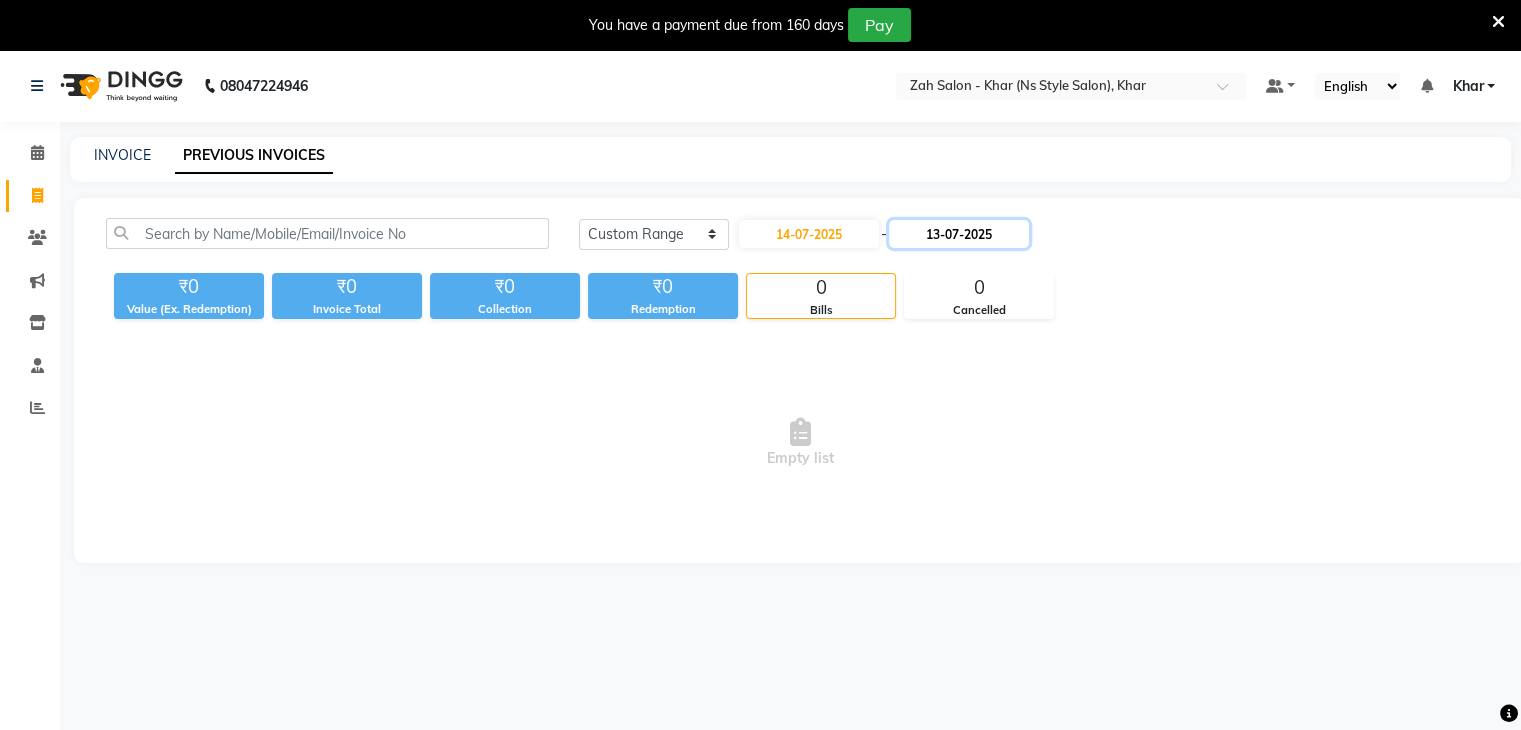 click on "13-07-2025" 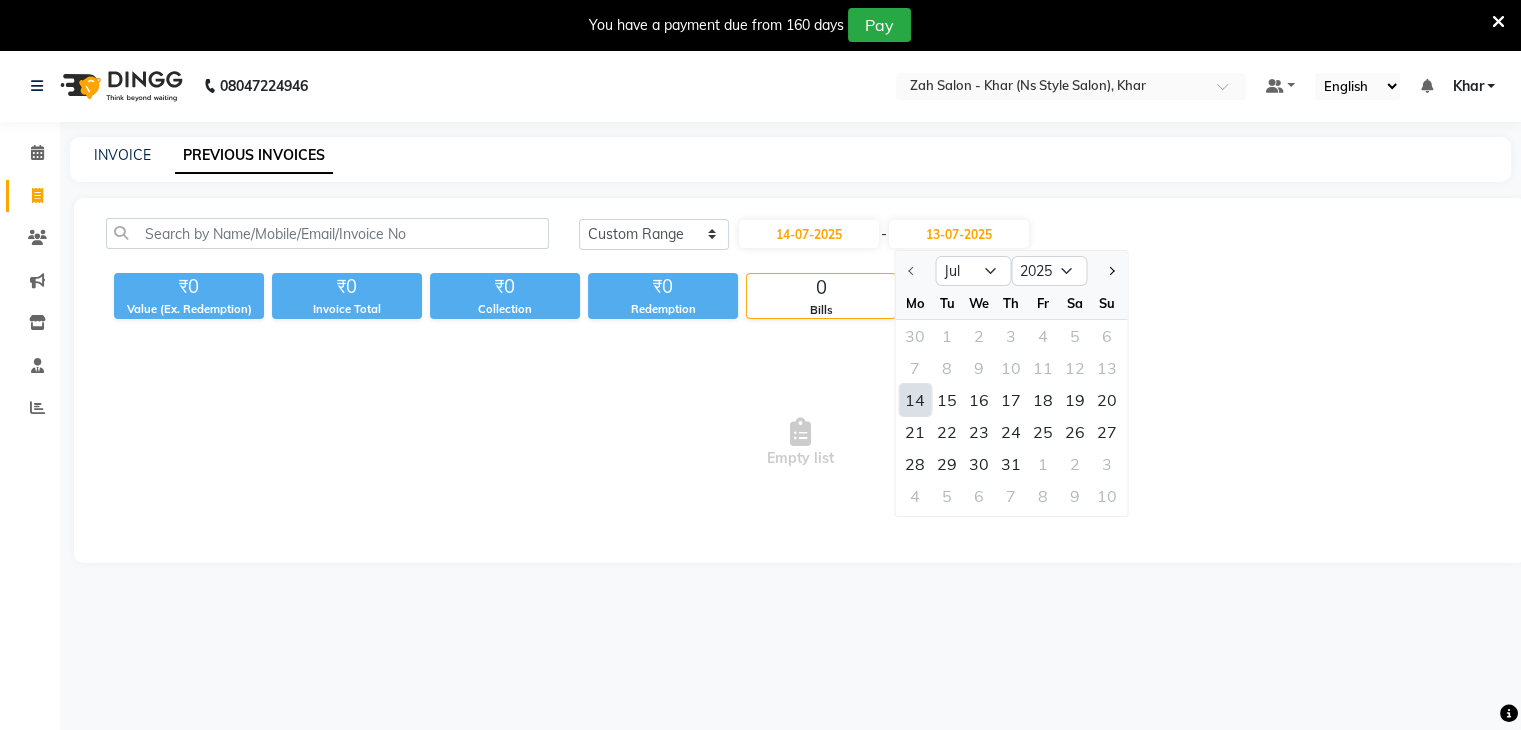 click on "14" 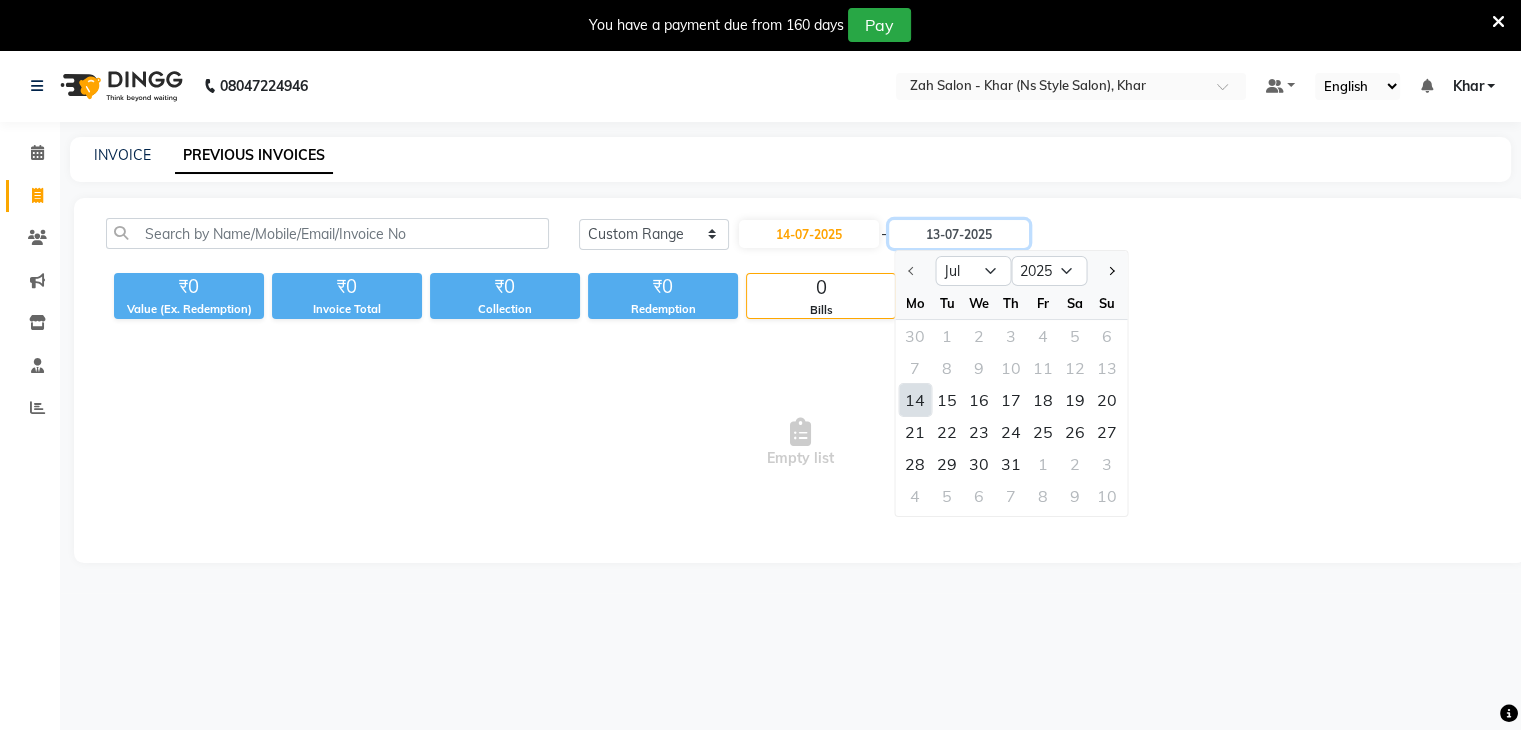 type on "14-07-2025" 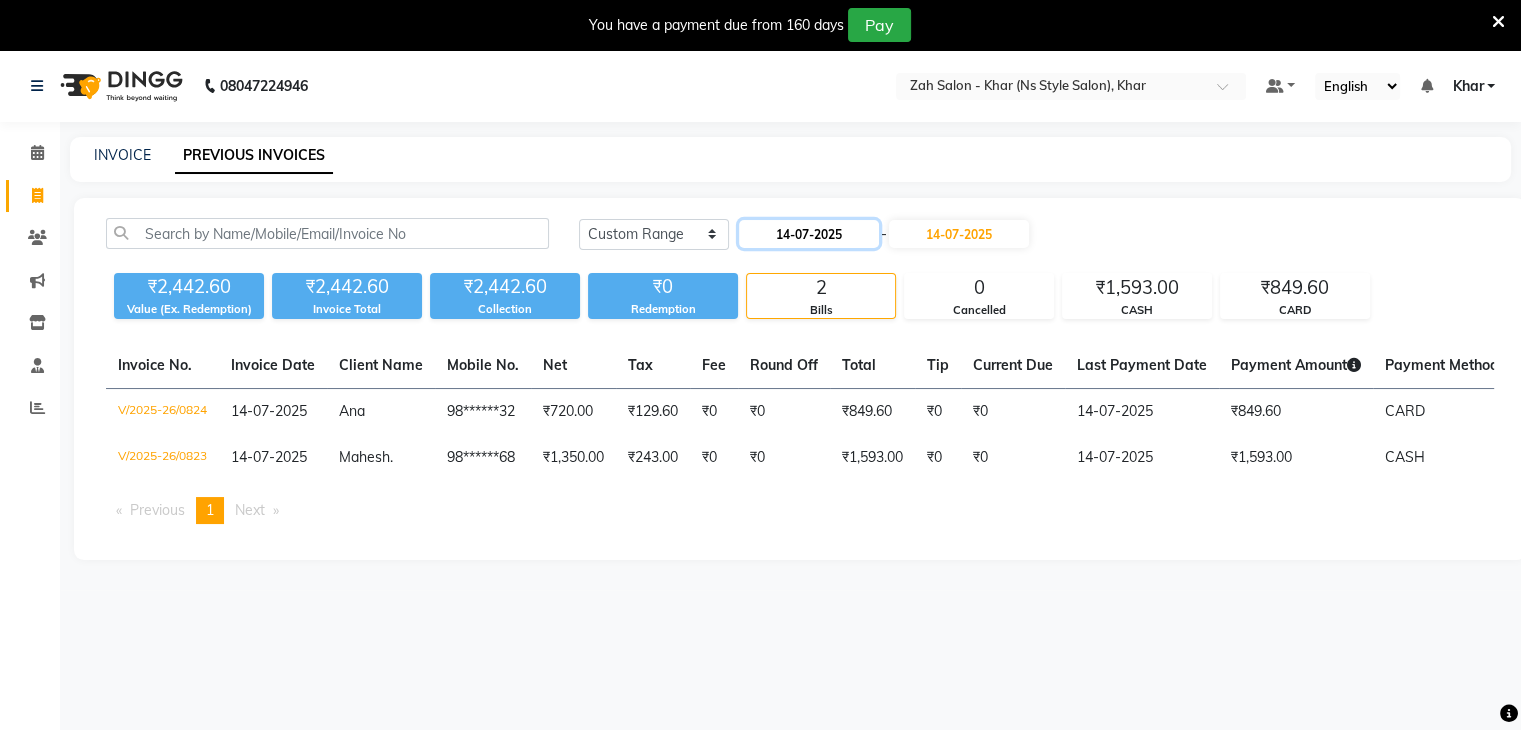 click on "14-07-2025" 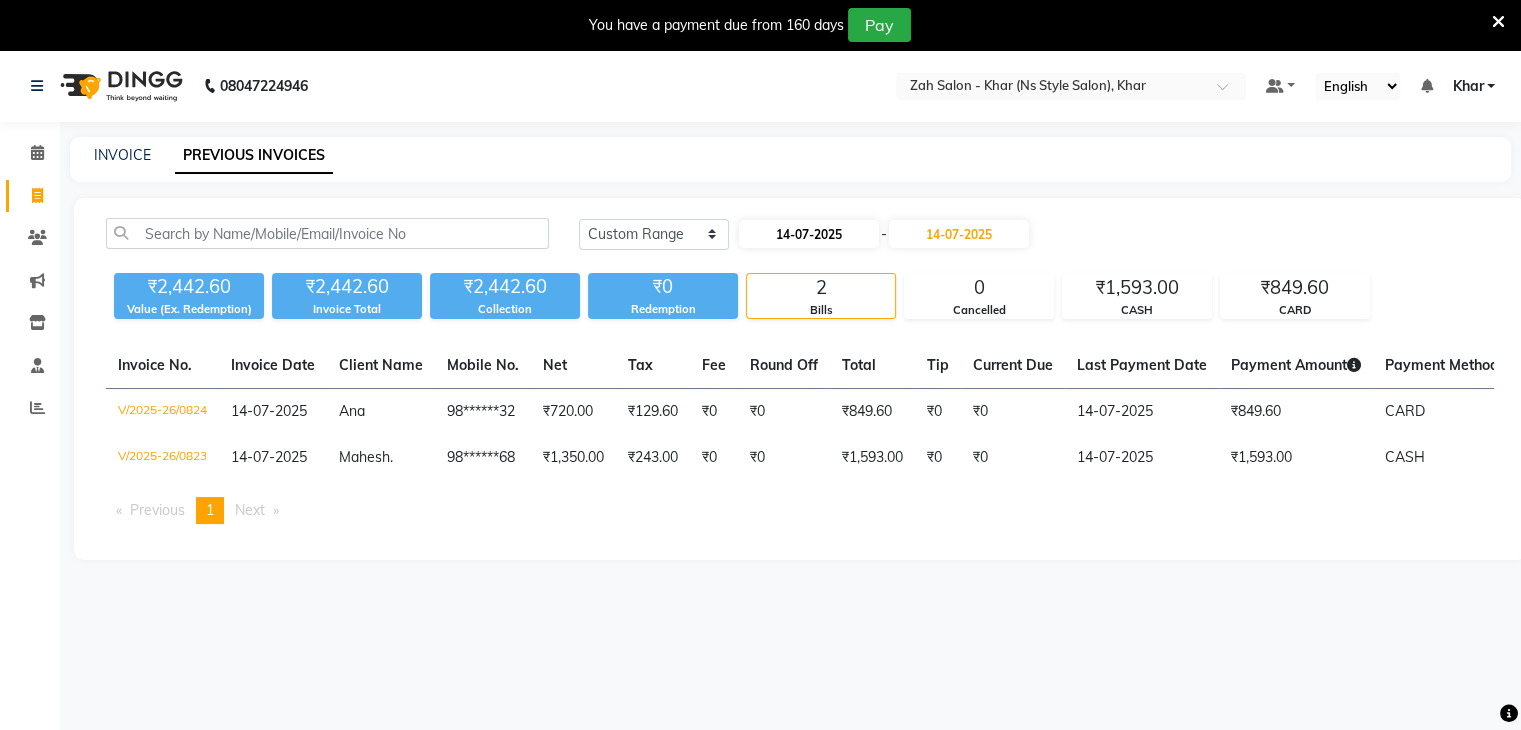 select on "7" 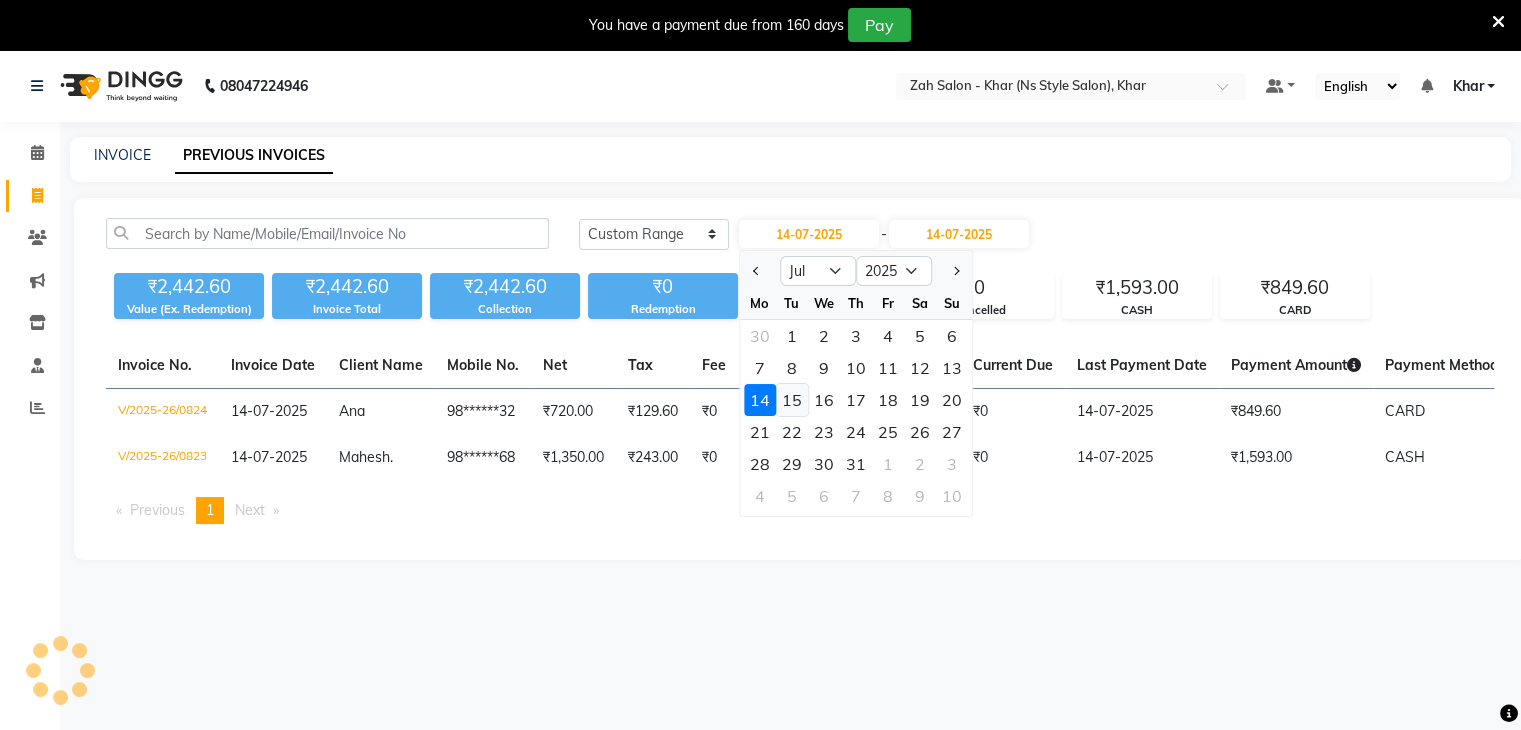 click on "15" 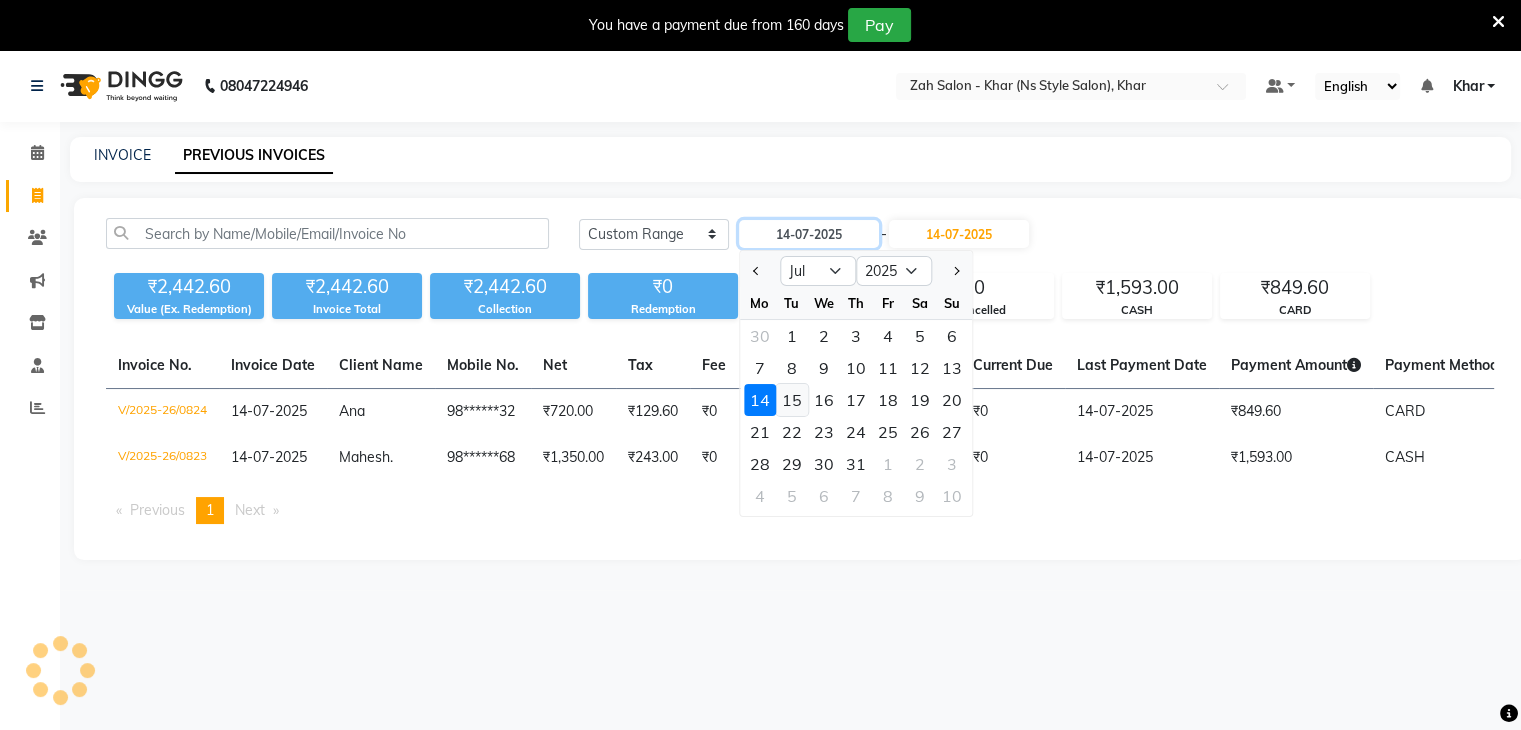 type on "15-07-2025" 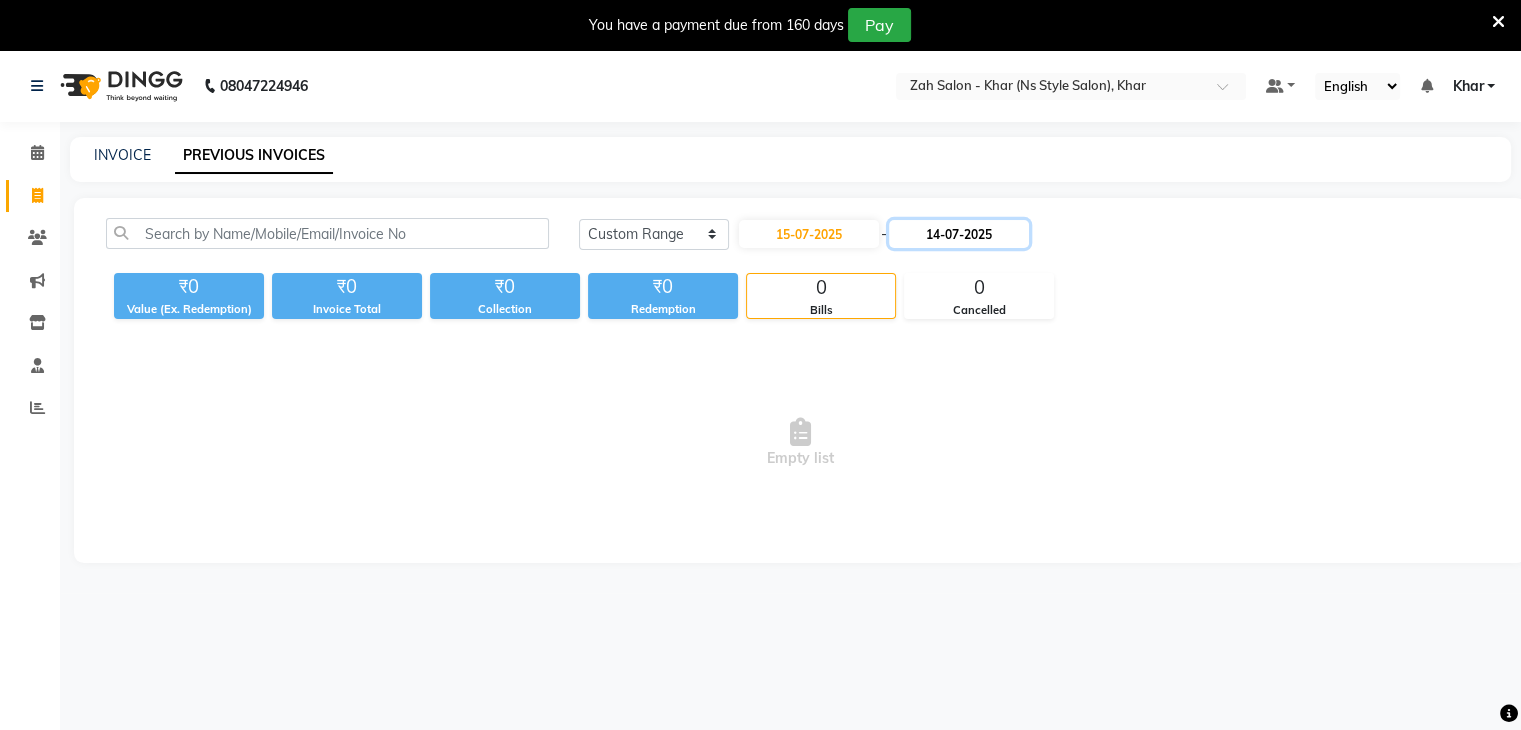 click on "14-07-2025" 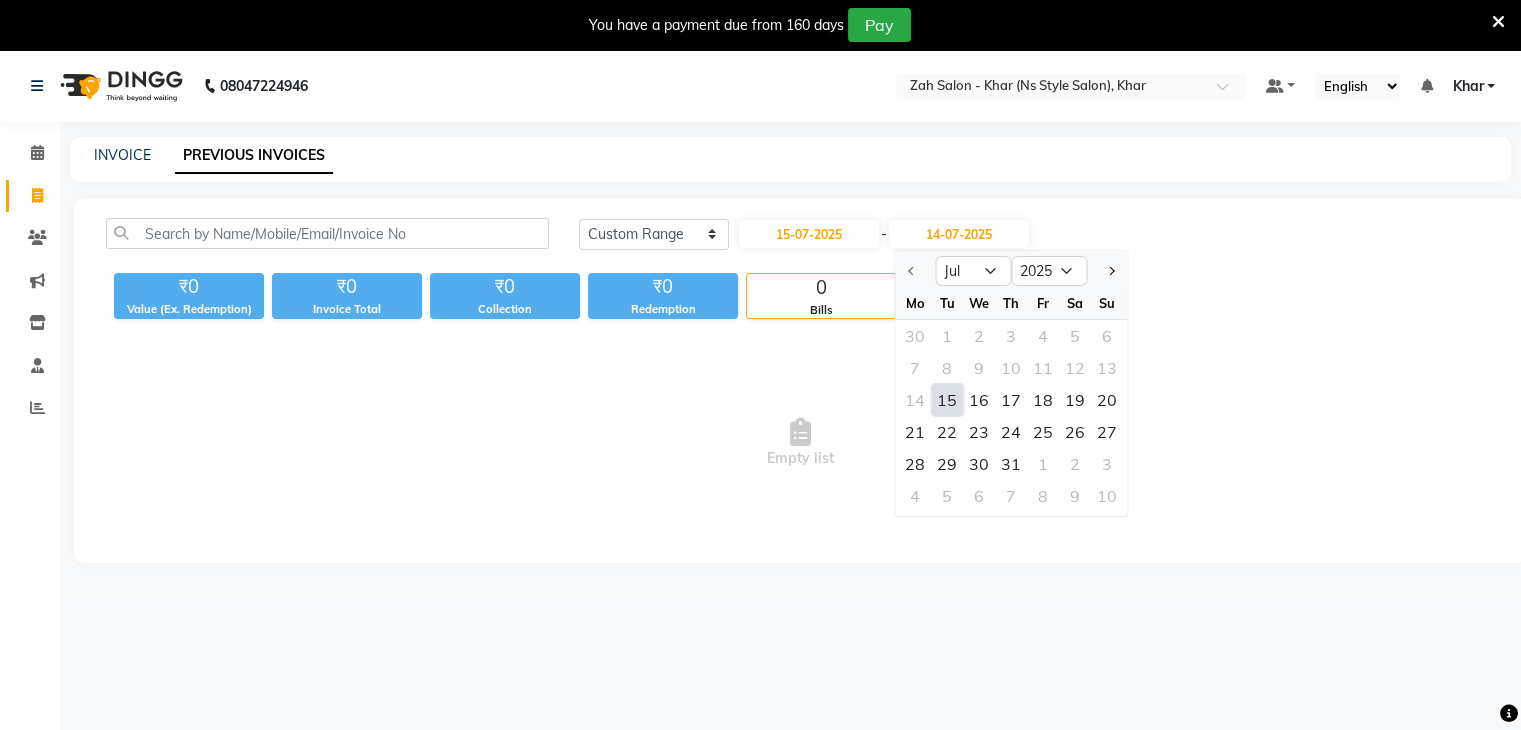 click on "15" 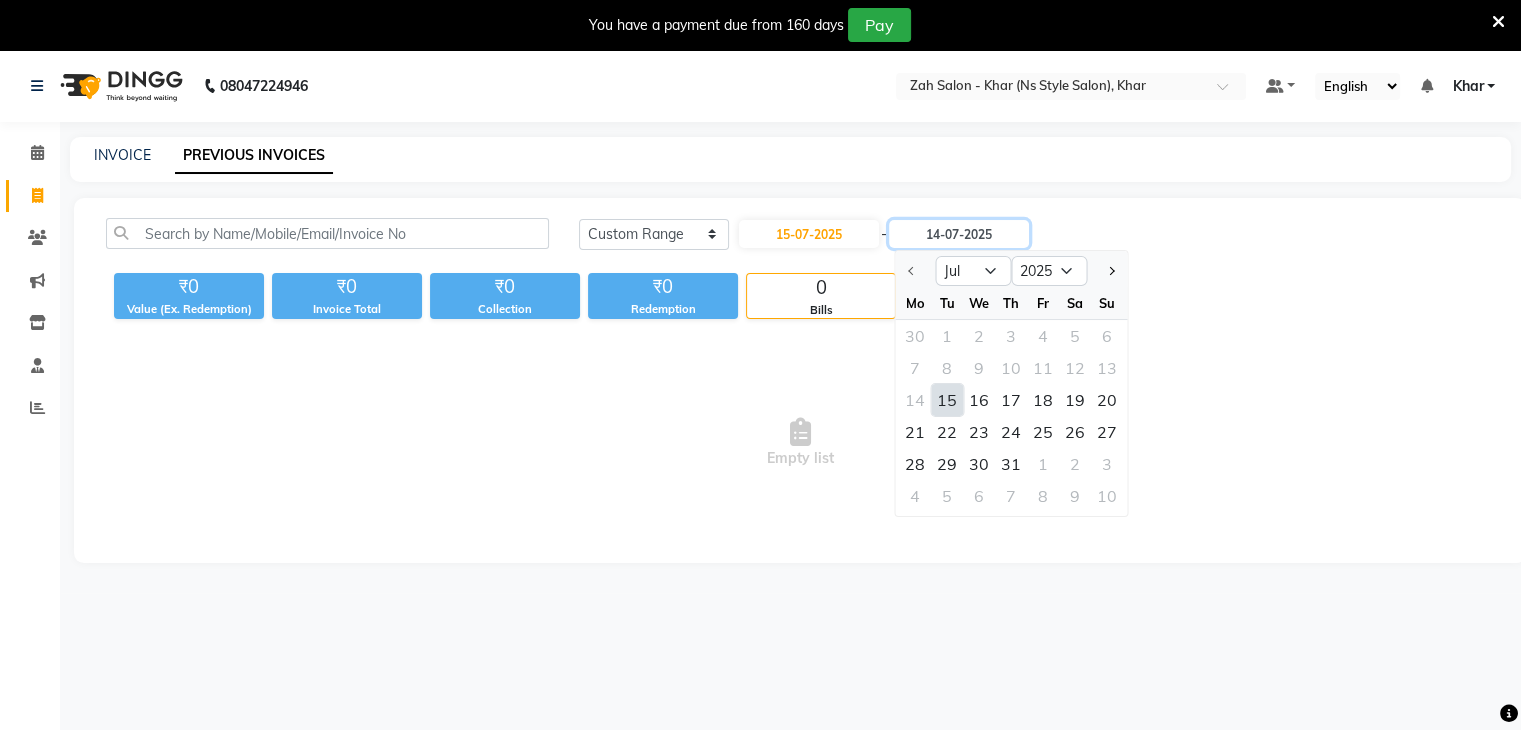 type on "15-07-2025" 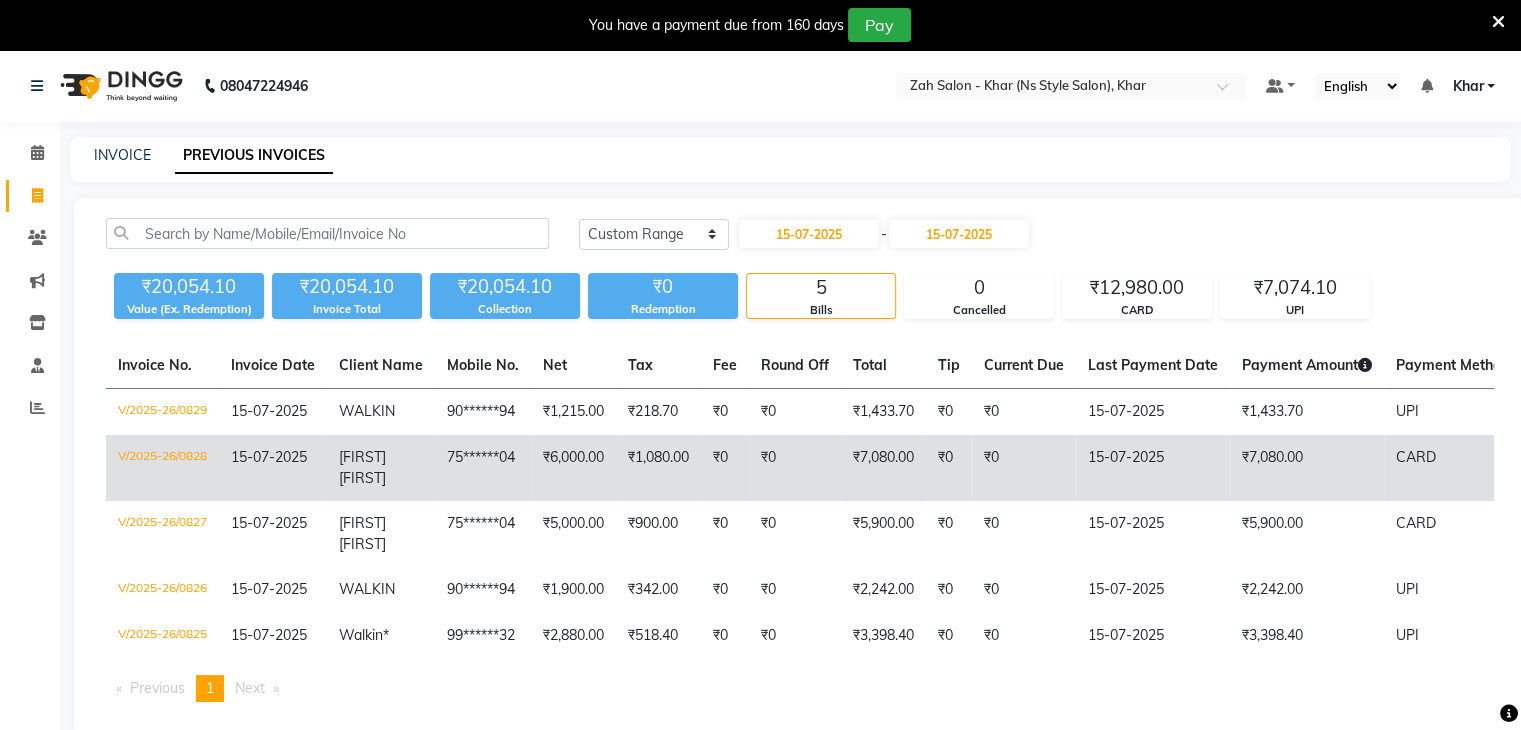 click on "₹0" 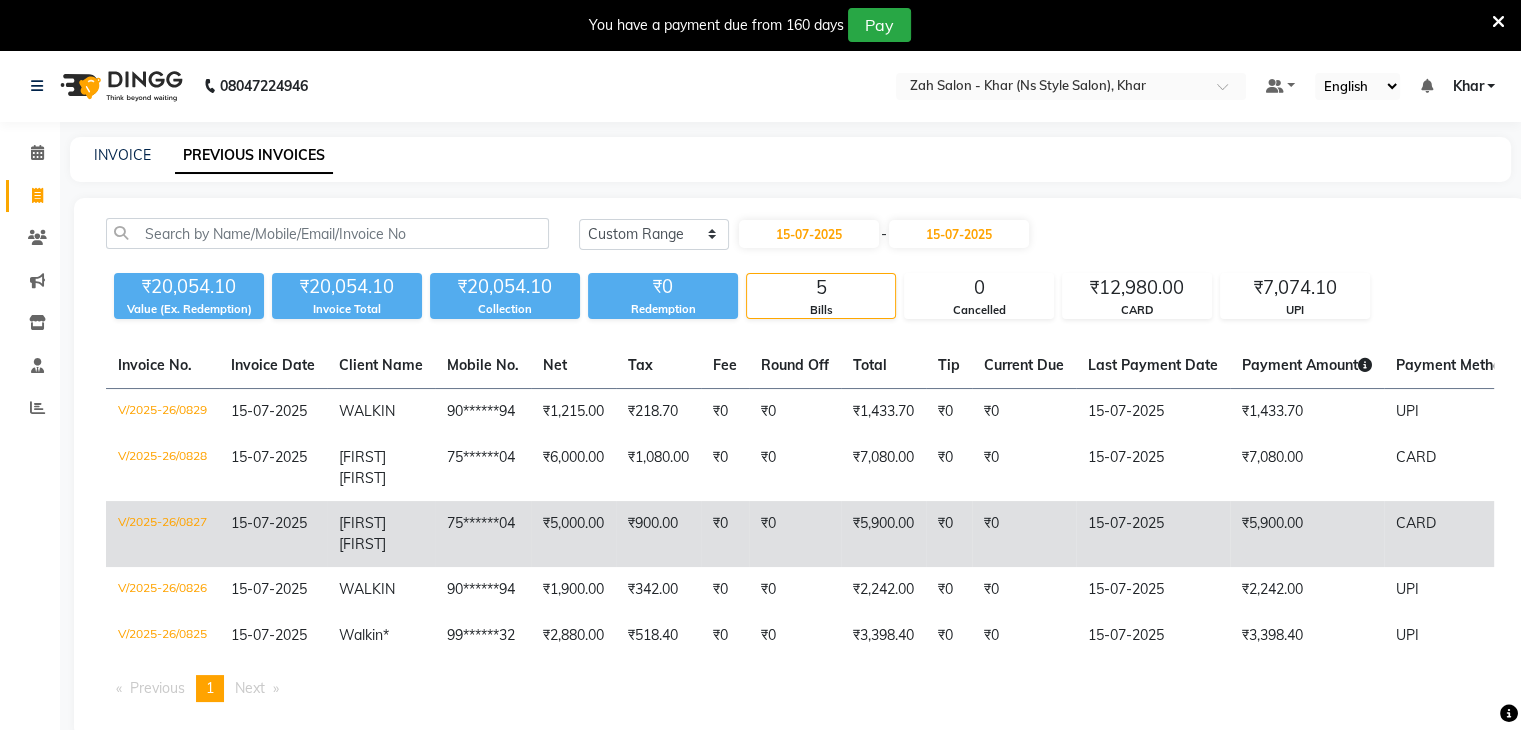 click on "75******04" 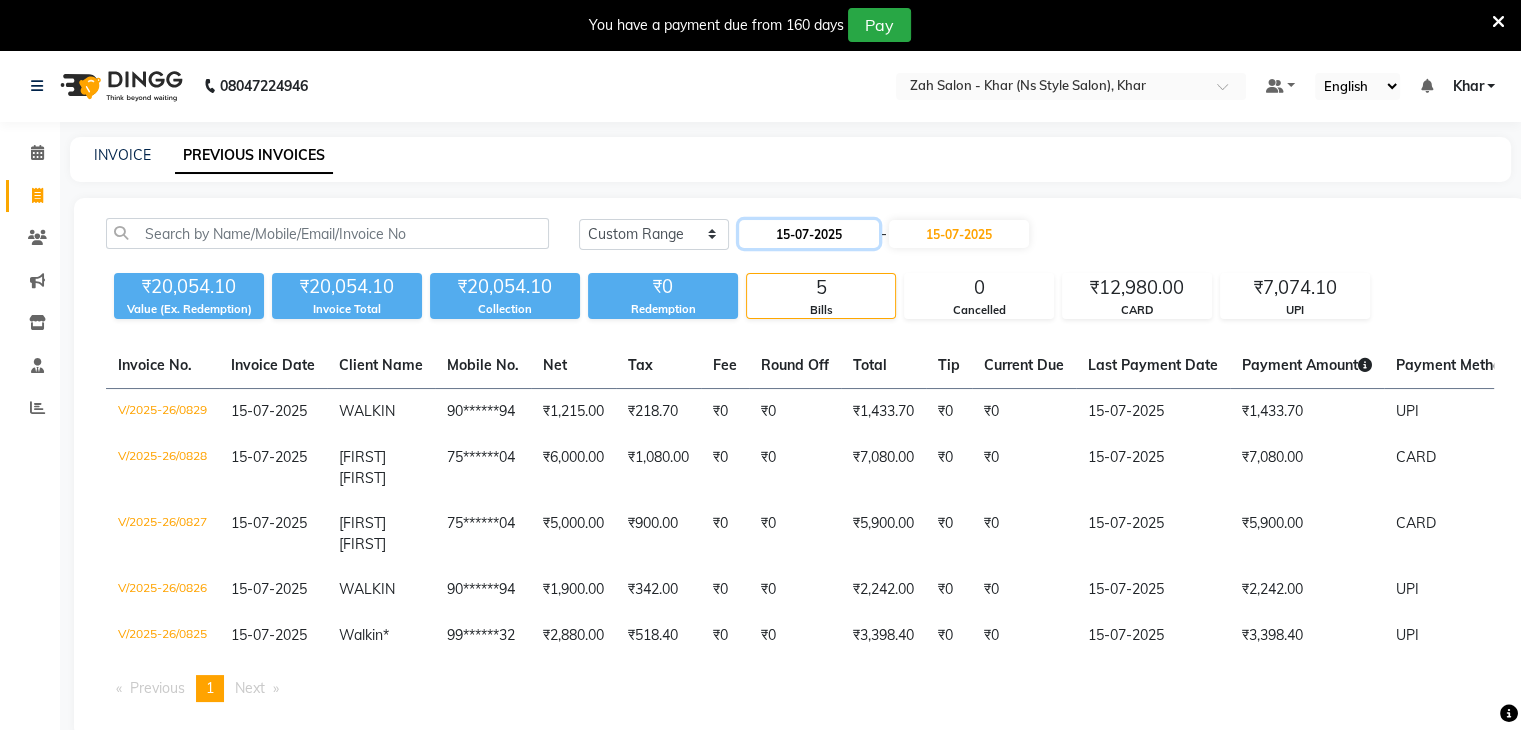 click on "15-07-2025" 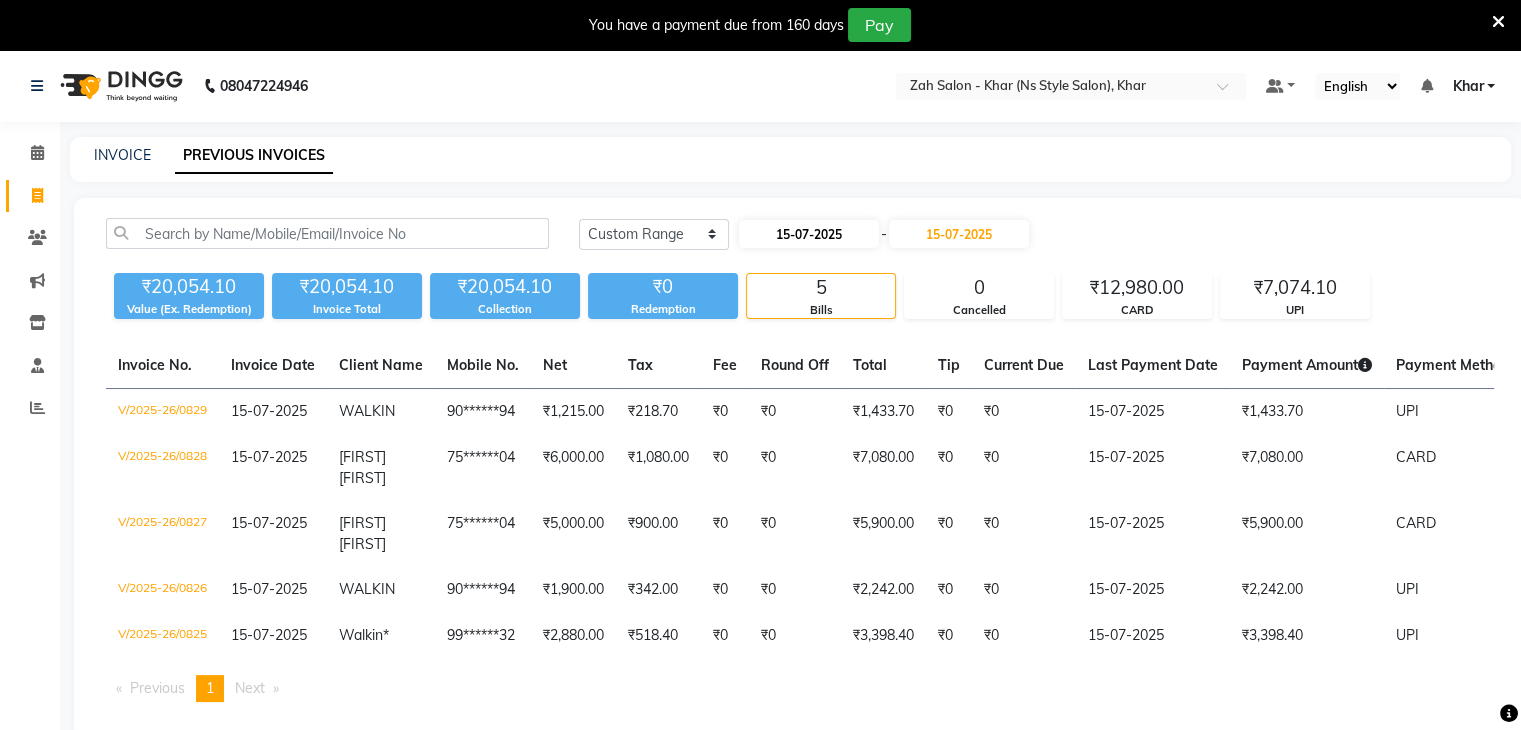 select on "7" 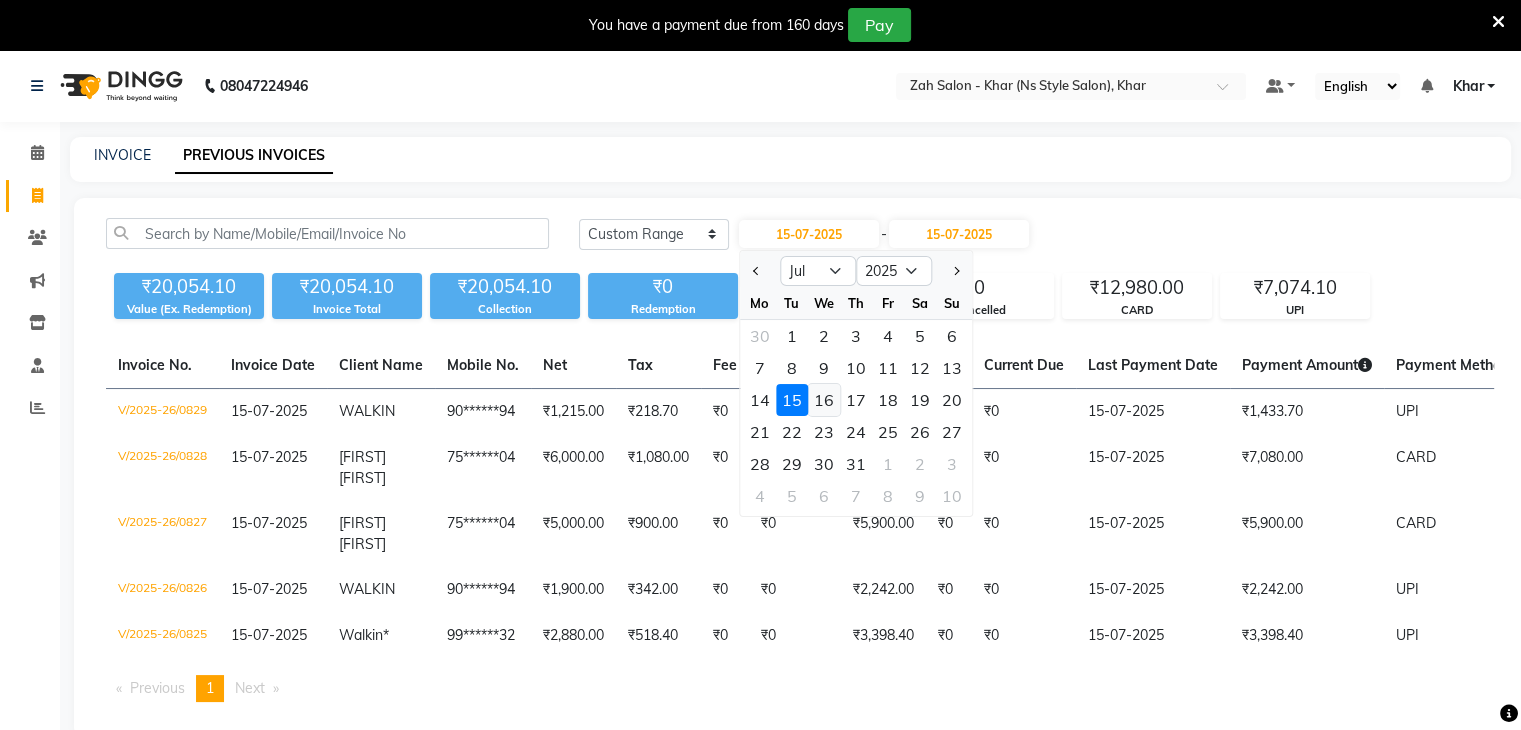click on "16" 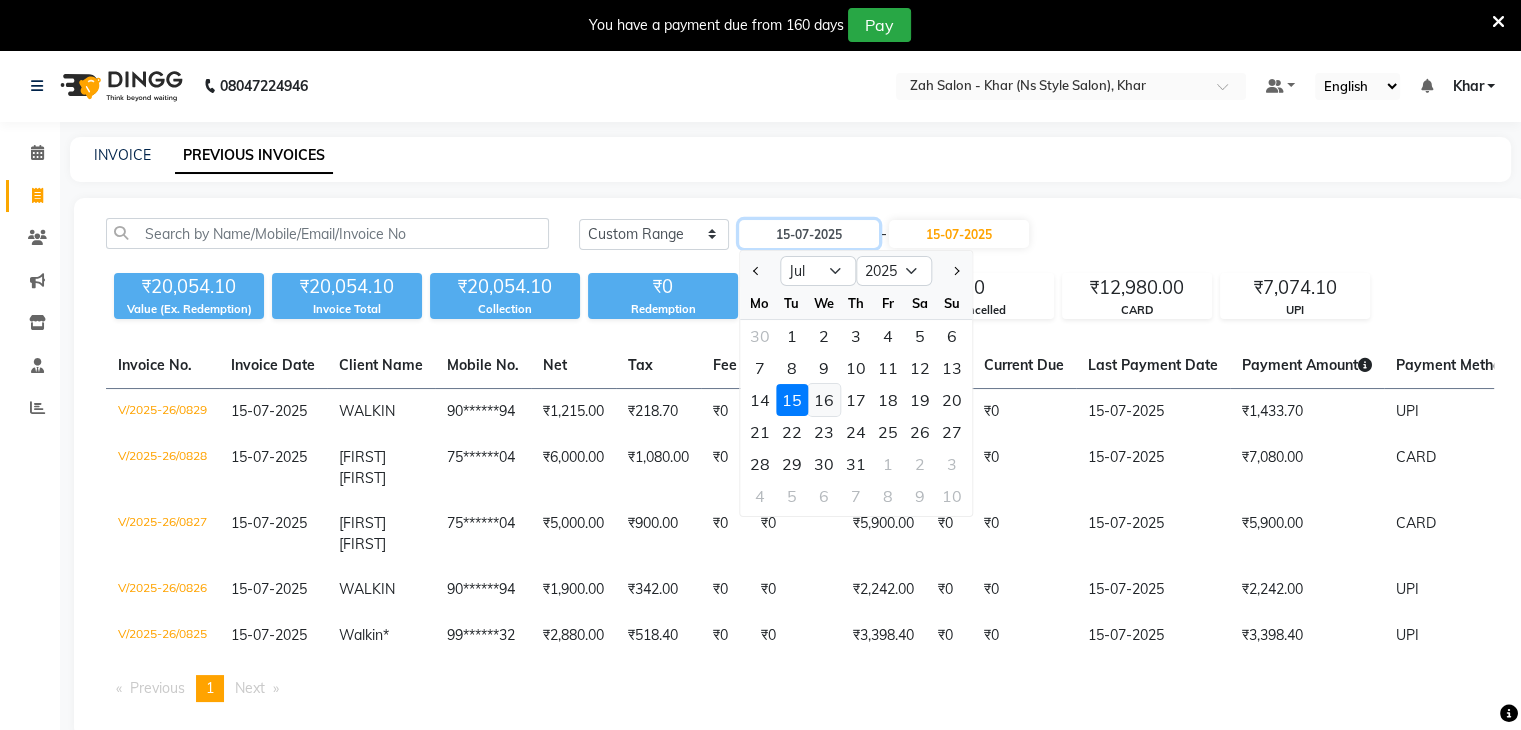 type on "16-07-2025" 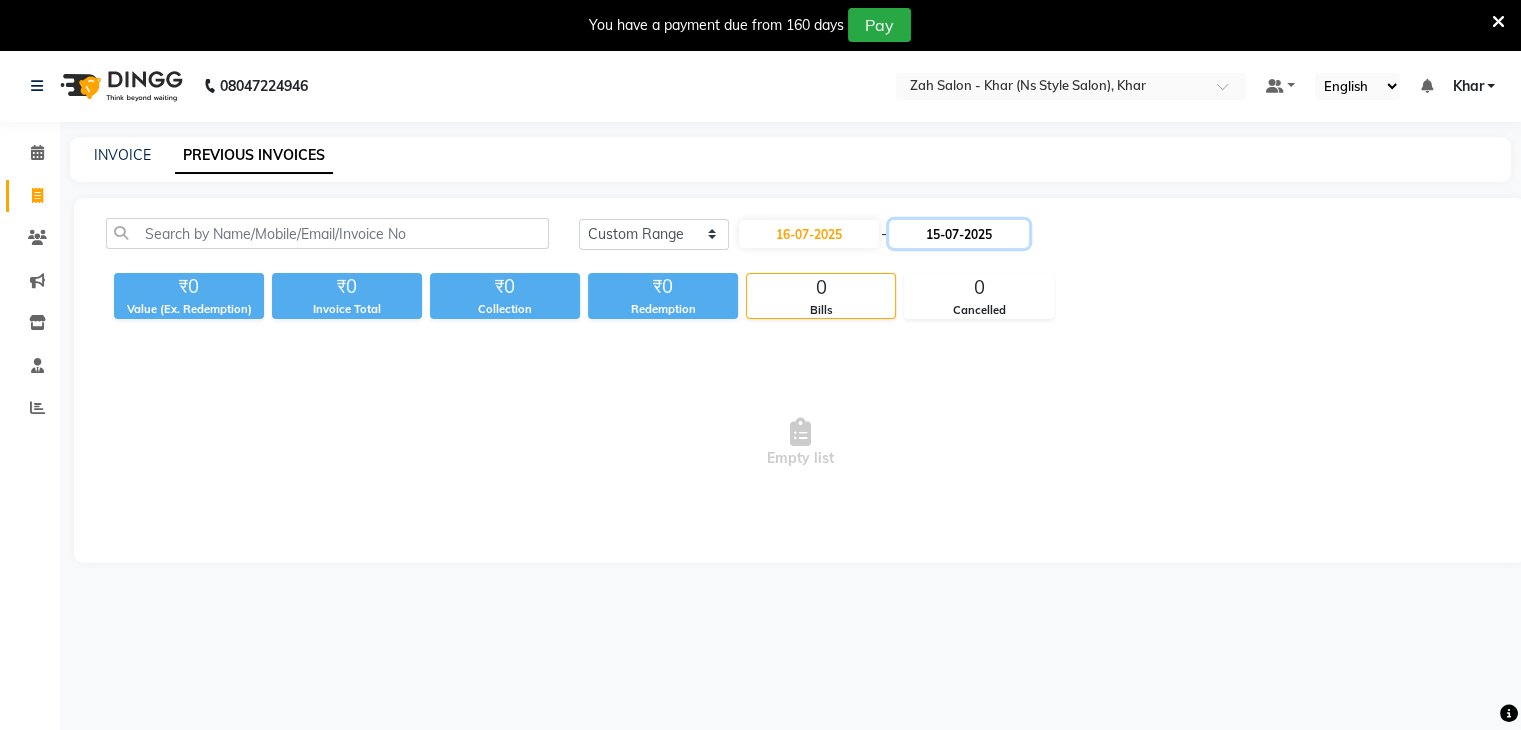 click on "15-07-2025" 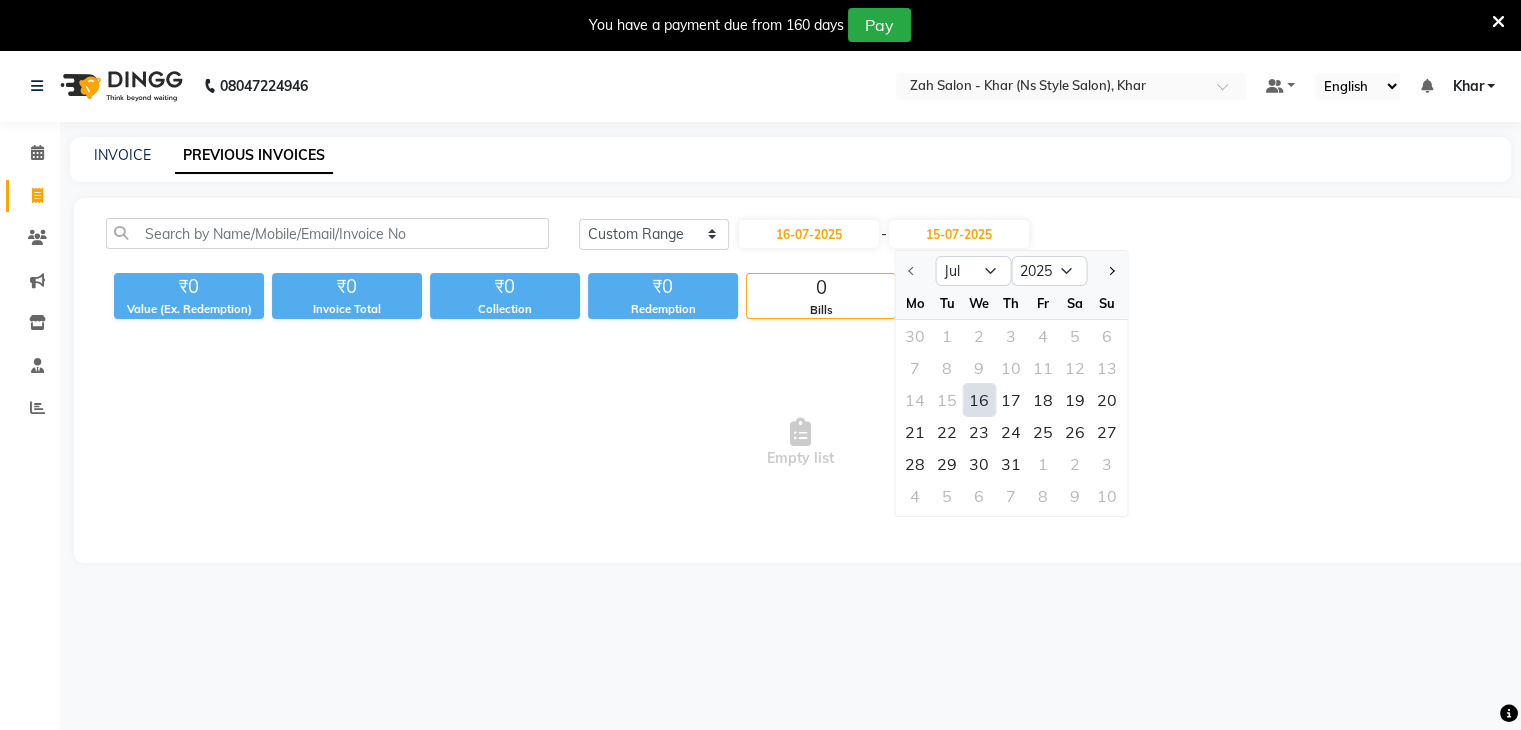 click on "16" 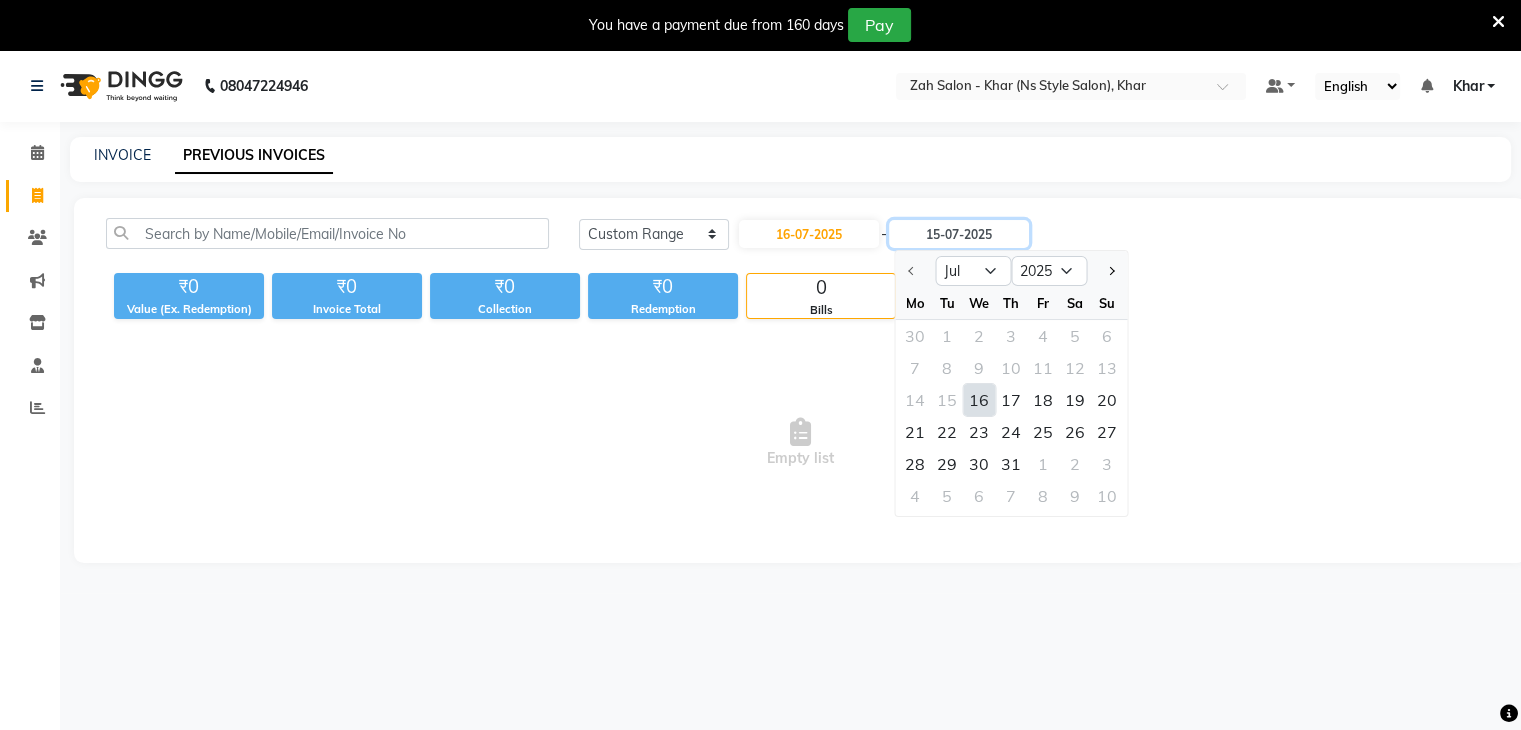 type on "16-07-2025" 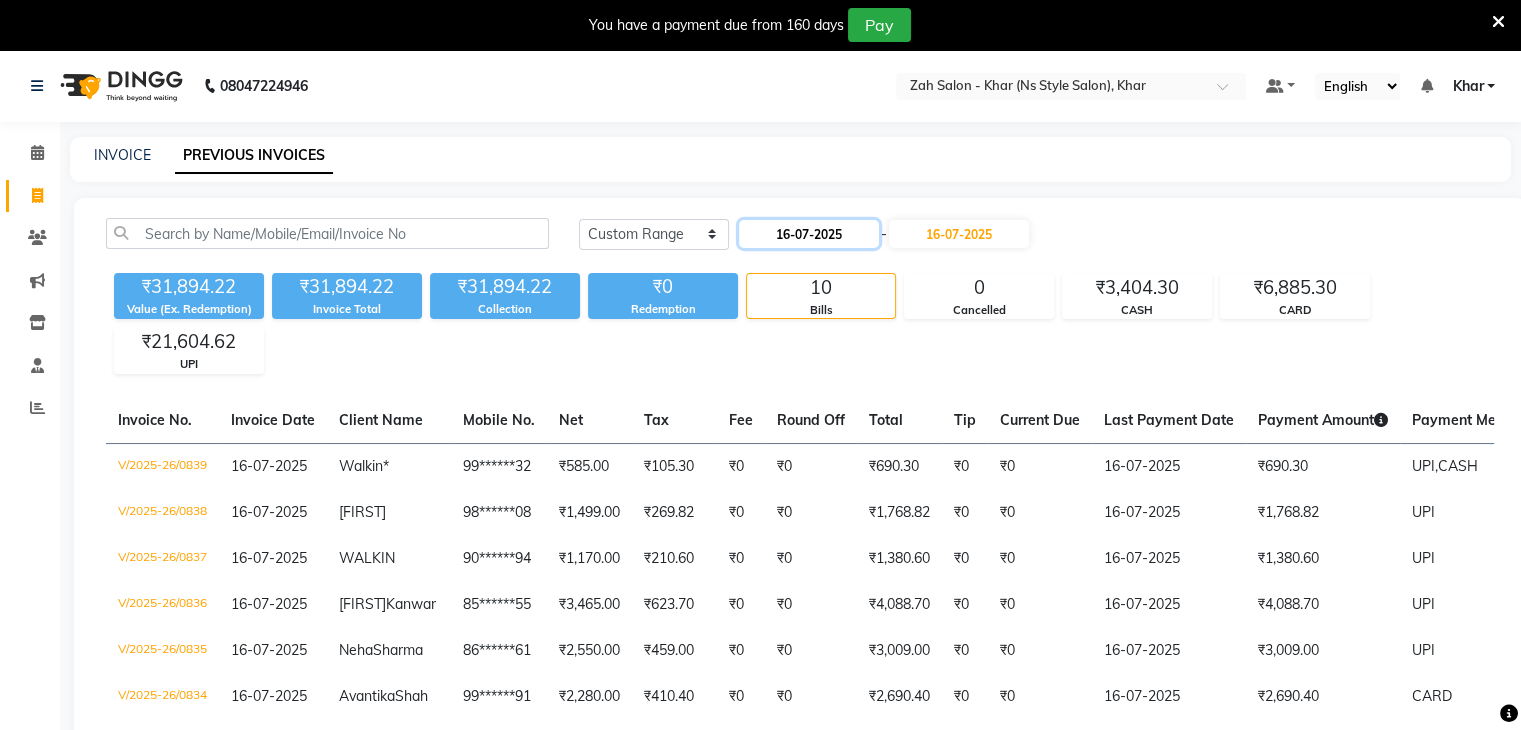 click on "16-07-2025" 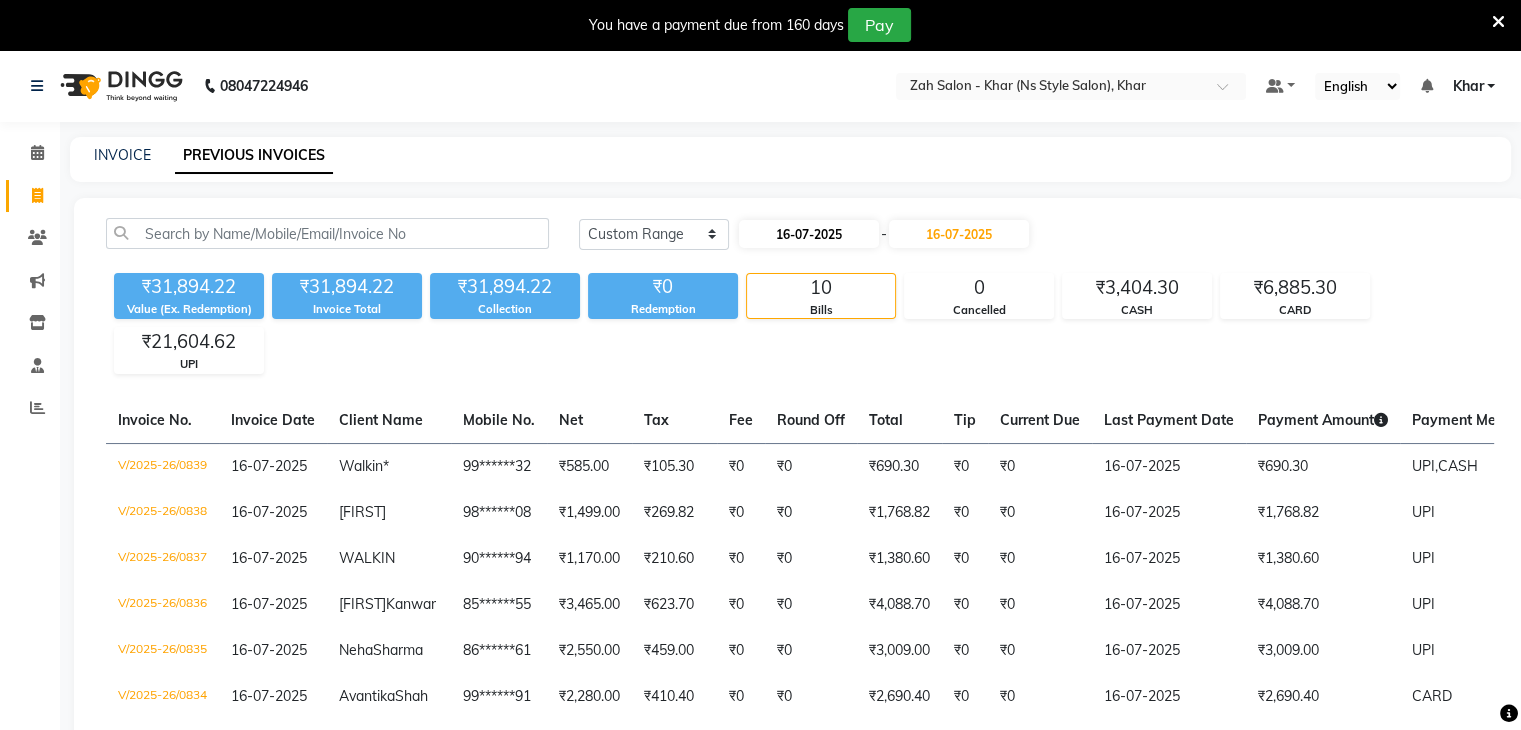 select on "7" 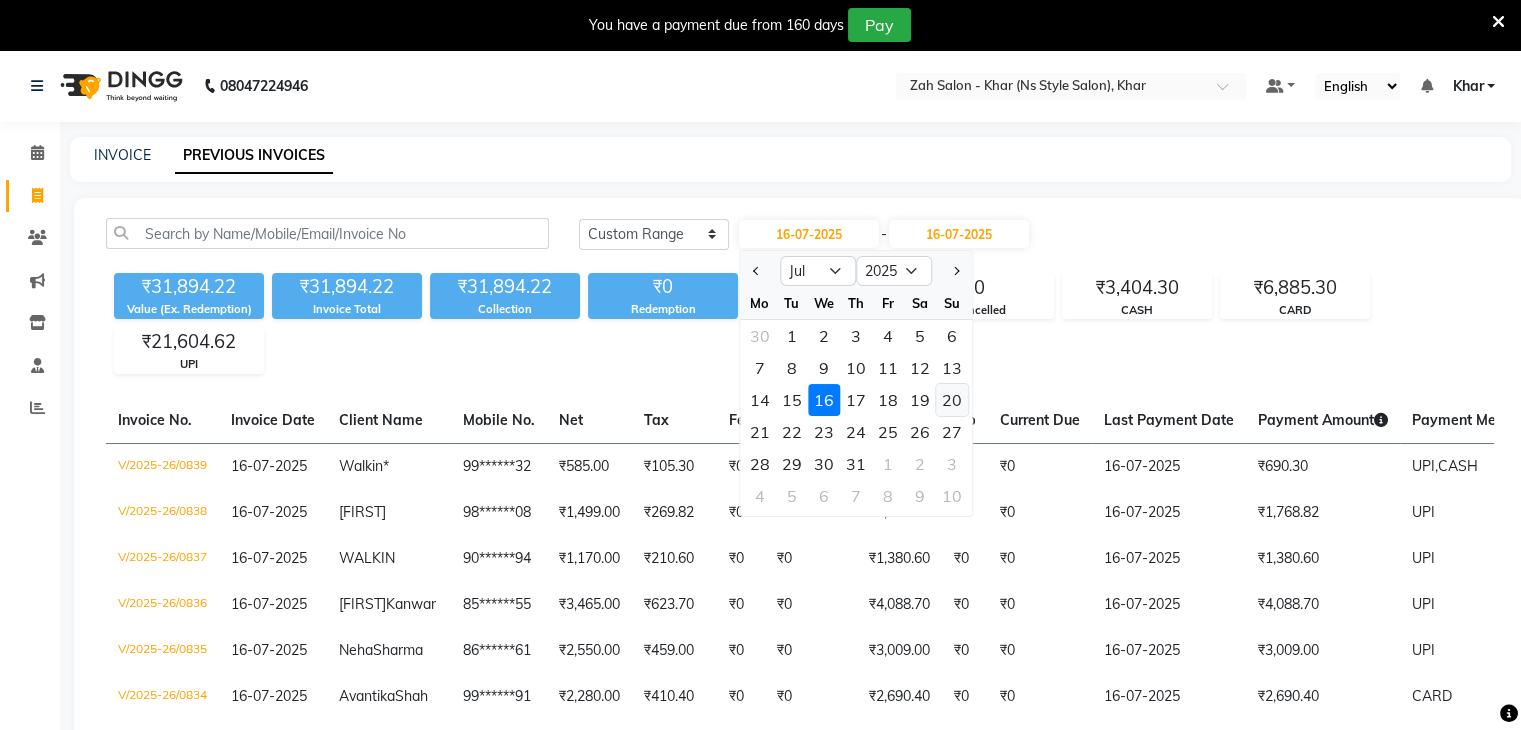 click on "20" 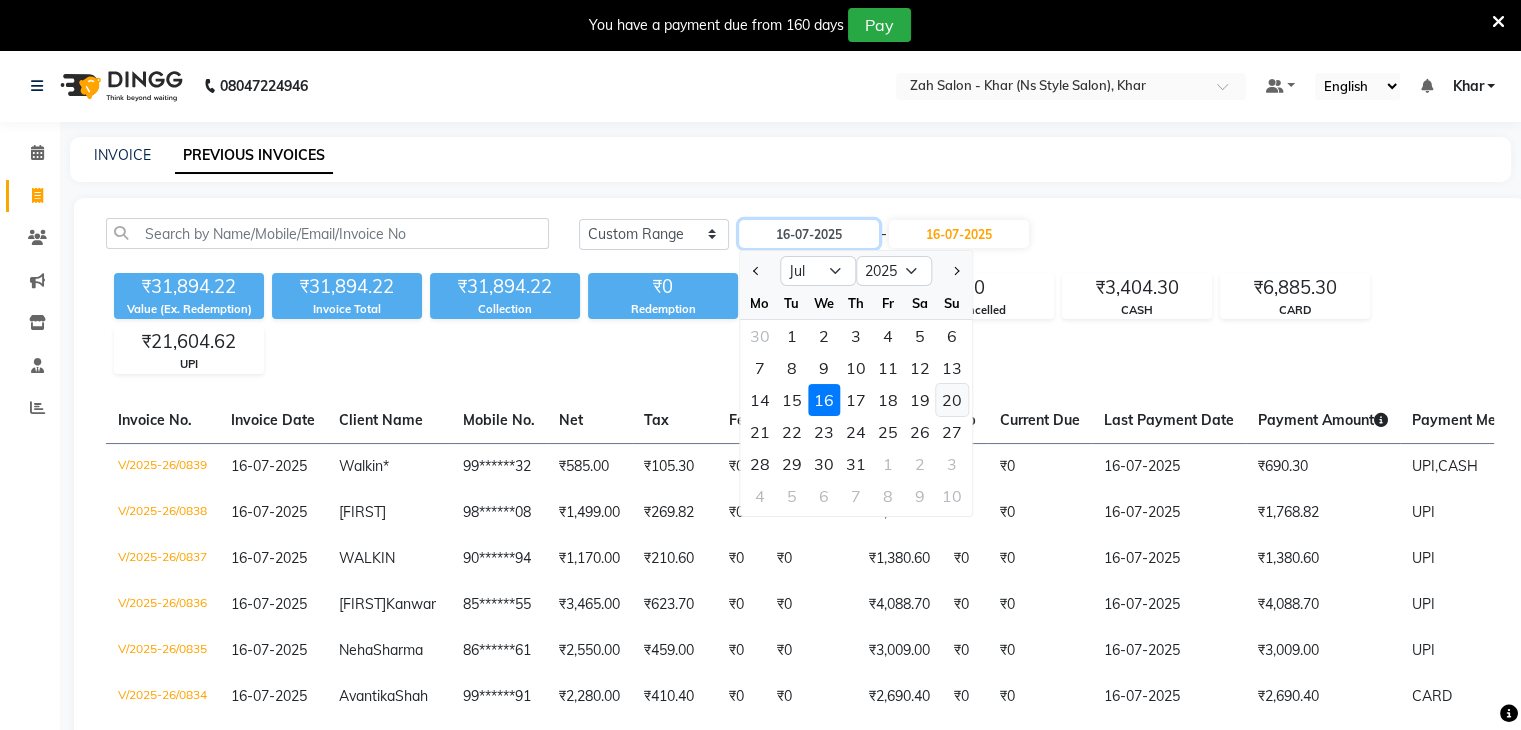 type on "20-07-2025" 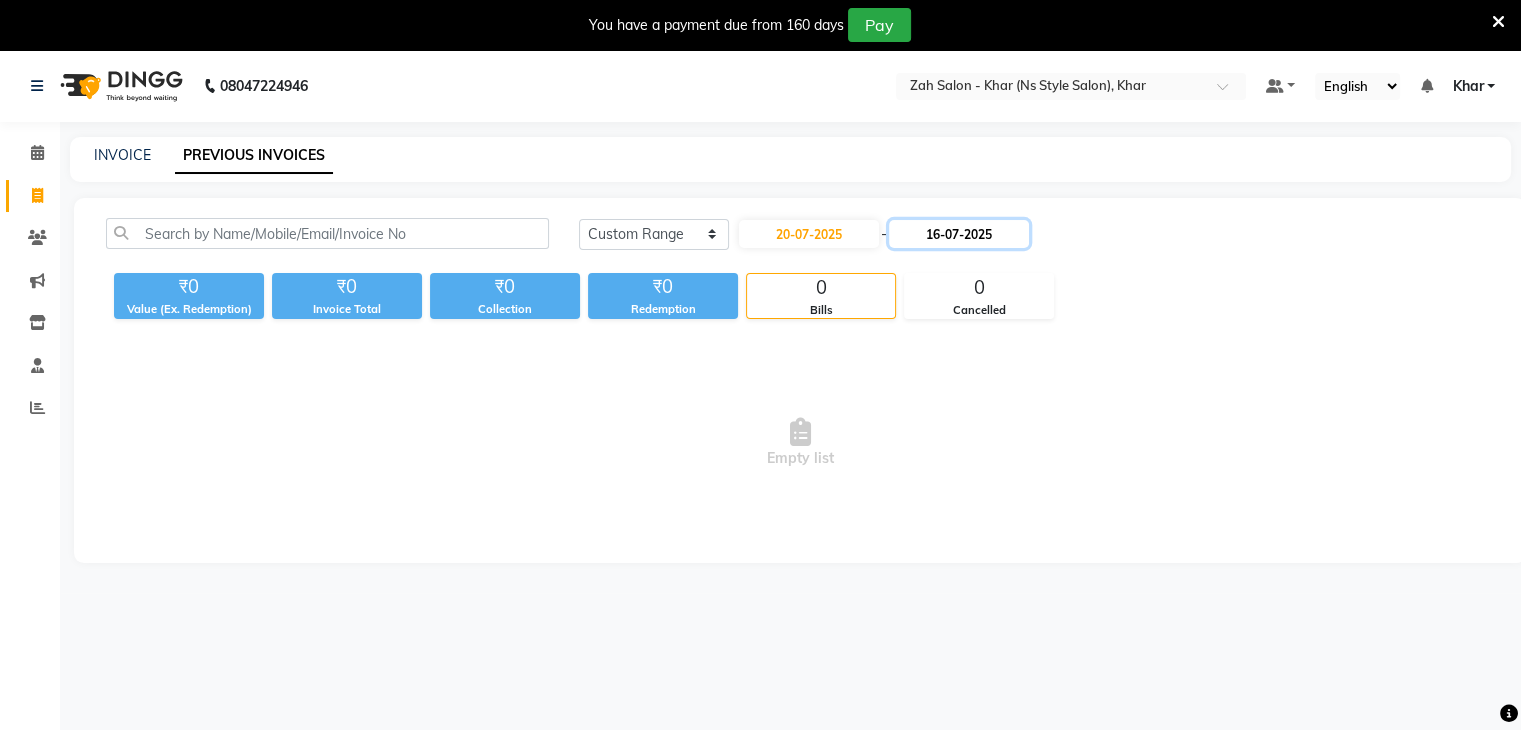 click on "16-07-2025" 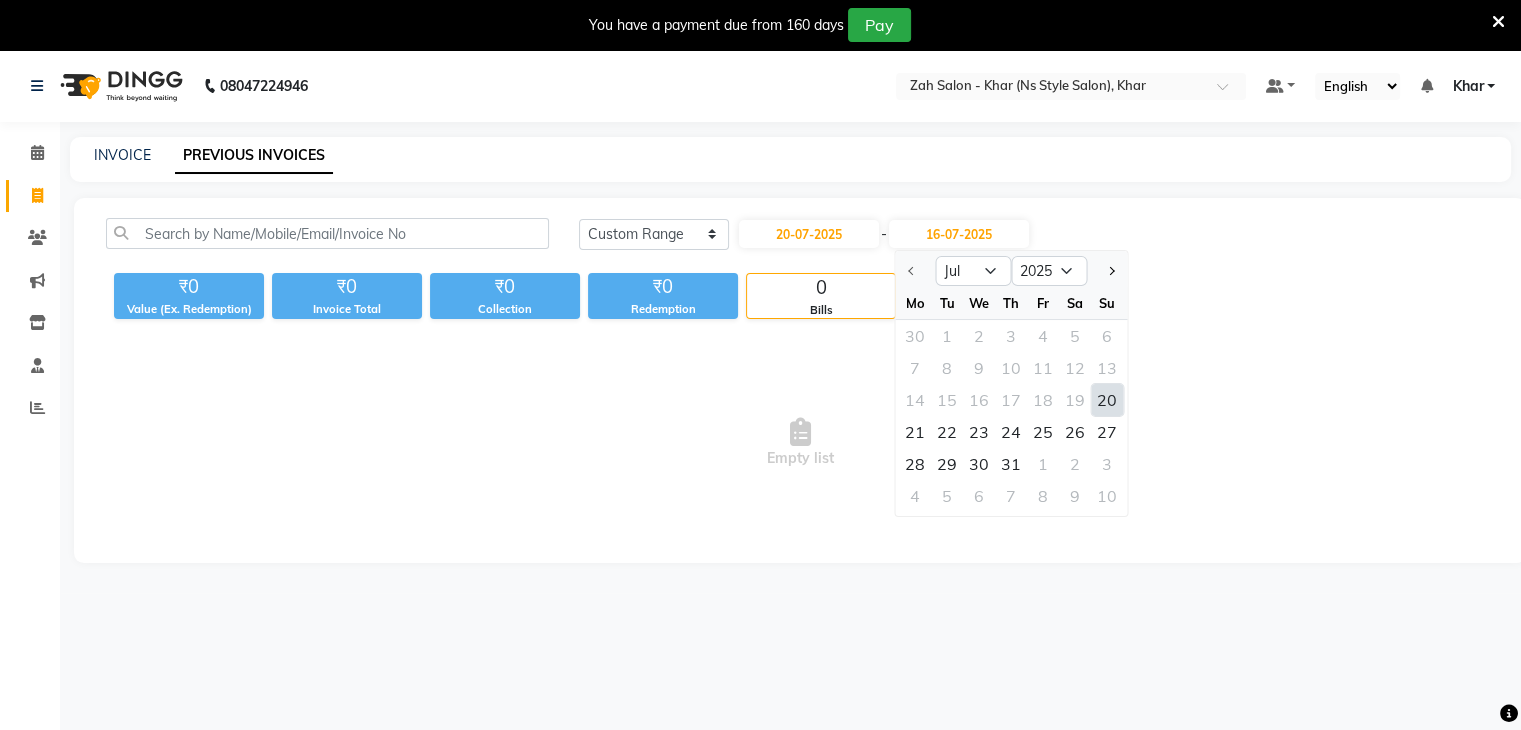 click on "20" 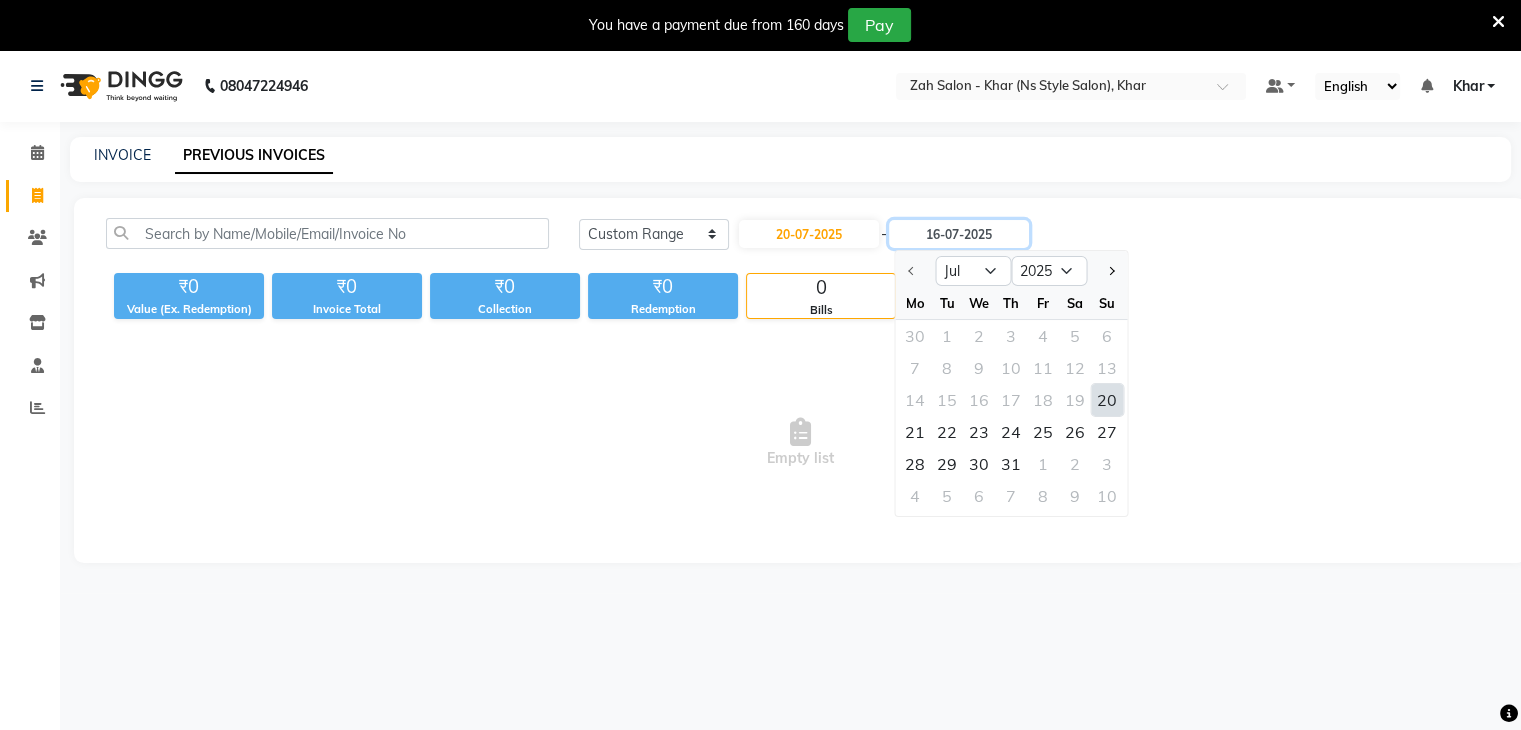 type on "20-07-2025" 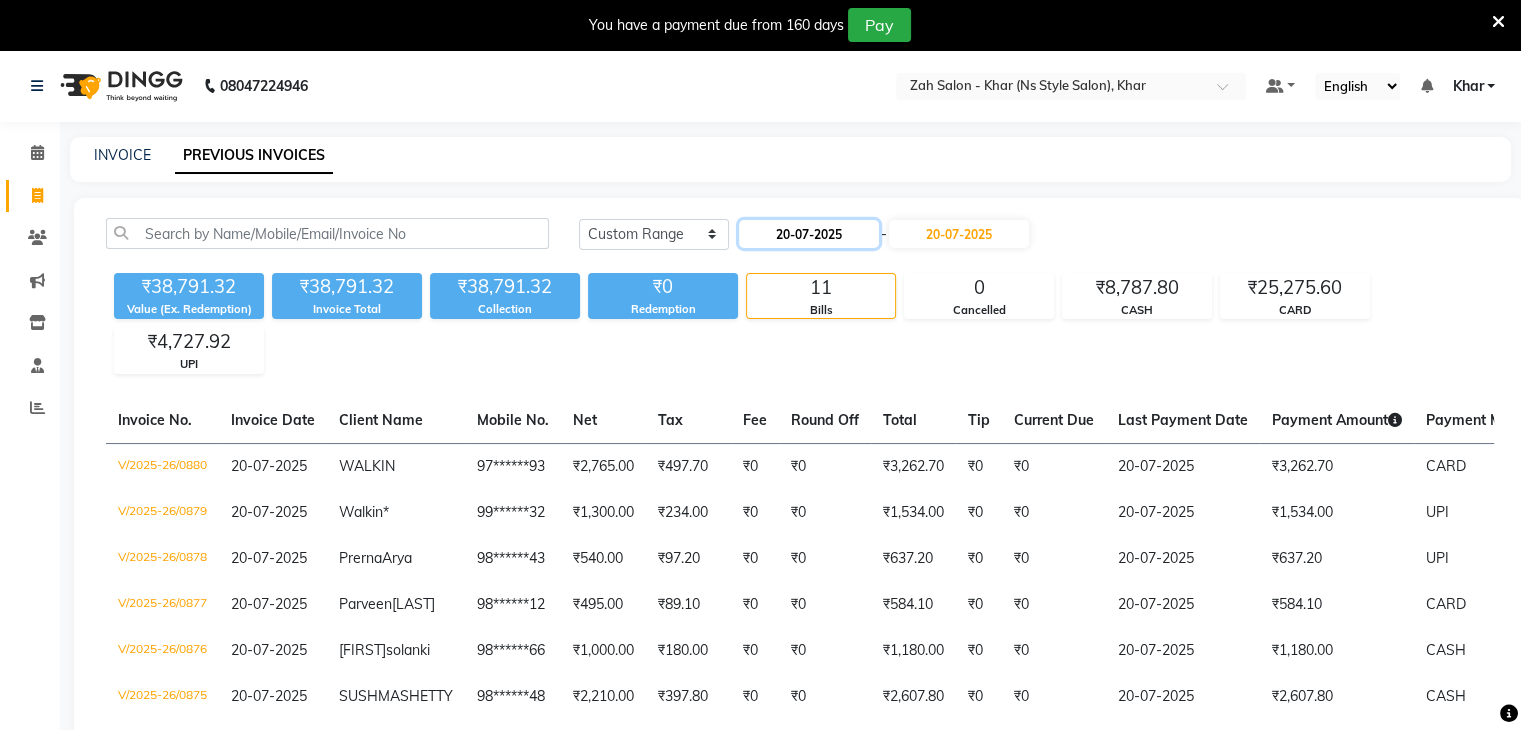 click on "20-07-2025" 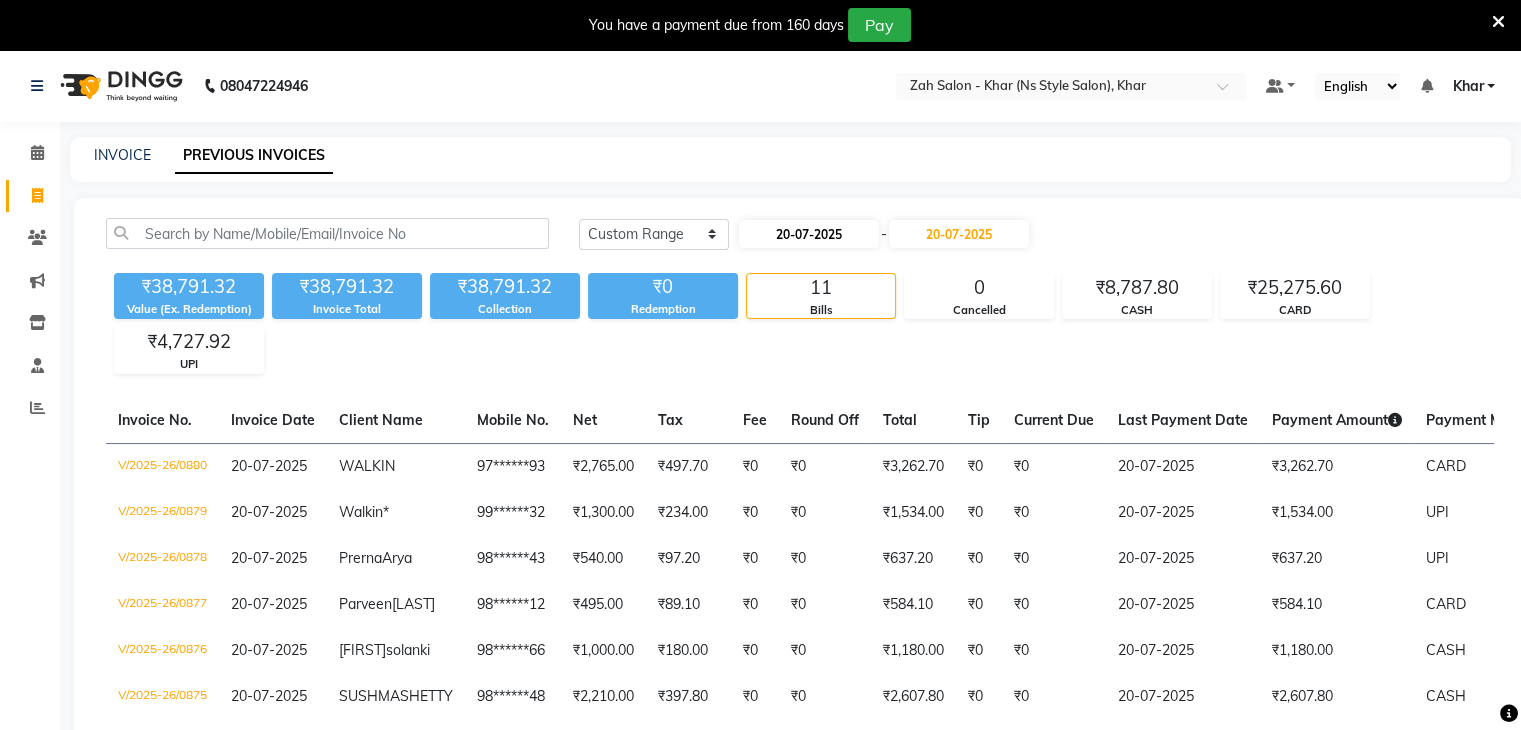 select on "7" 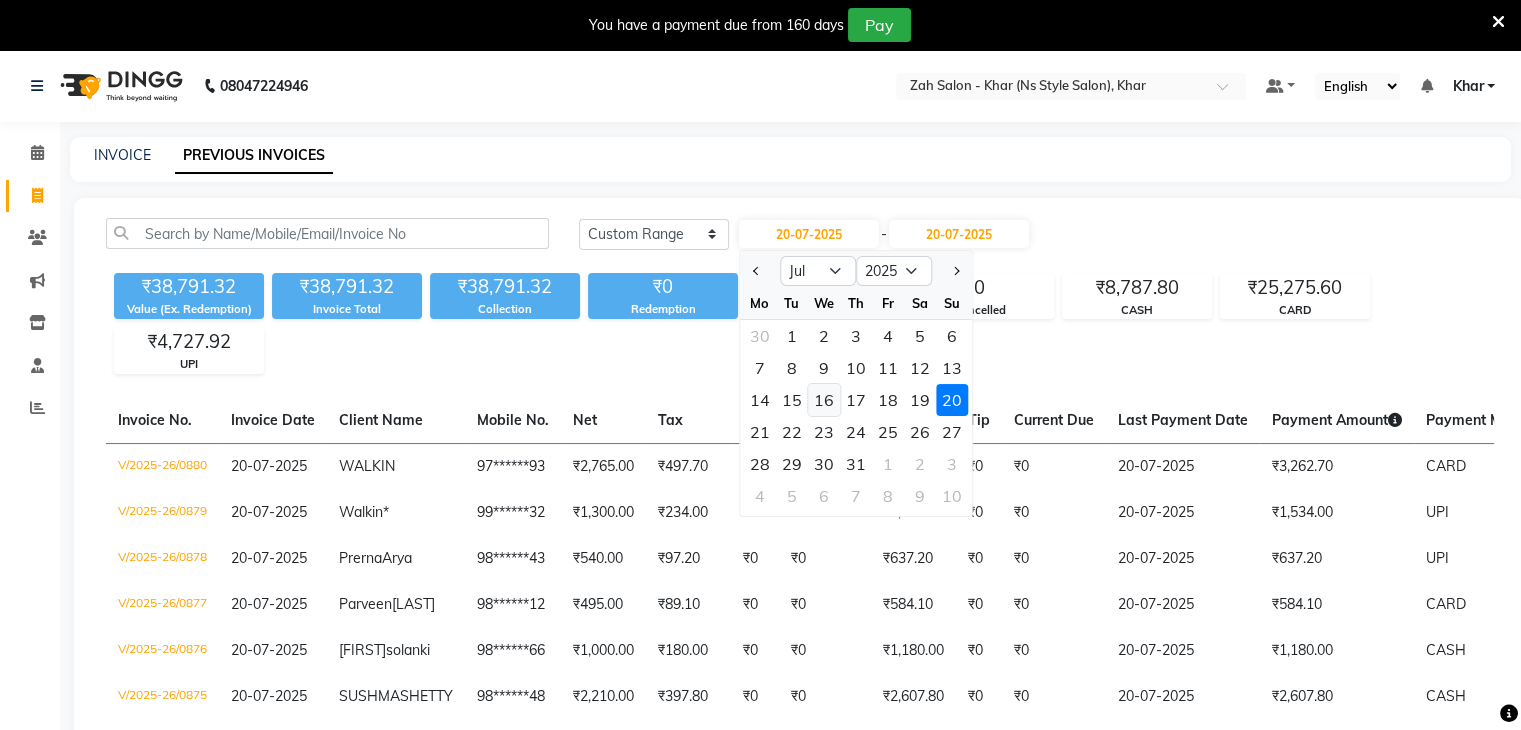 click on "16" 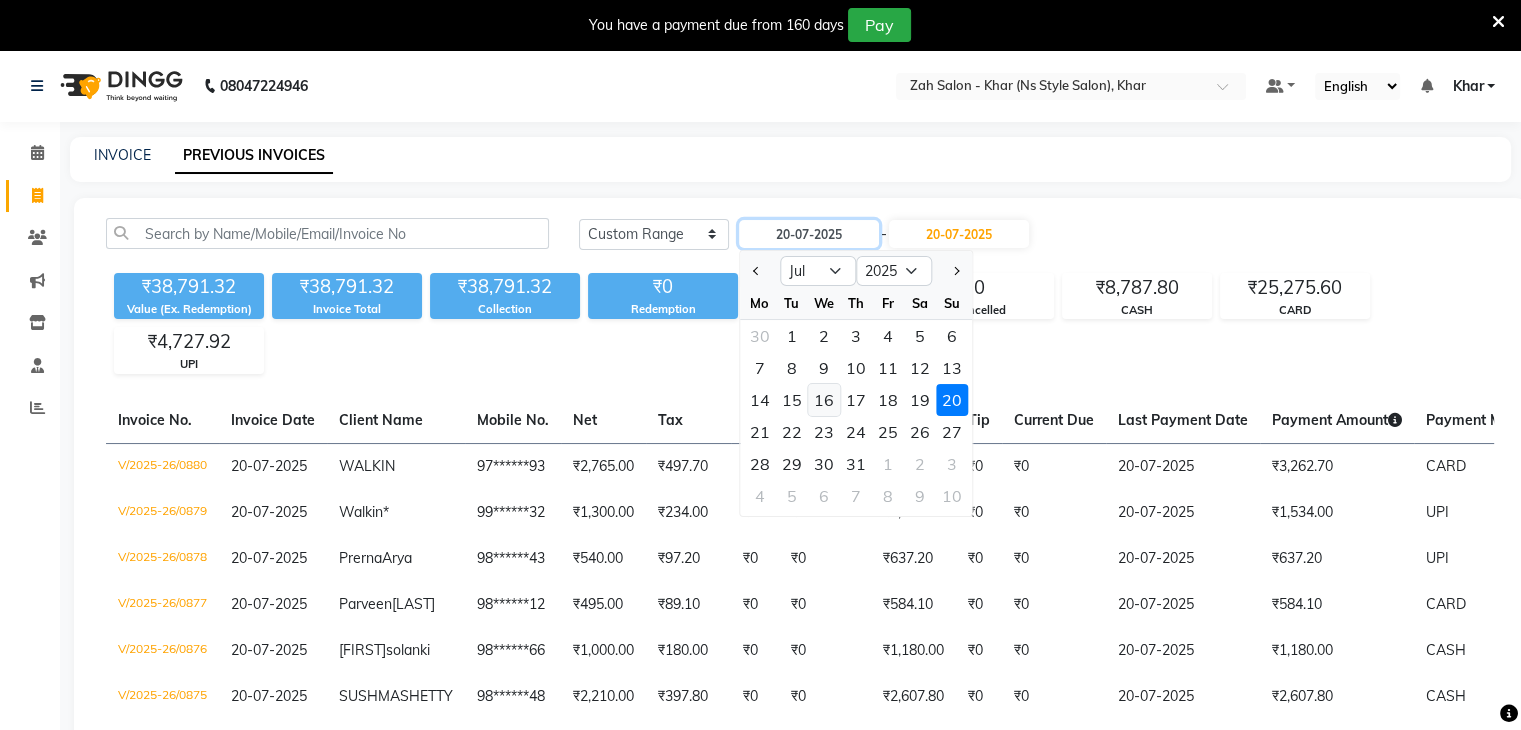 type on "16-07-2025" 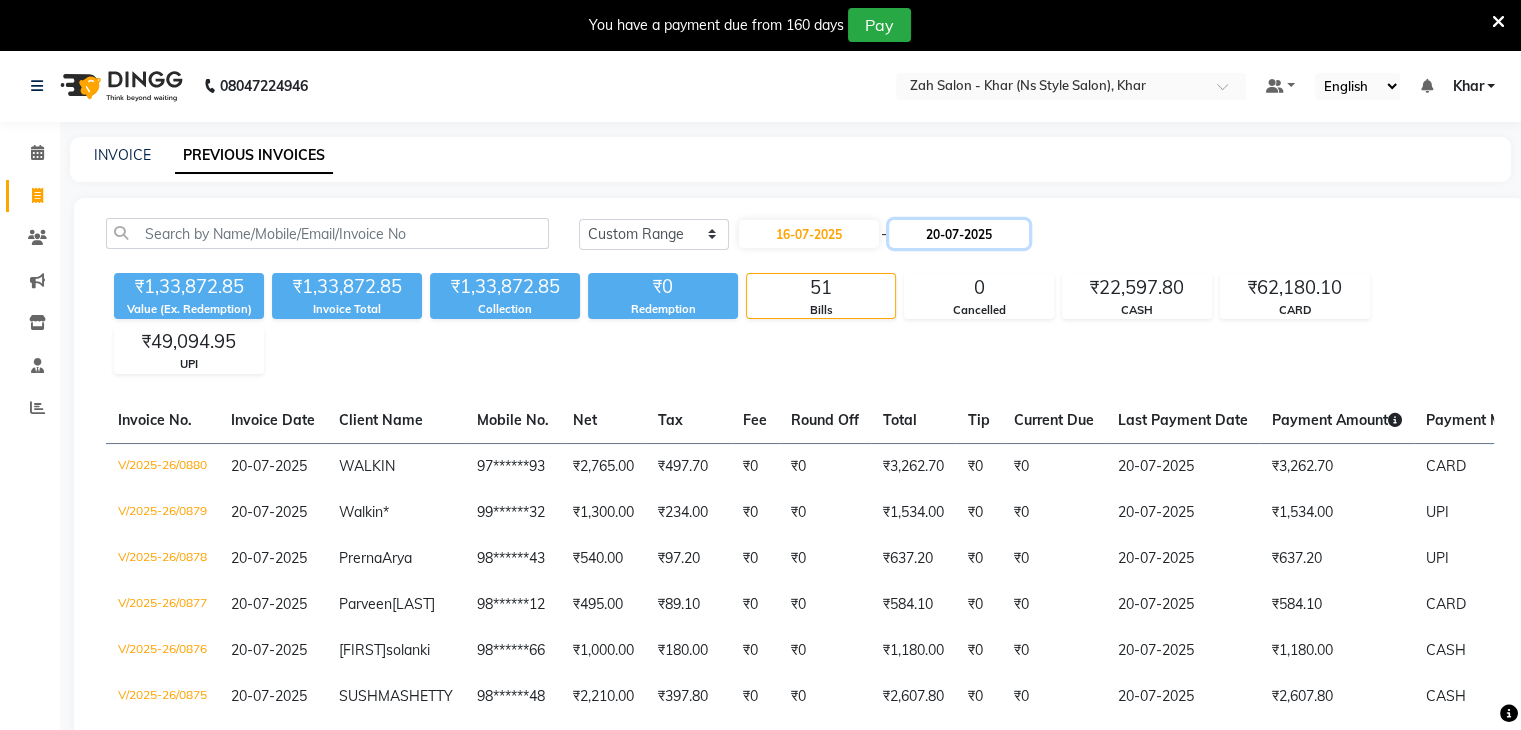 click on "20-07-2025" 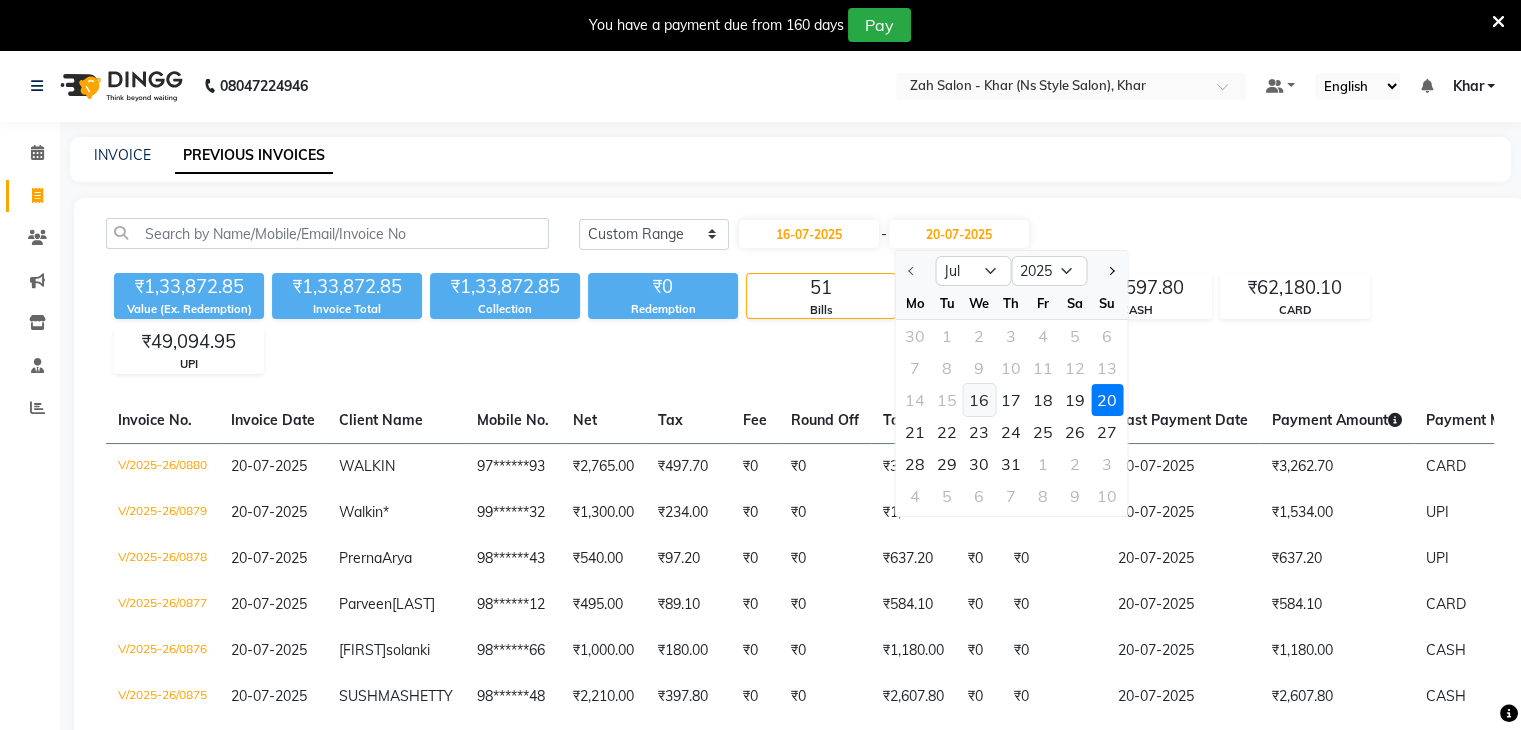 click on "16" 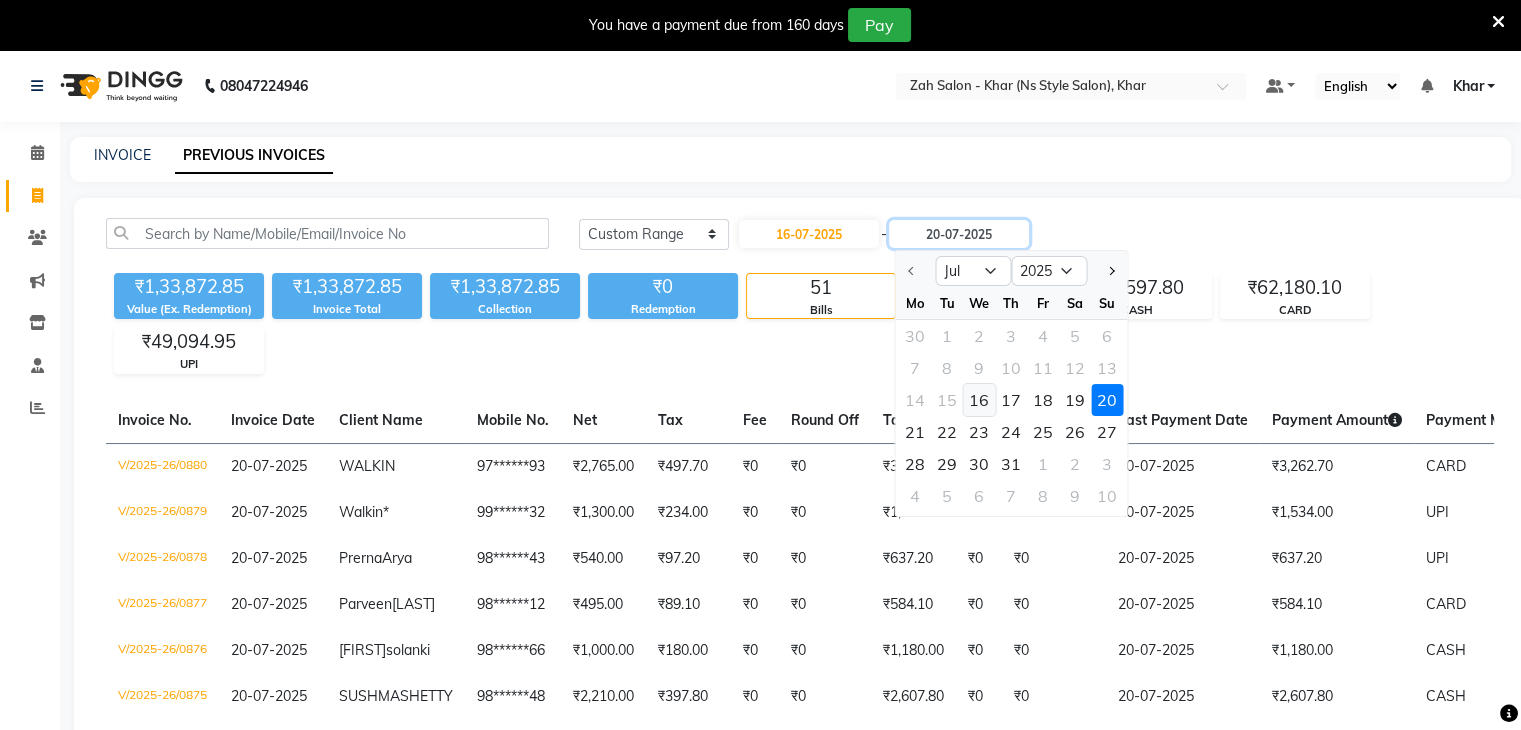 type on "16-07-2025" 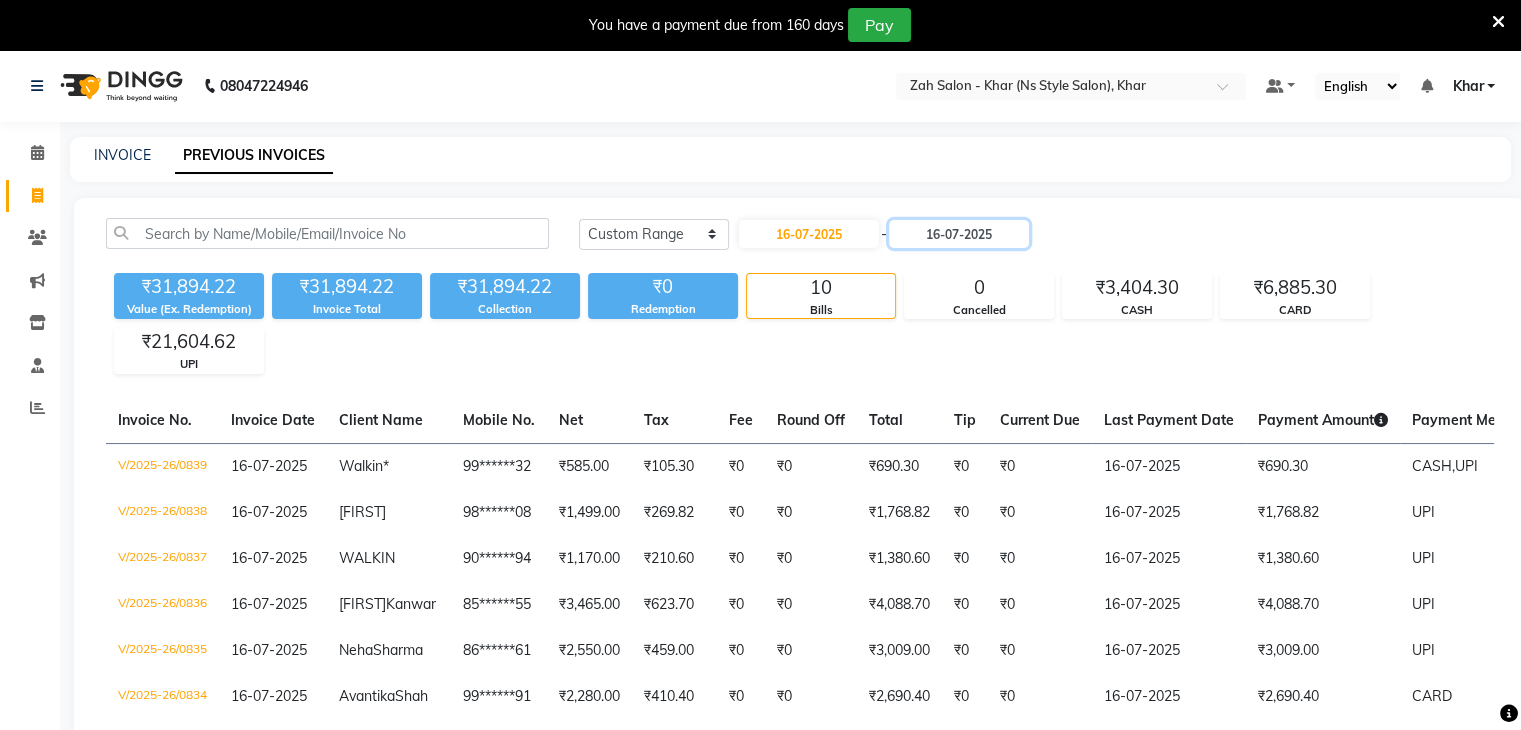 scroll, scrollTop: 398, scrollLeft: 0, axis: vertical 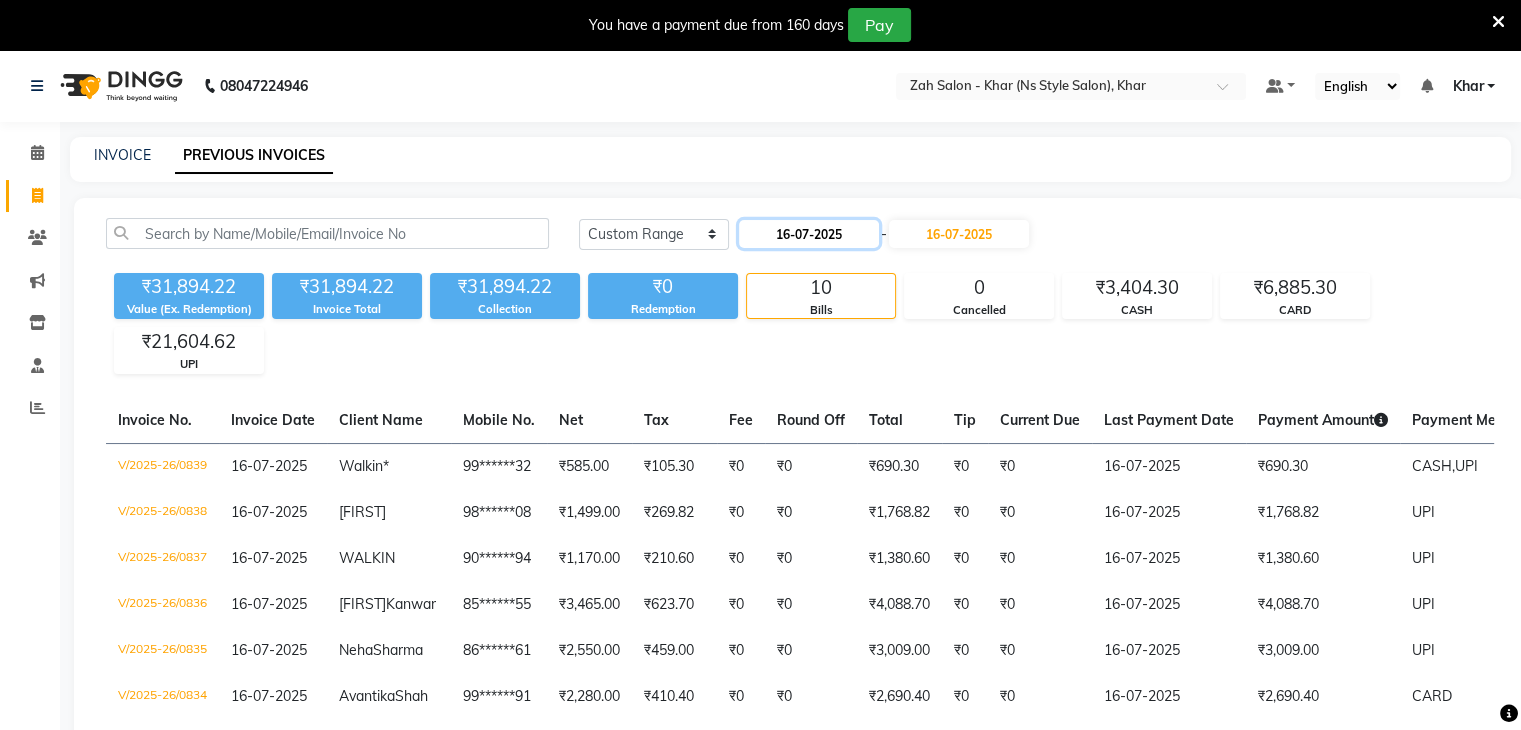 click on "16-07-2025" 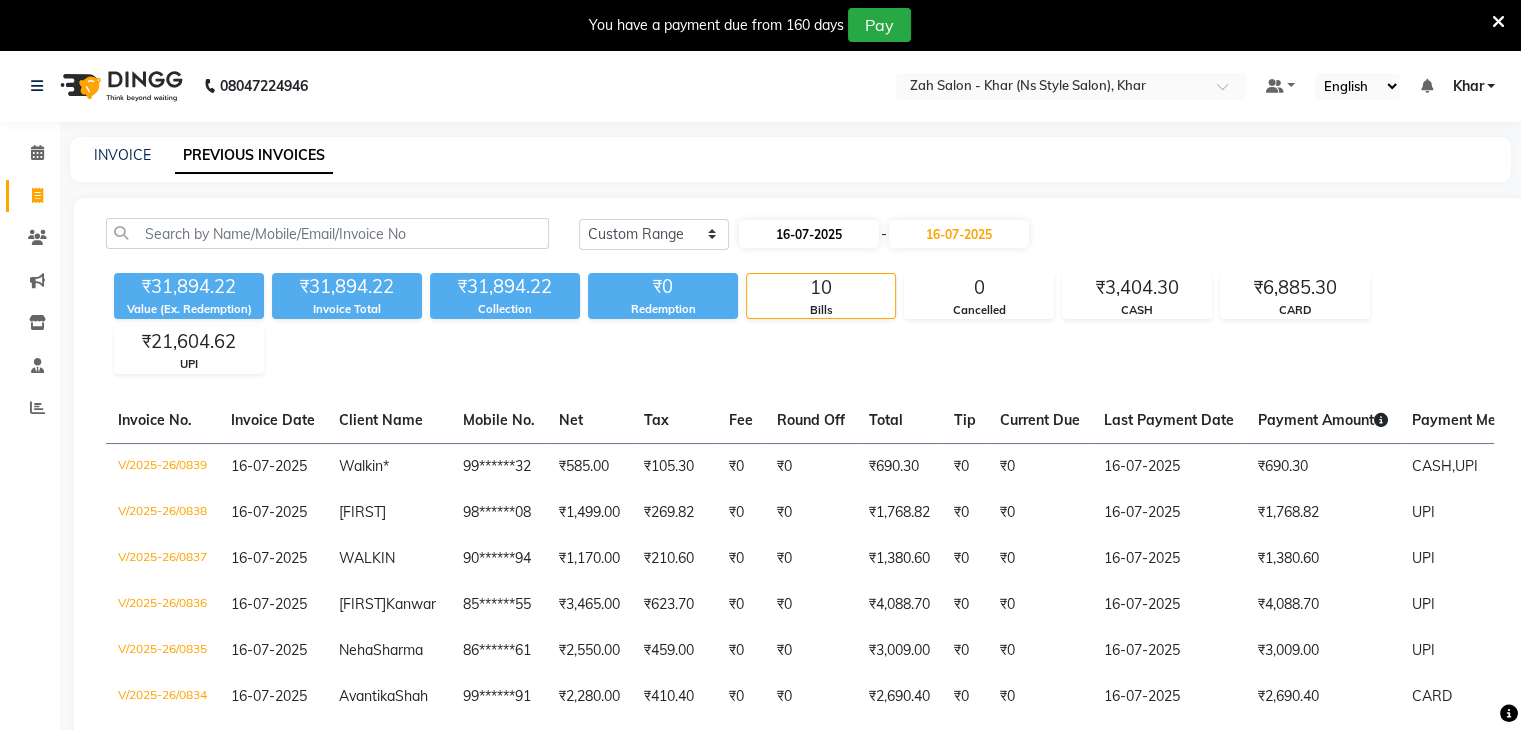 select on "7" 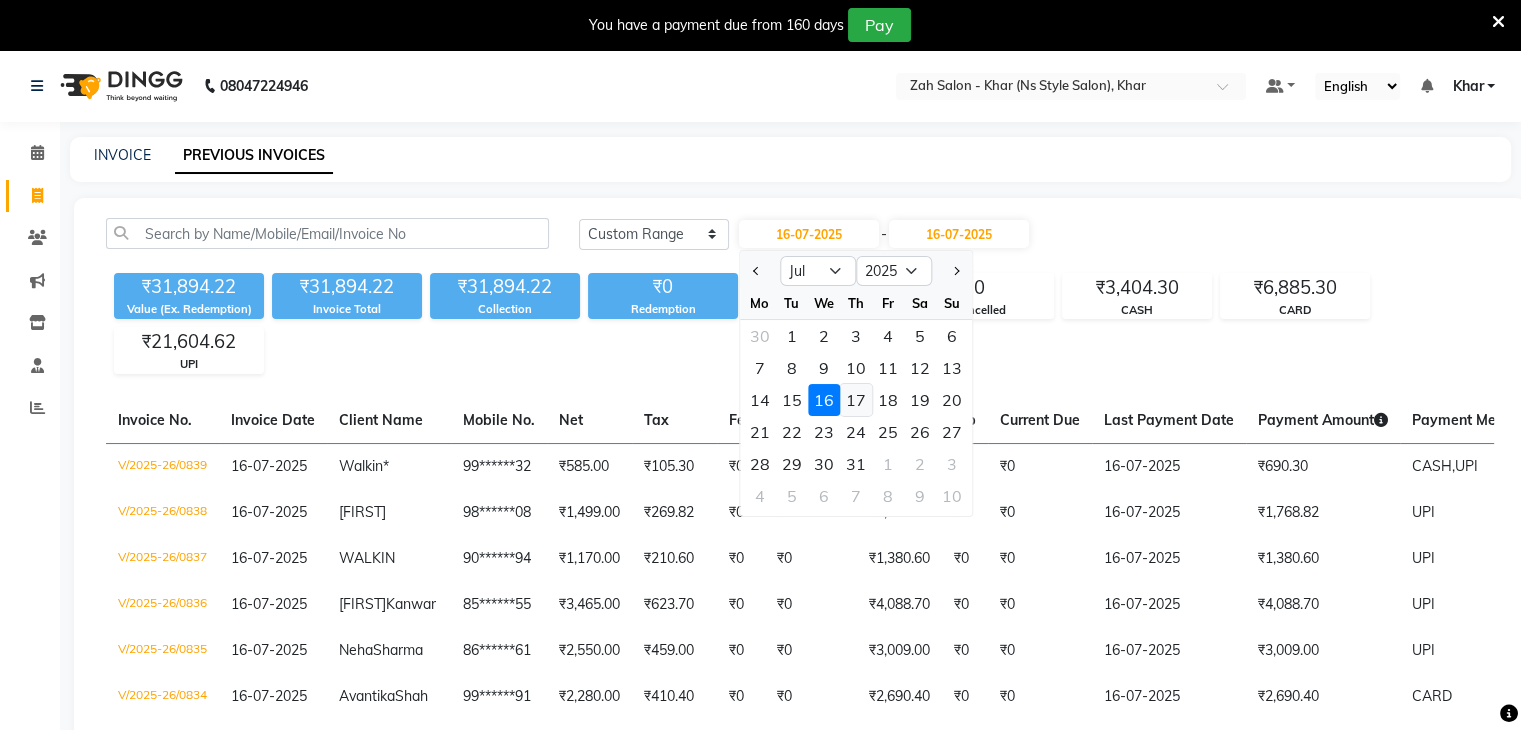 click on "17" 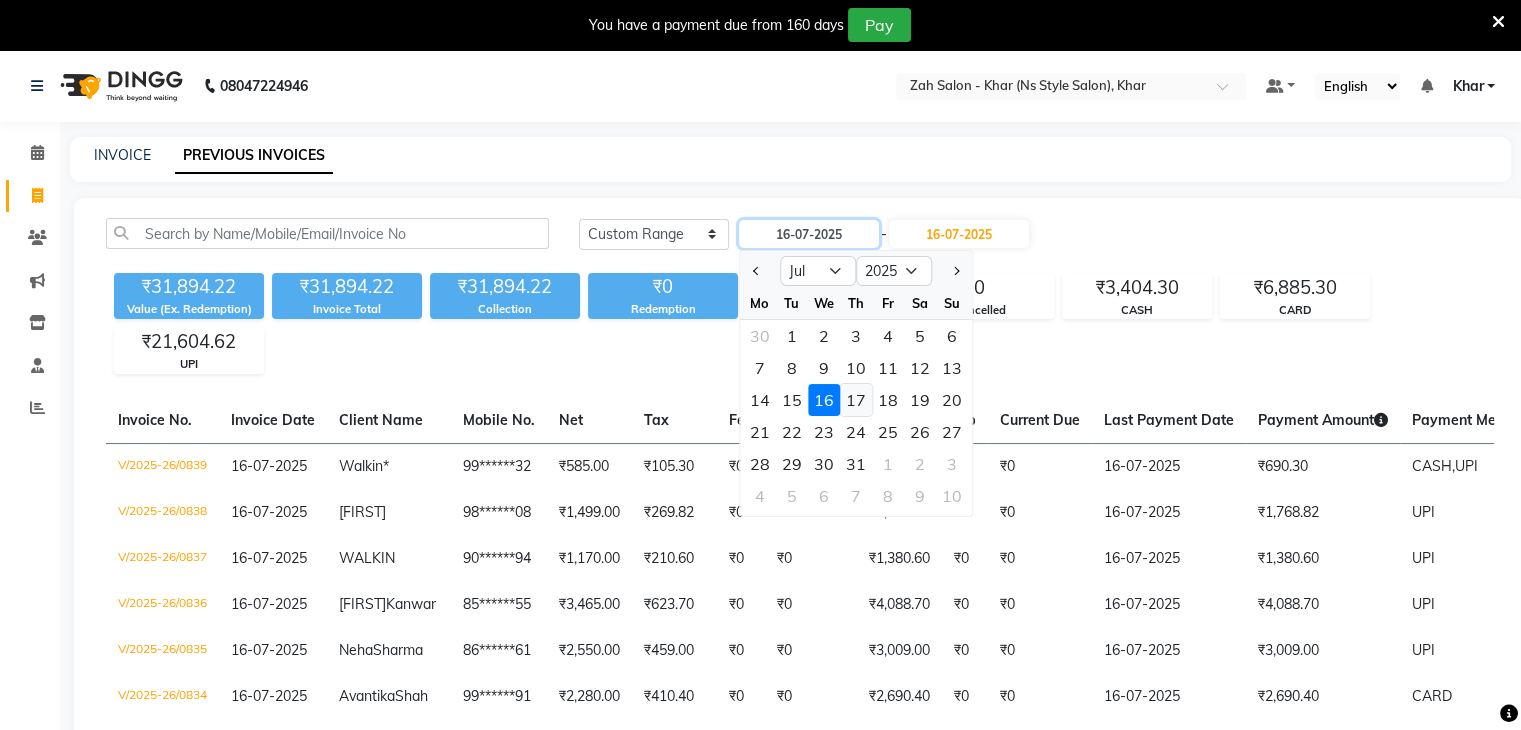 type on "17-07-2025" 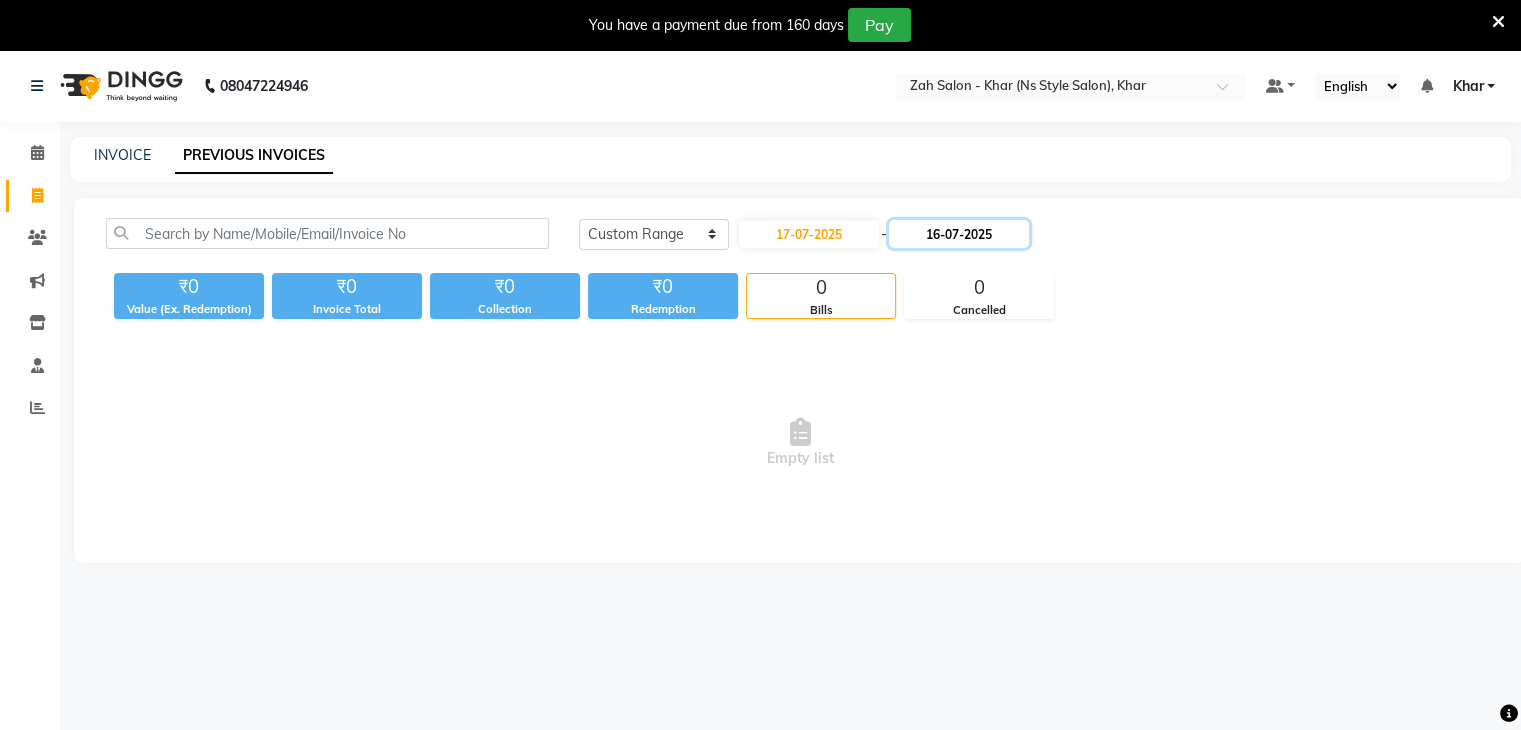 click on "16-07-2025" 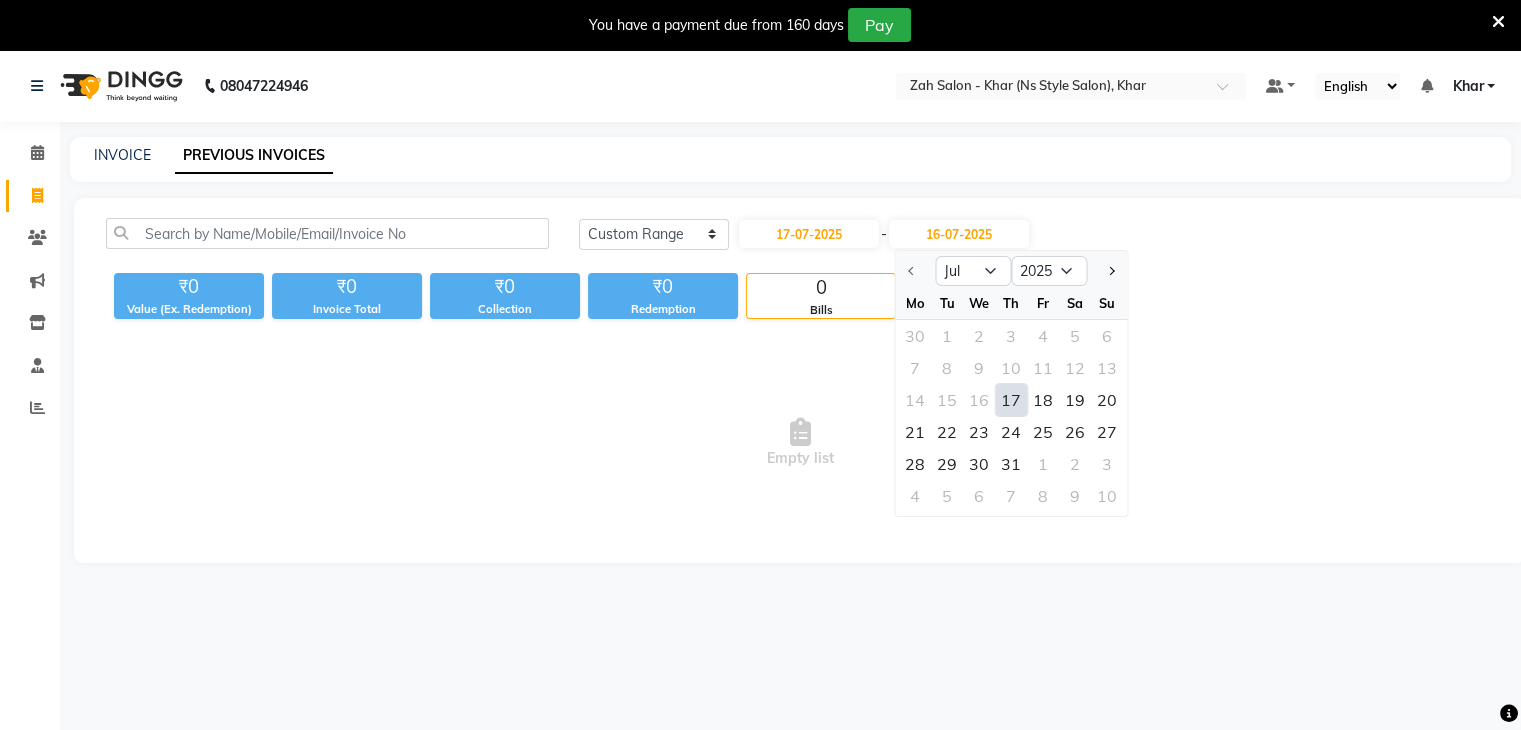click on "17" 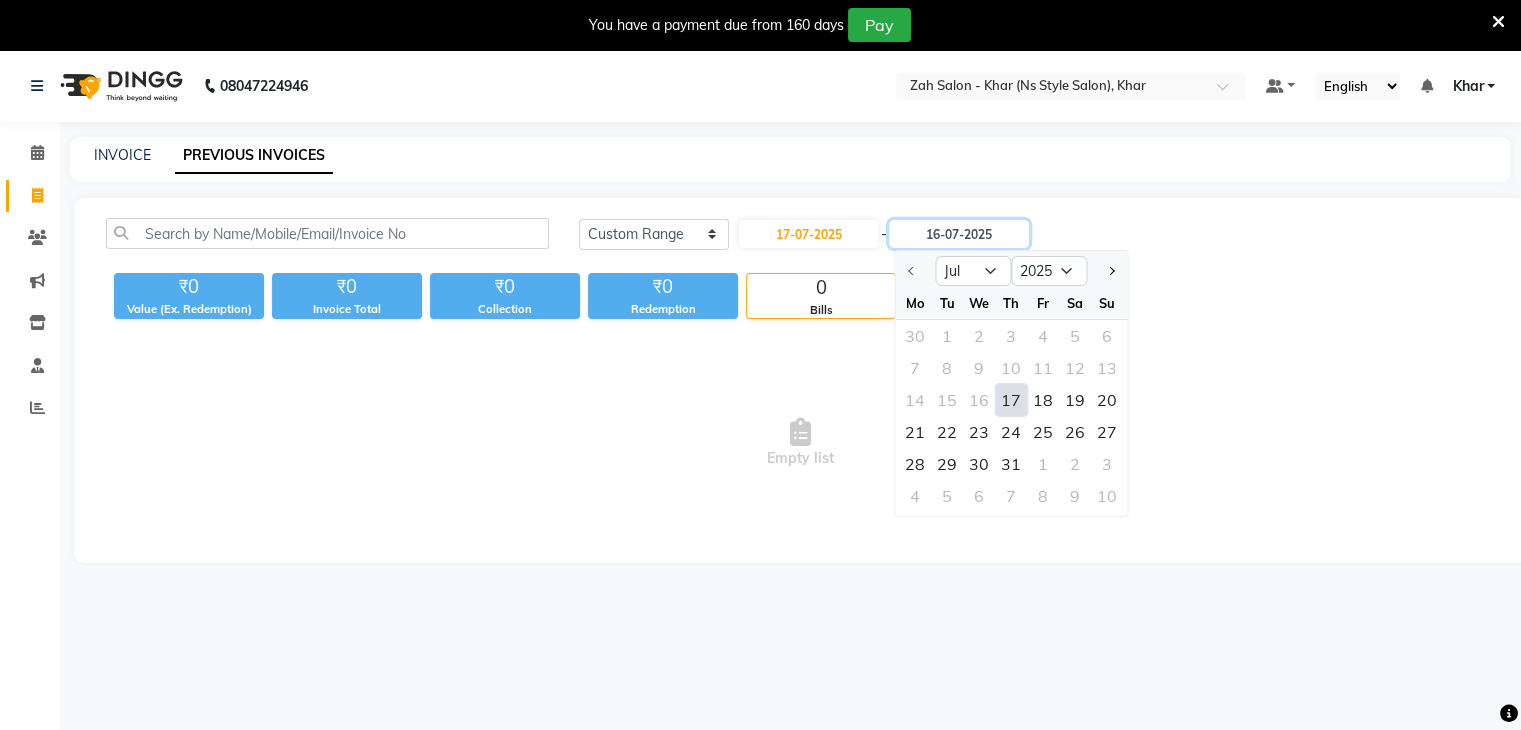 type on "17-07-2025" 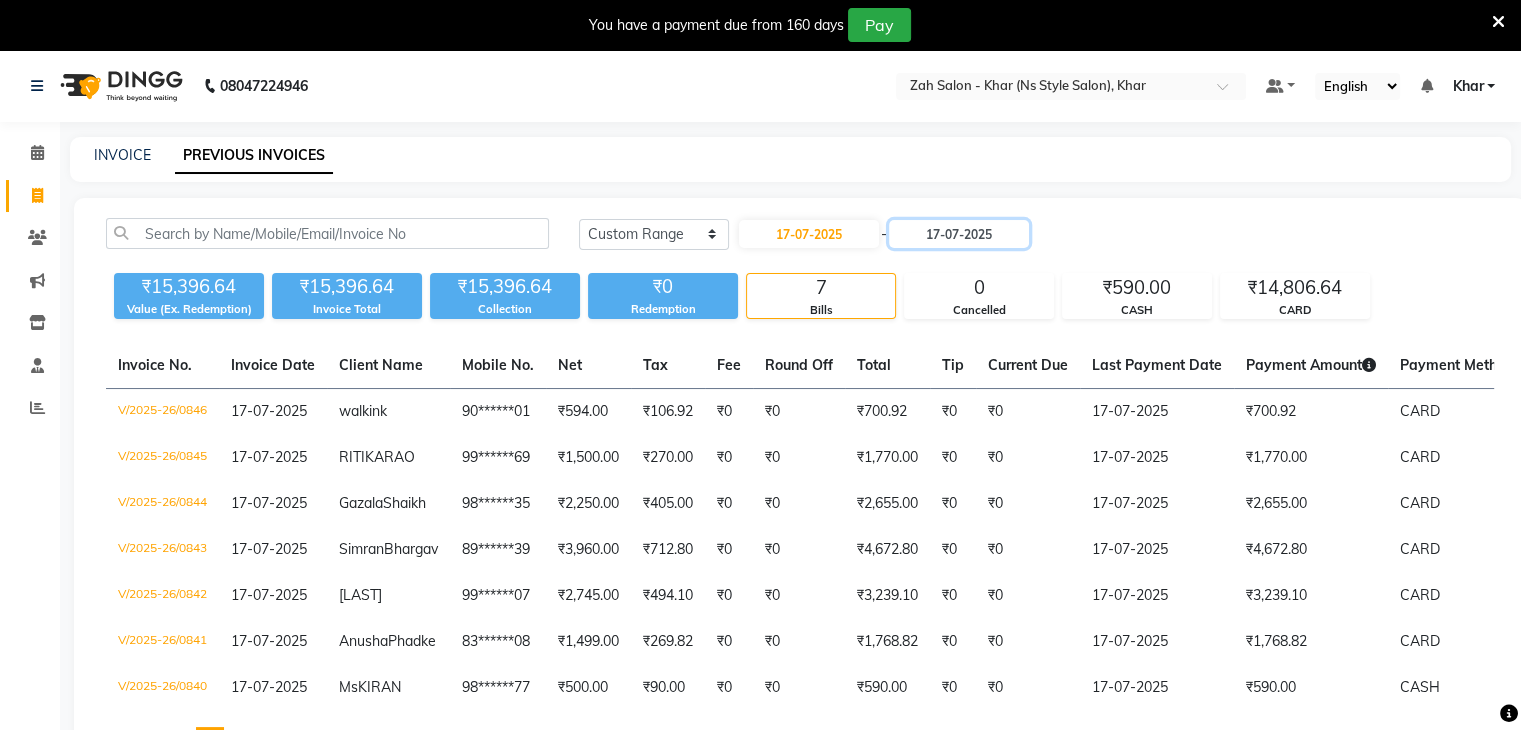 scroll, scrollTop: 166, scrollLeft: 0, axis: vertical 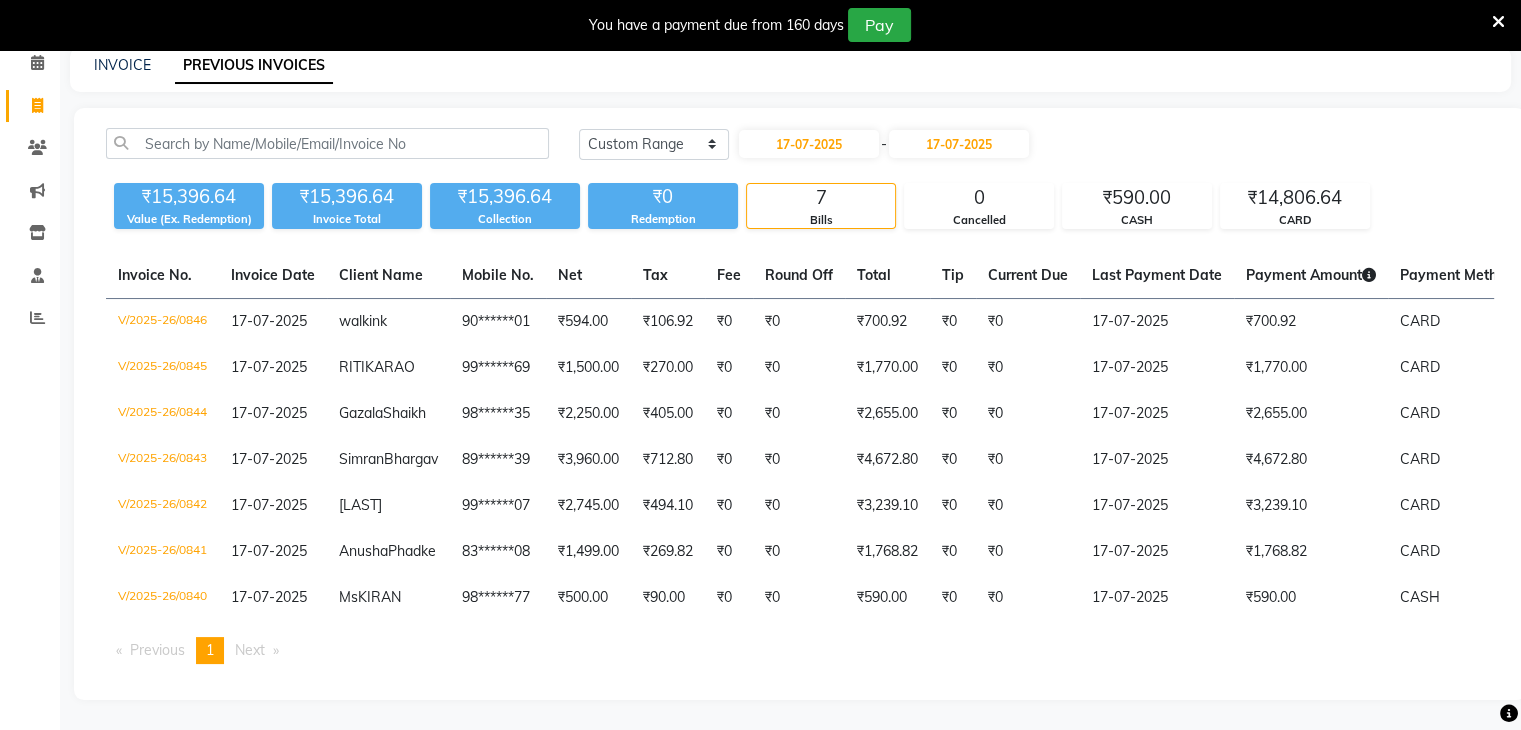 click on "17-07-2025 - 17-07-2025" 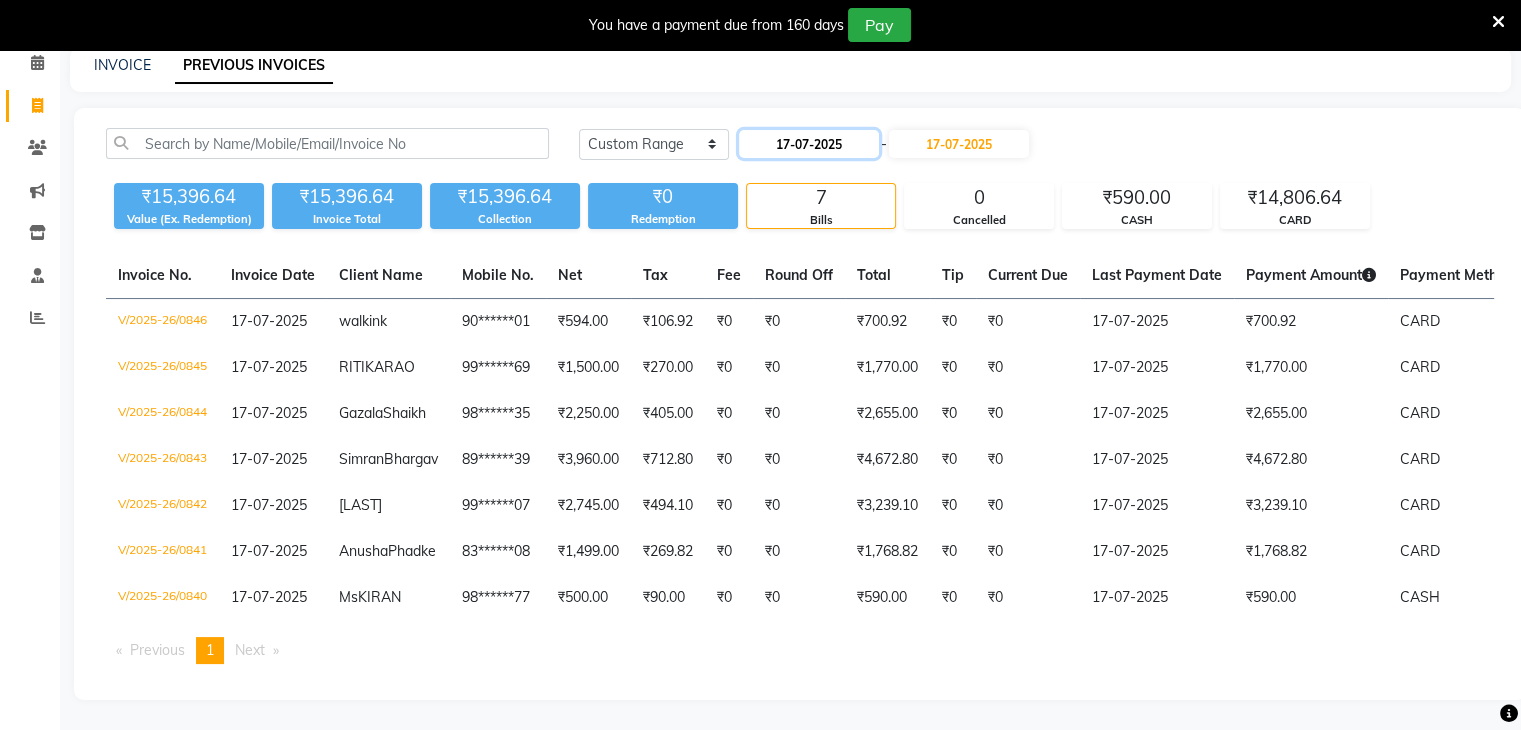 click on "17-07-2025" 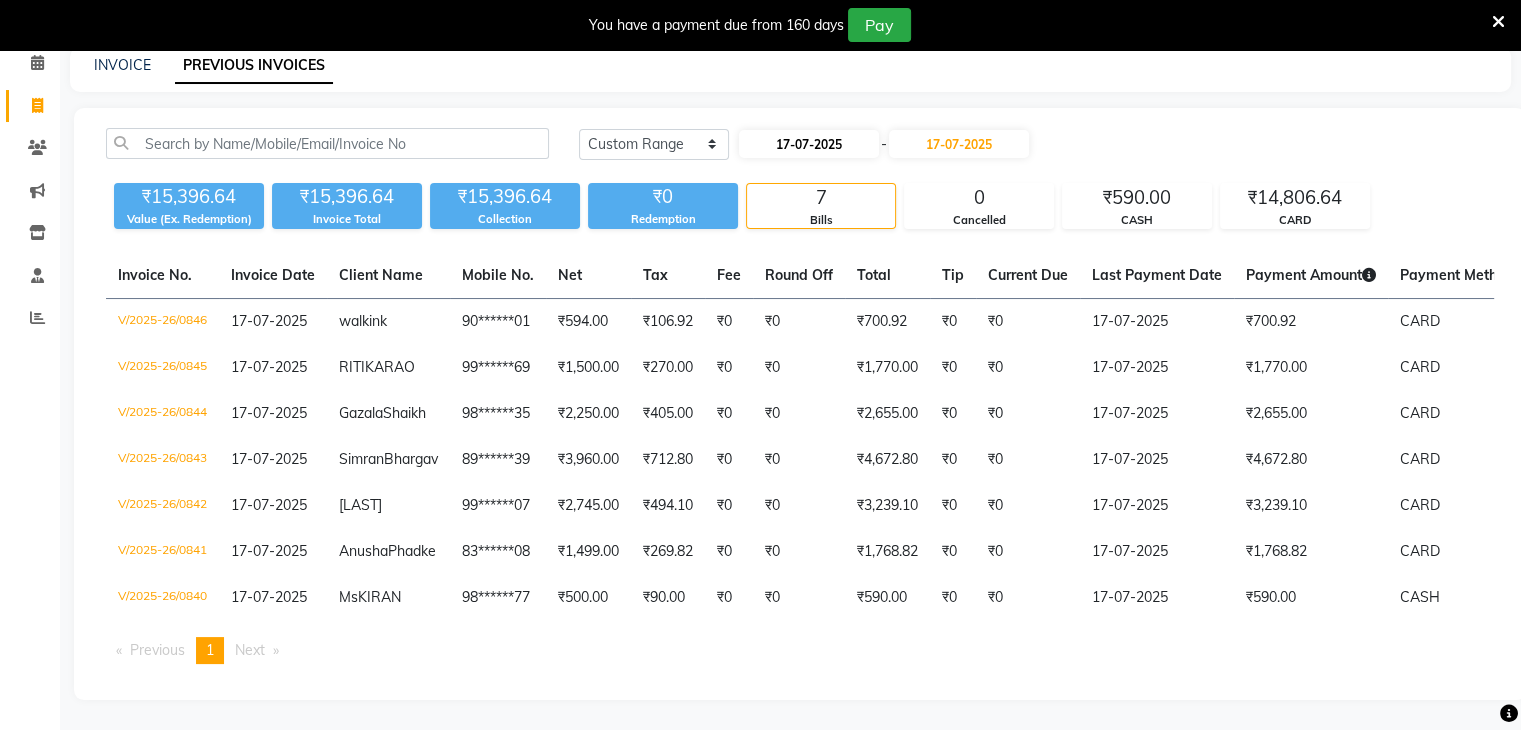 select on "7" 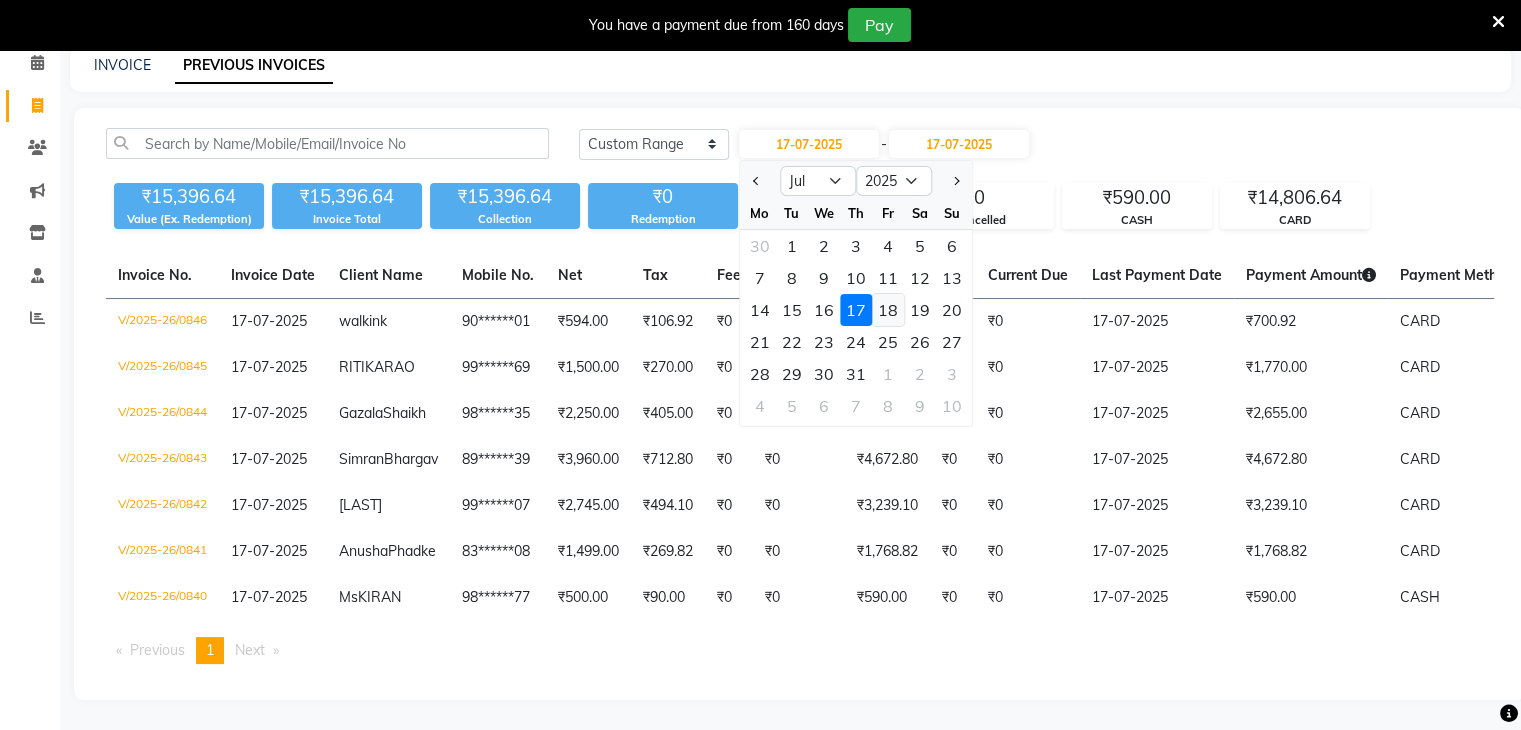 click on "18" 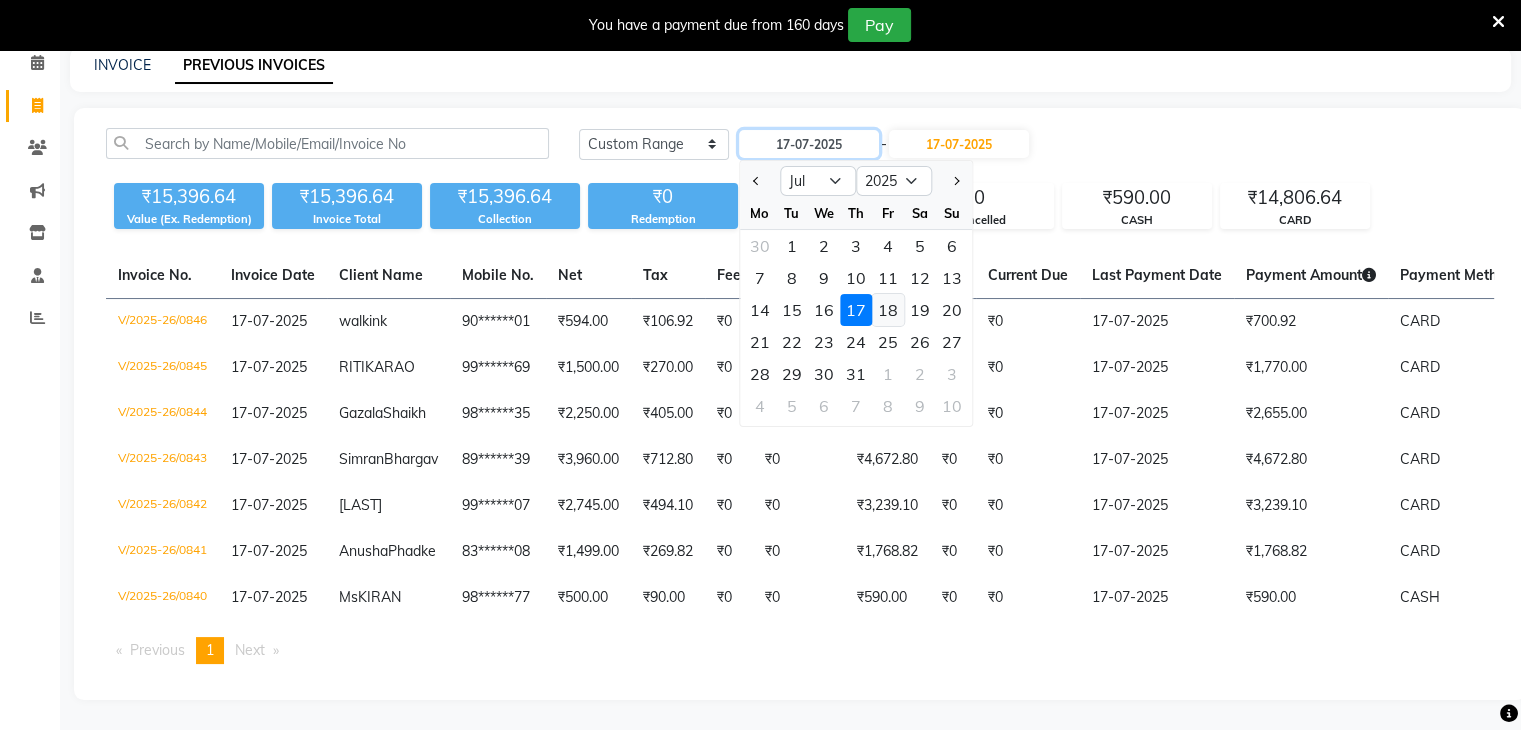type on "18-07-2025" 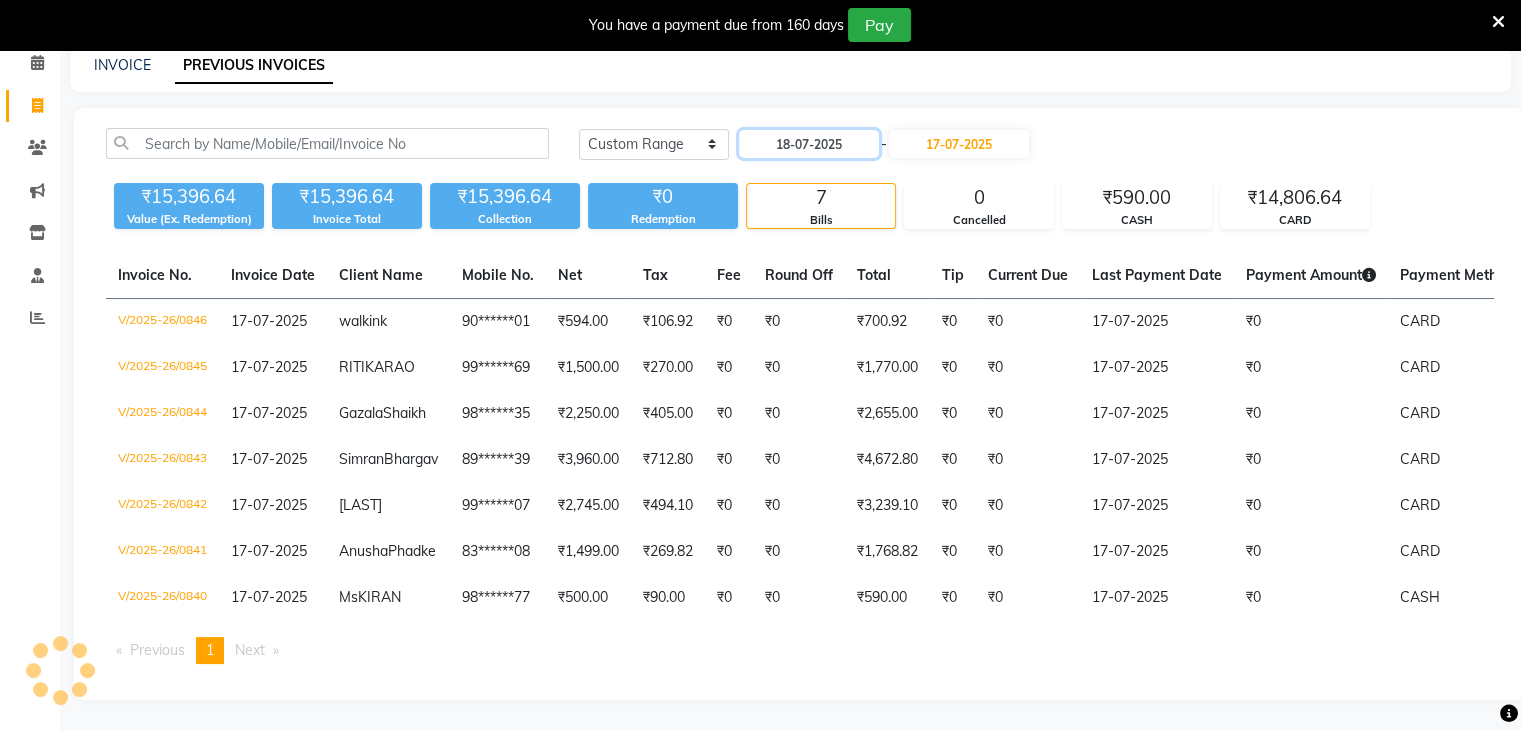 scroll, scrollTop: 50, scrollLeft: 0, axis: vertical 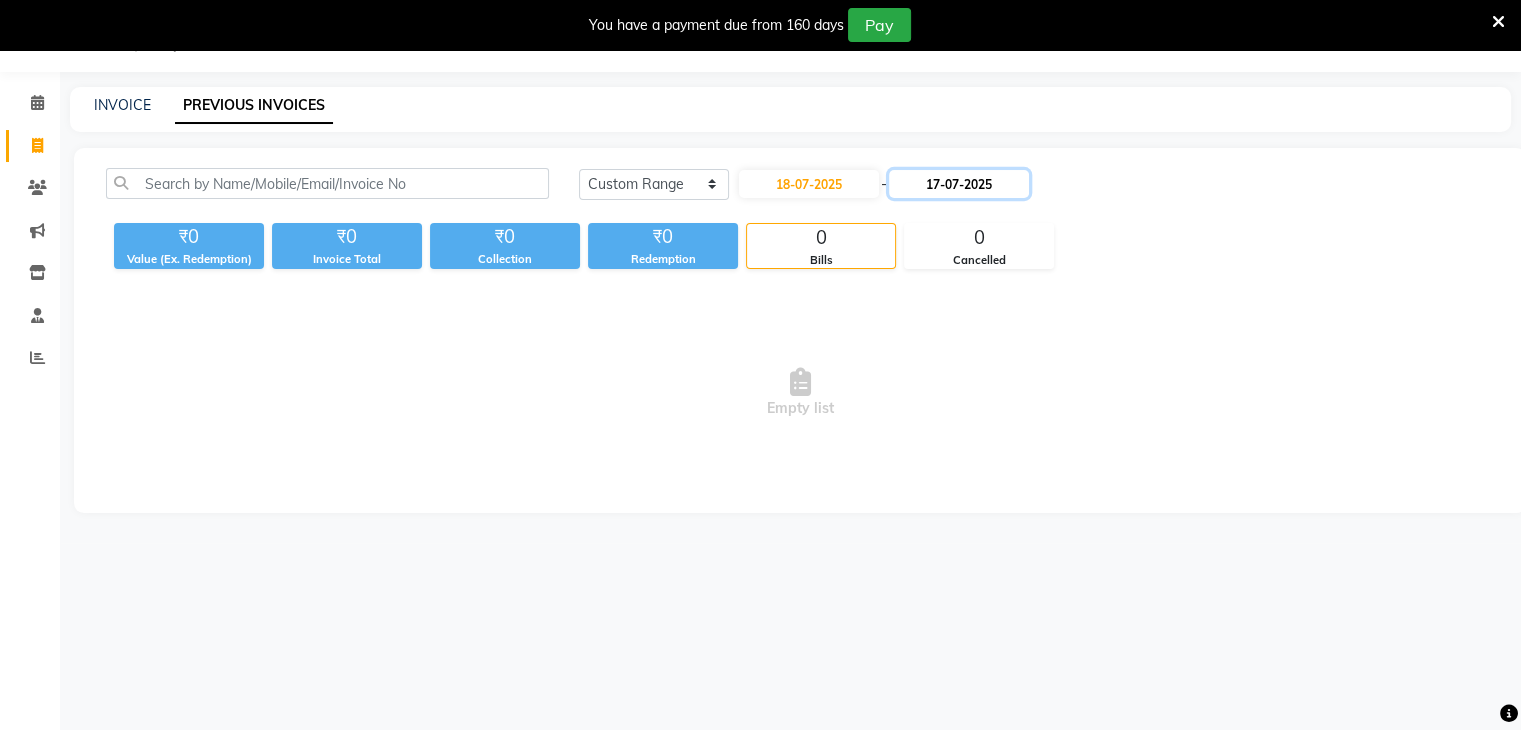 click on "17-07-2025" 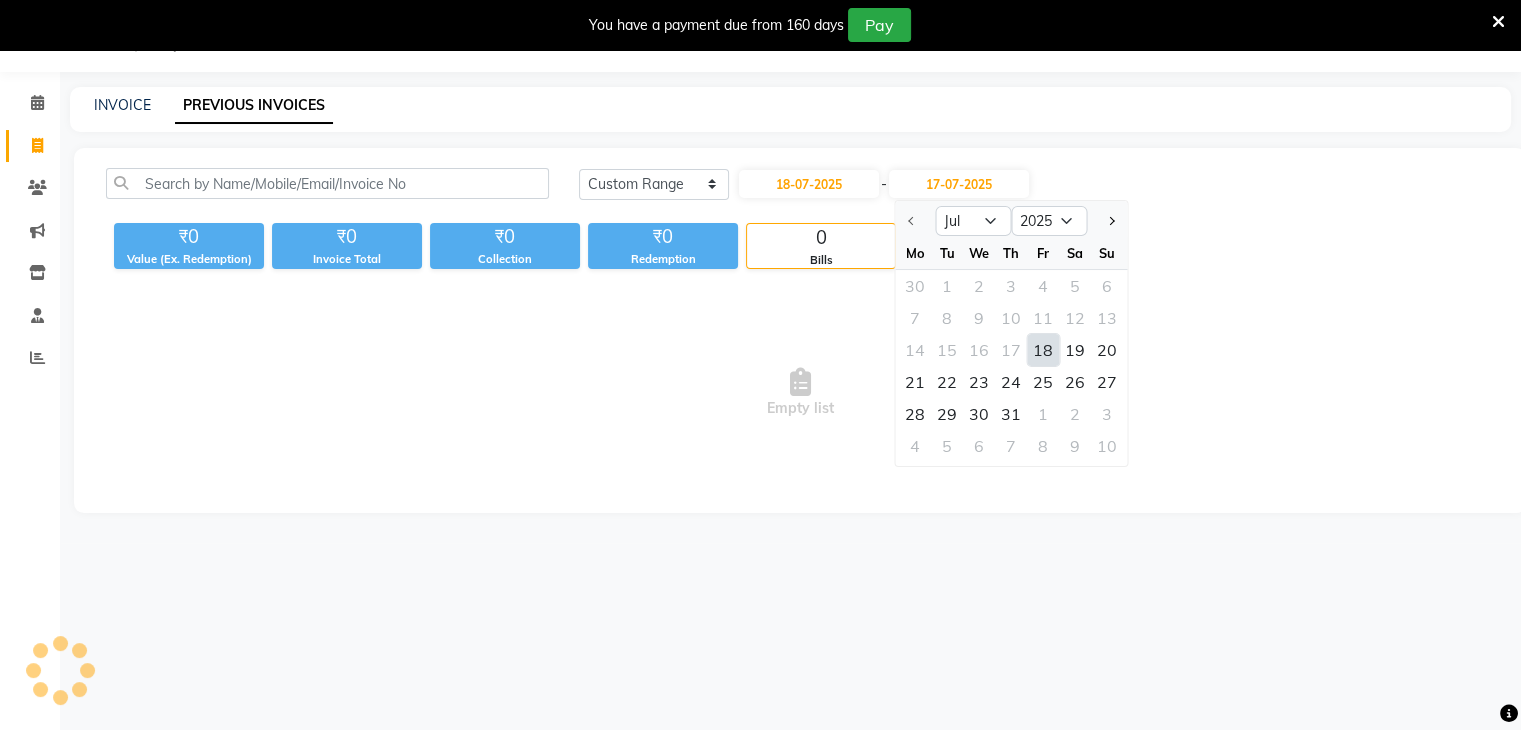 click on "18" 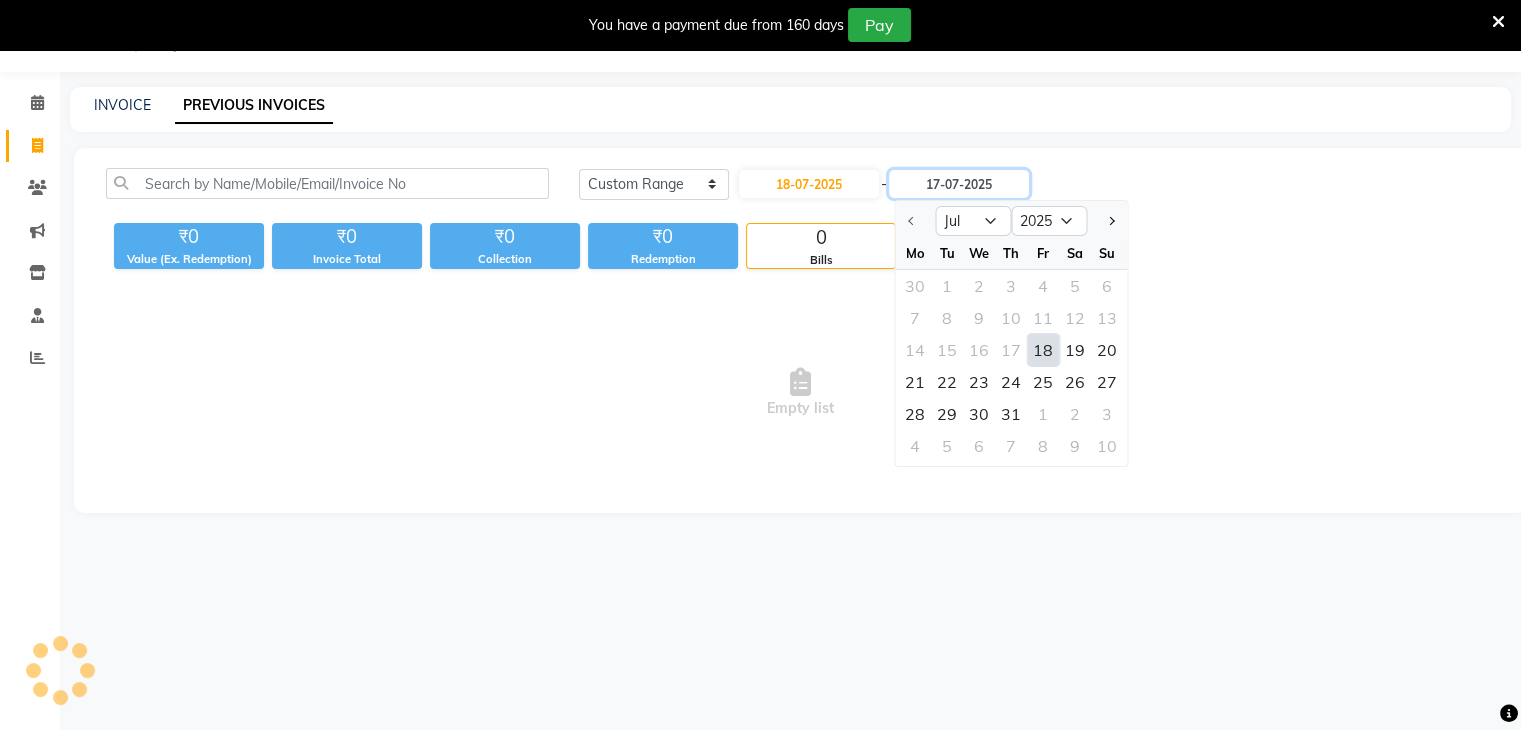 type on "18-07-2025" 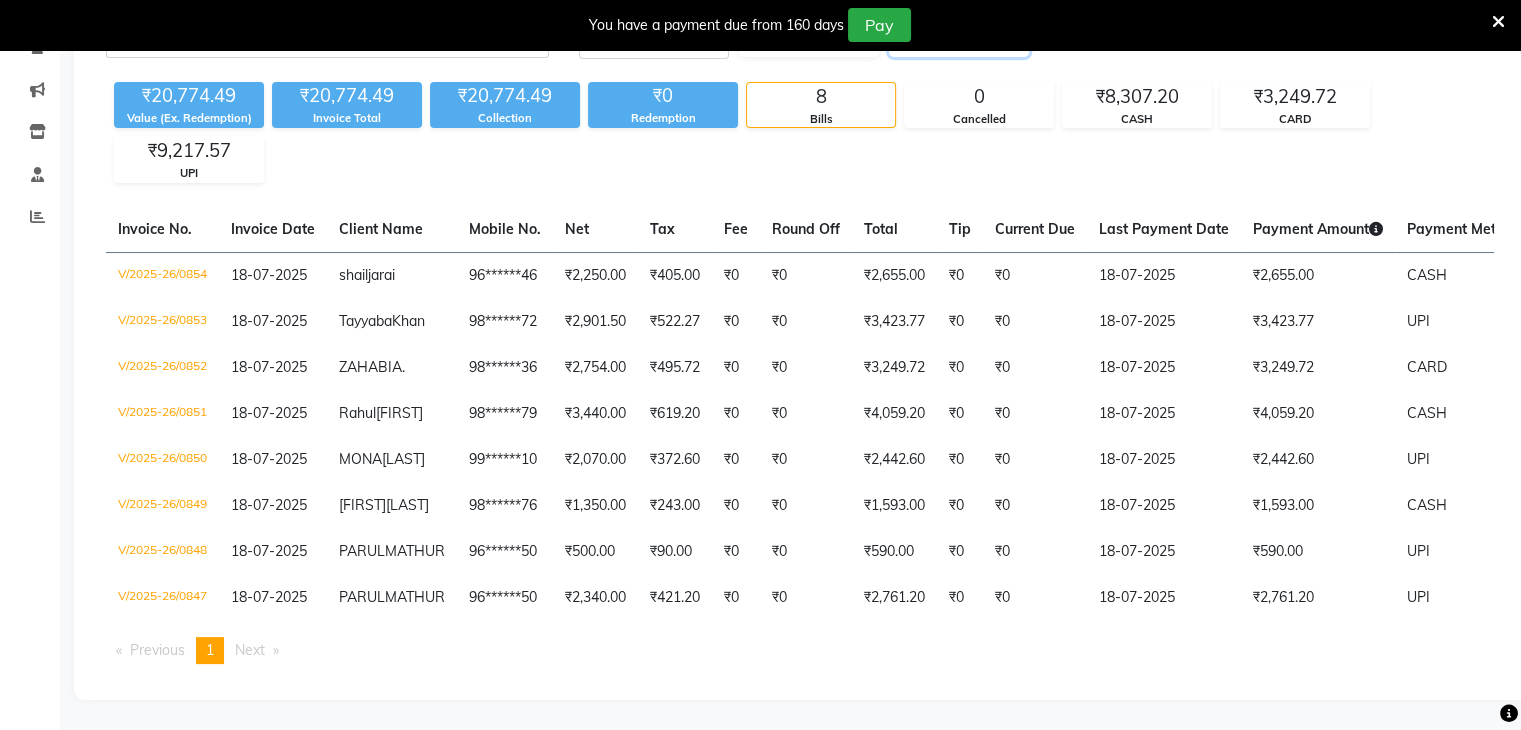 scroll, scrollTop: 0, scrollLeft: 0, axis: both 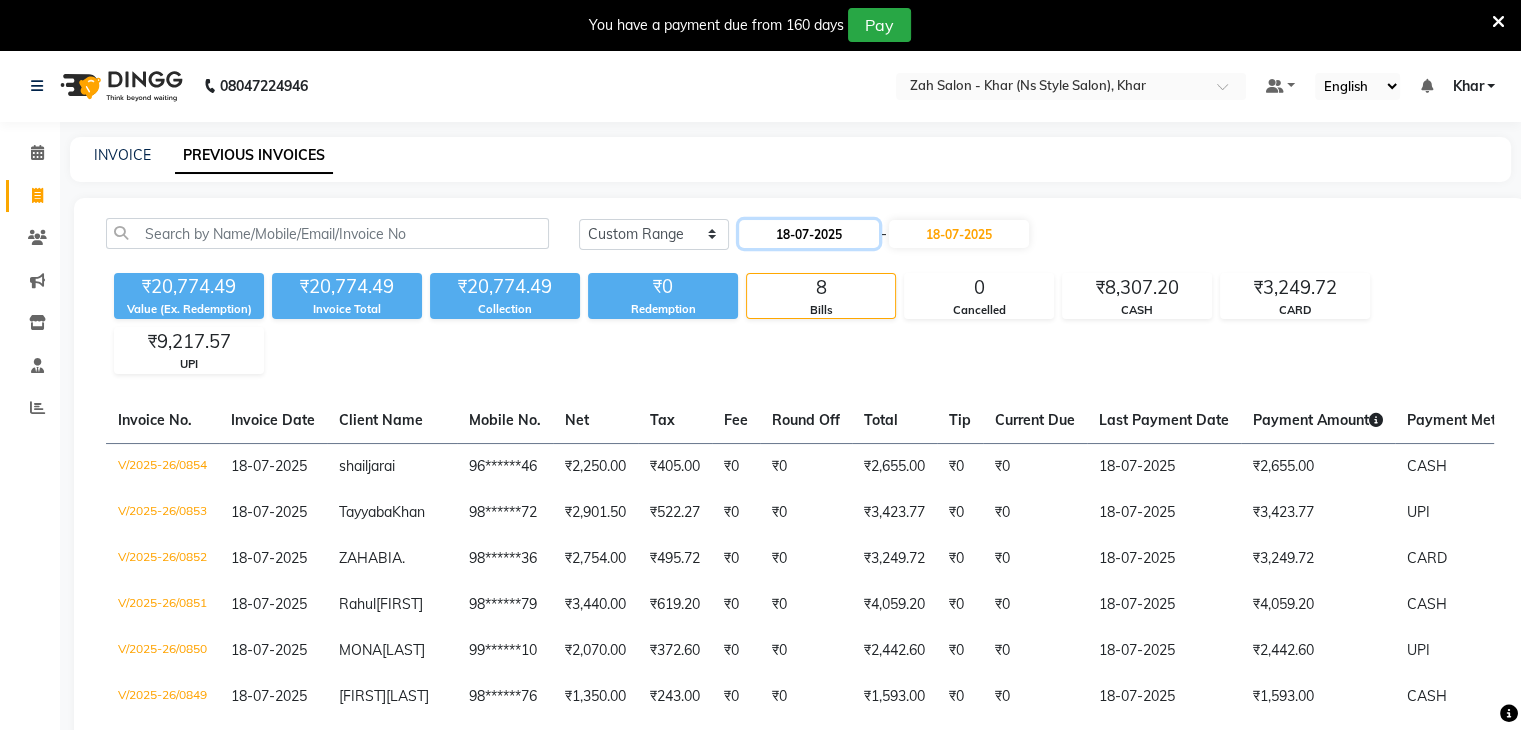 click on "18-07-2025" 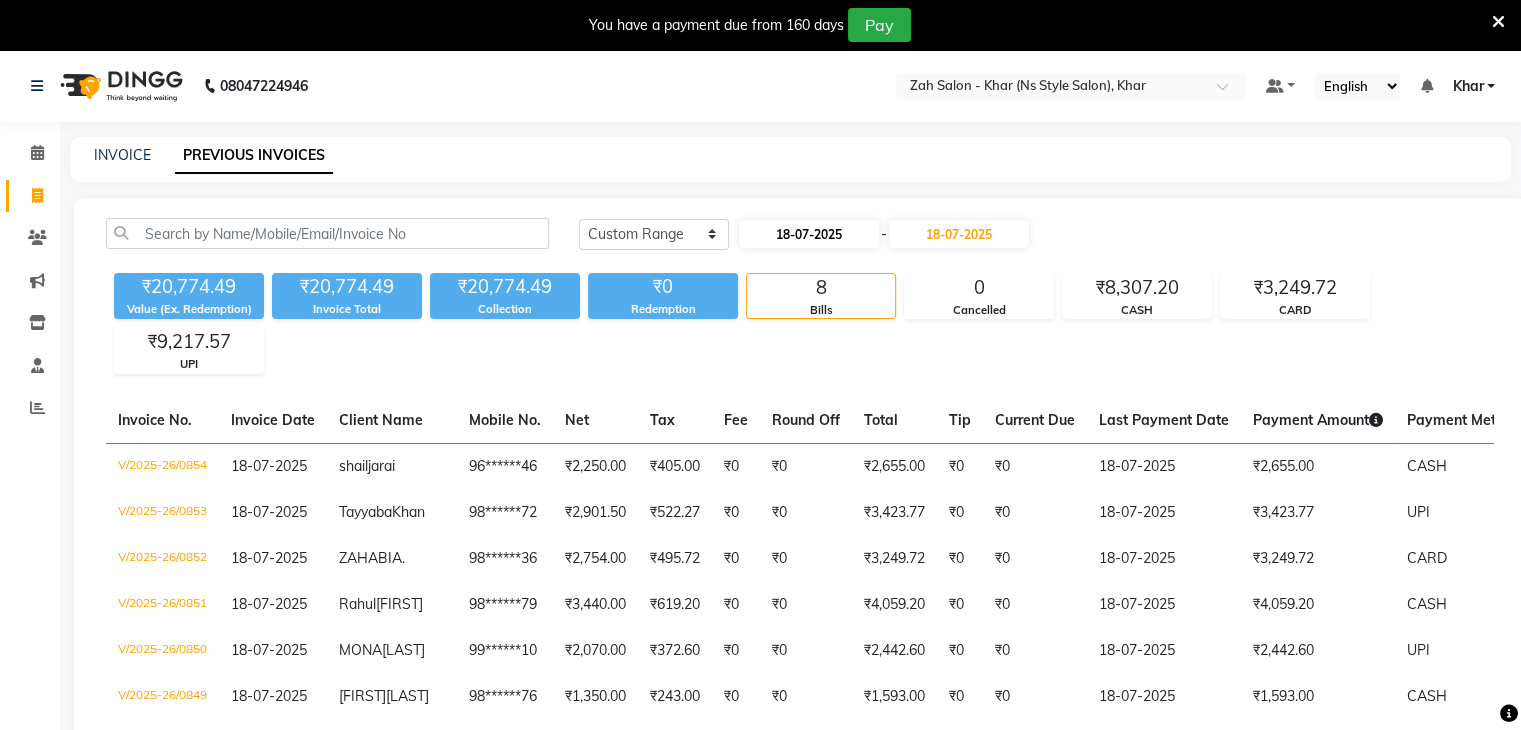 select on "7" 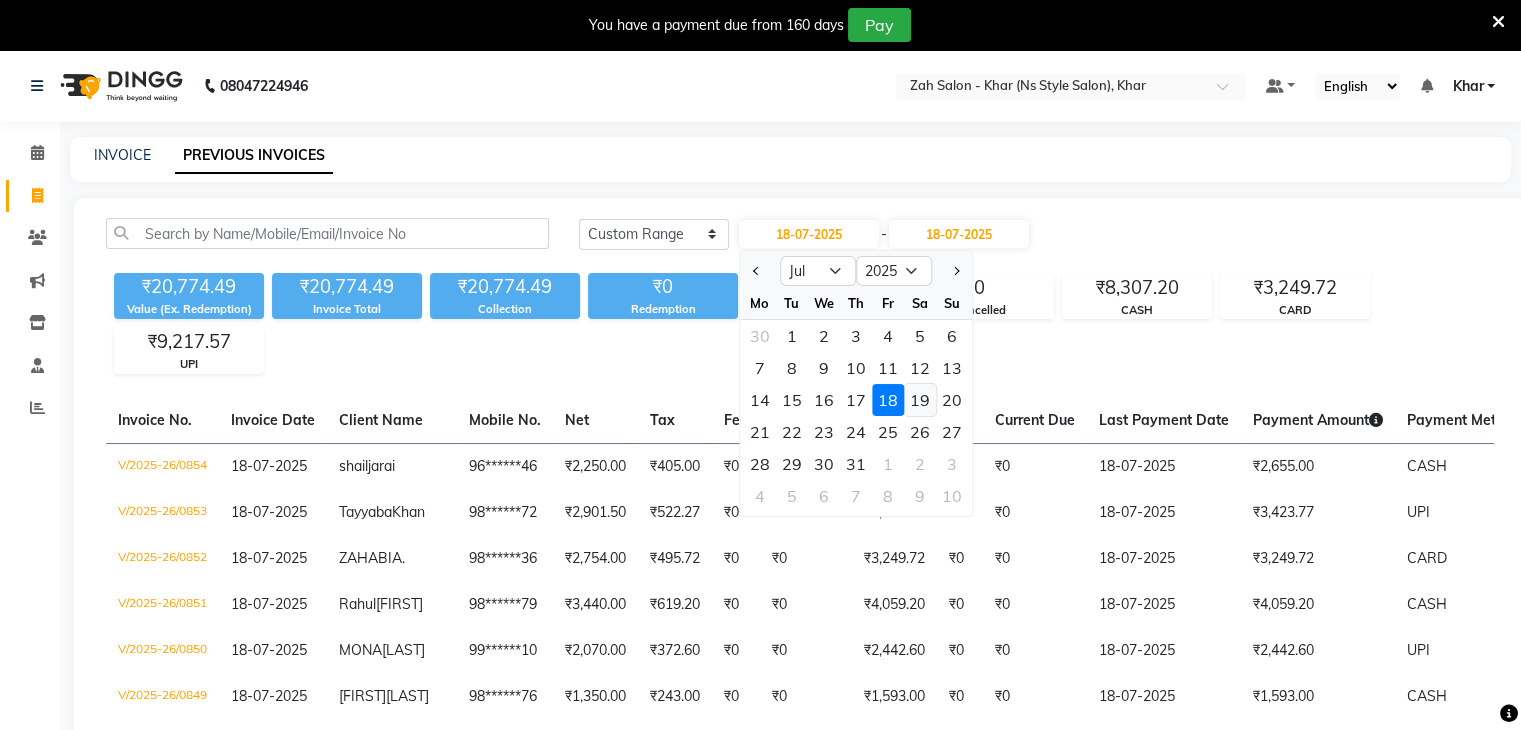 click on "19" 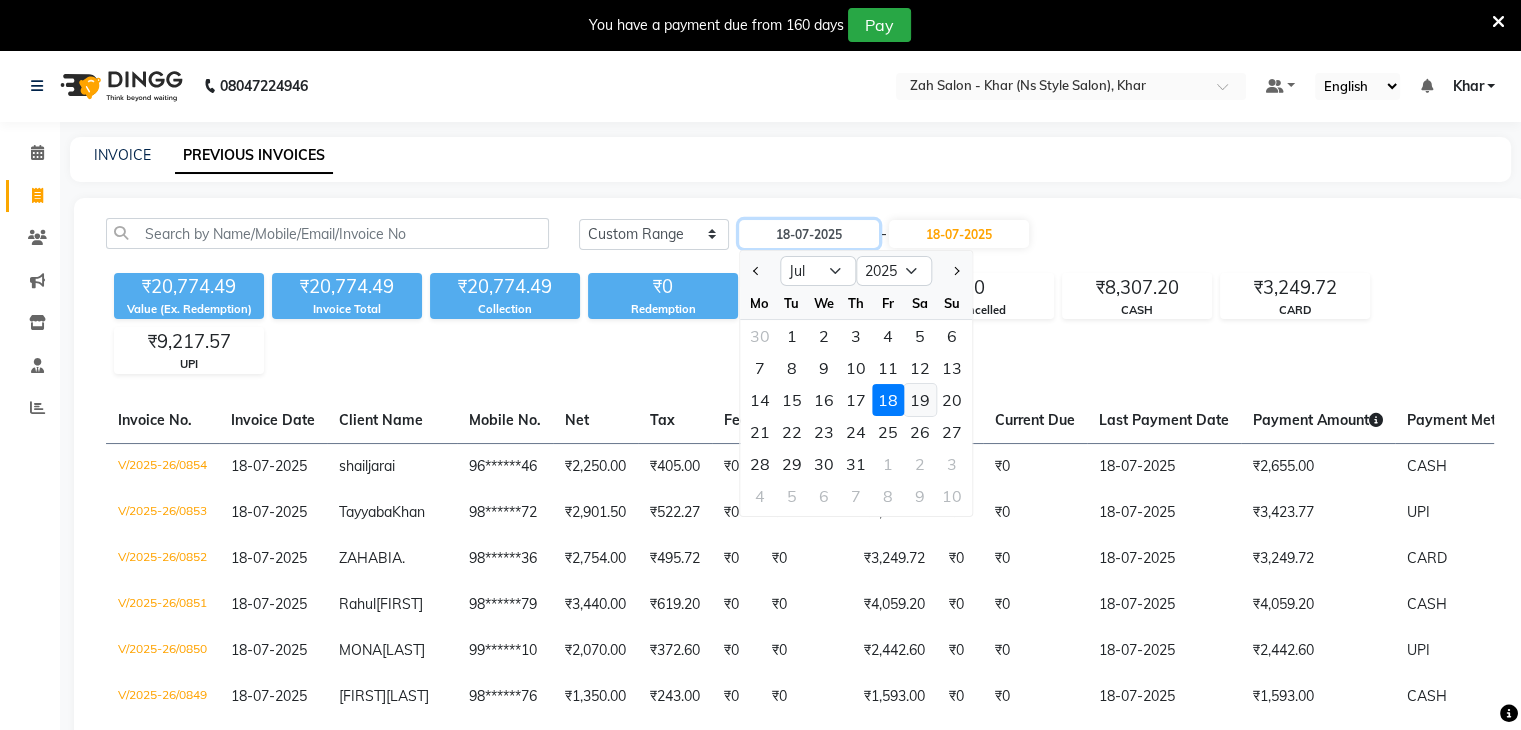 type on "19-07-2025" 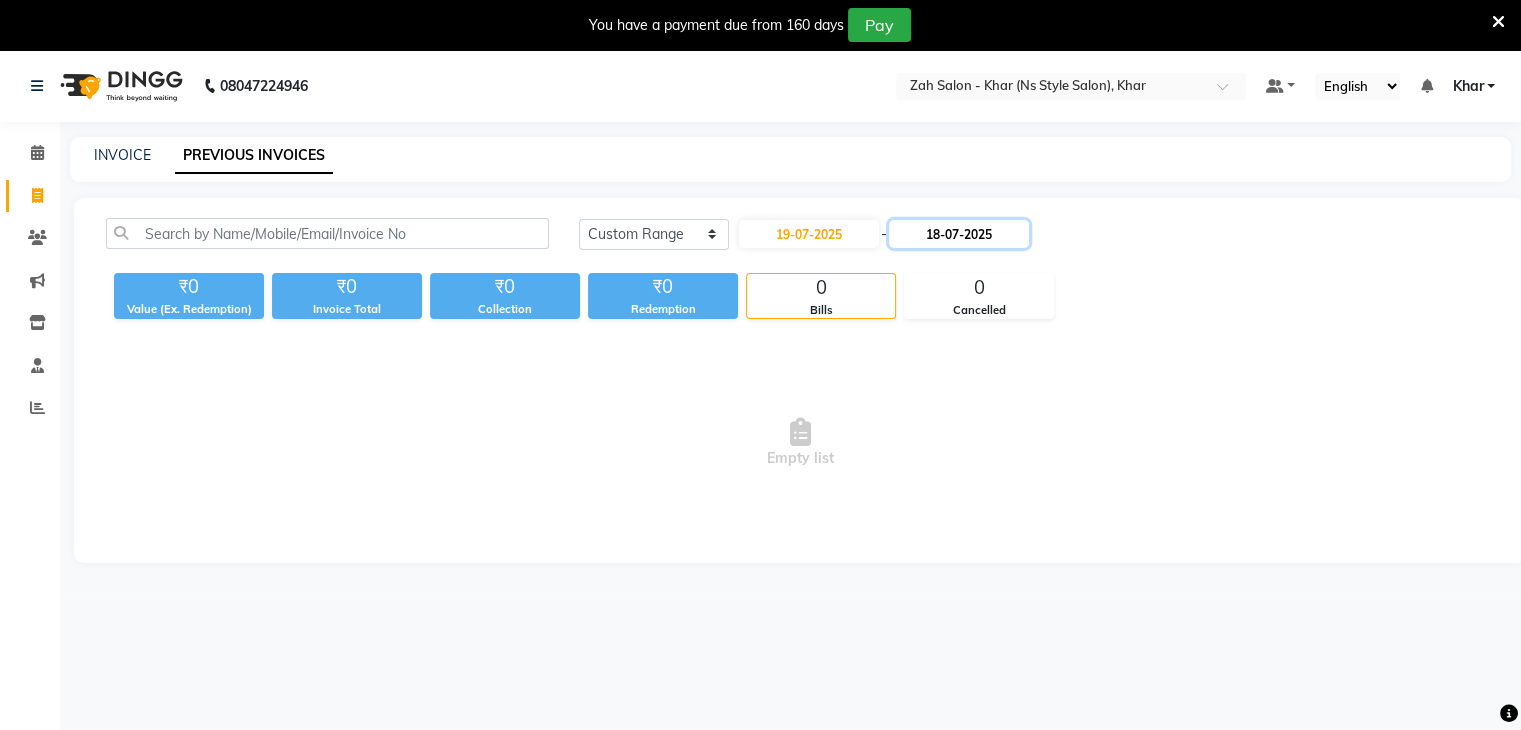 click on "18-07-2025" 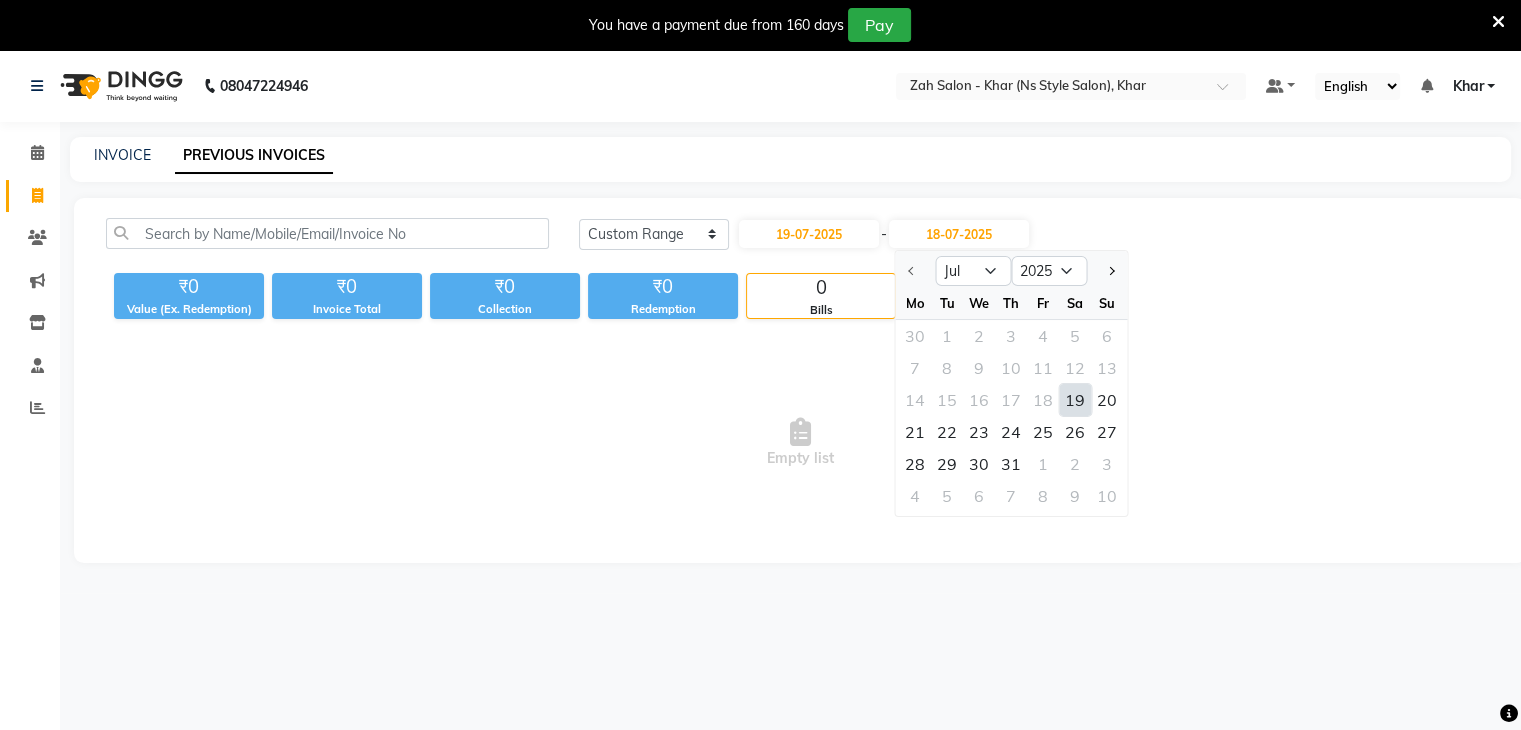 click on "19" 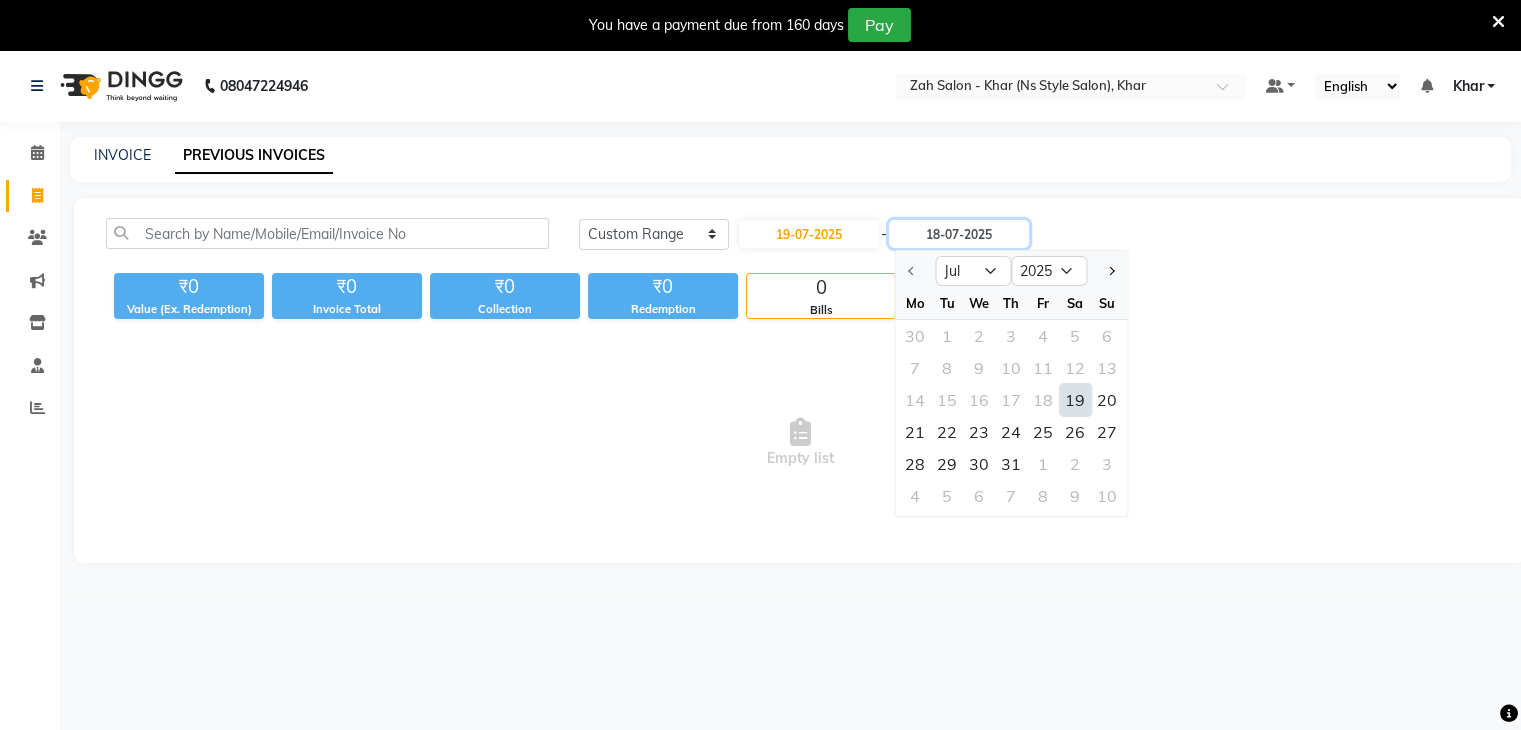 type on "19-07-2025" 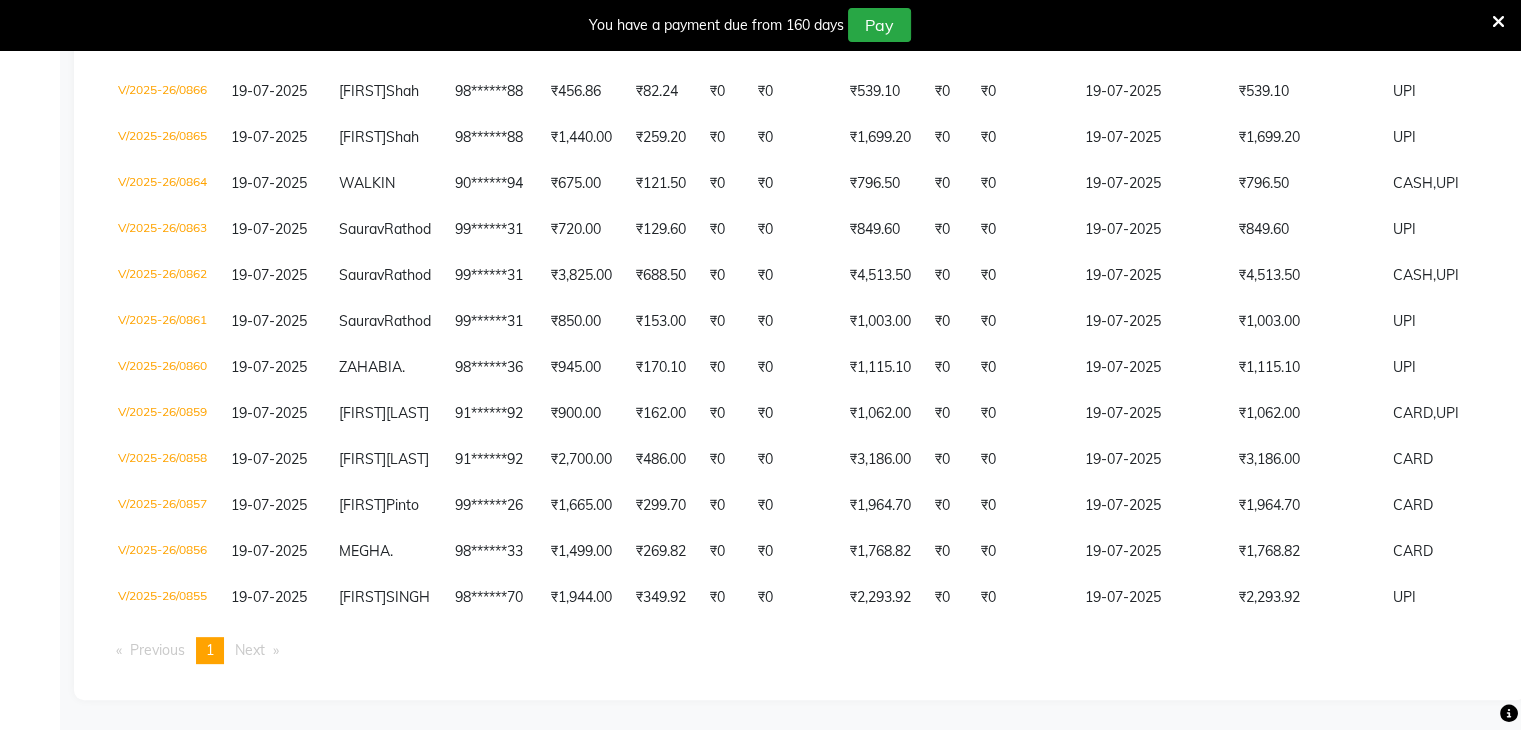 scroll, scrollTop: 728, scrollLeft: 0, axis: vertical 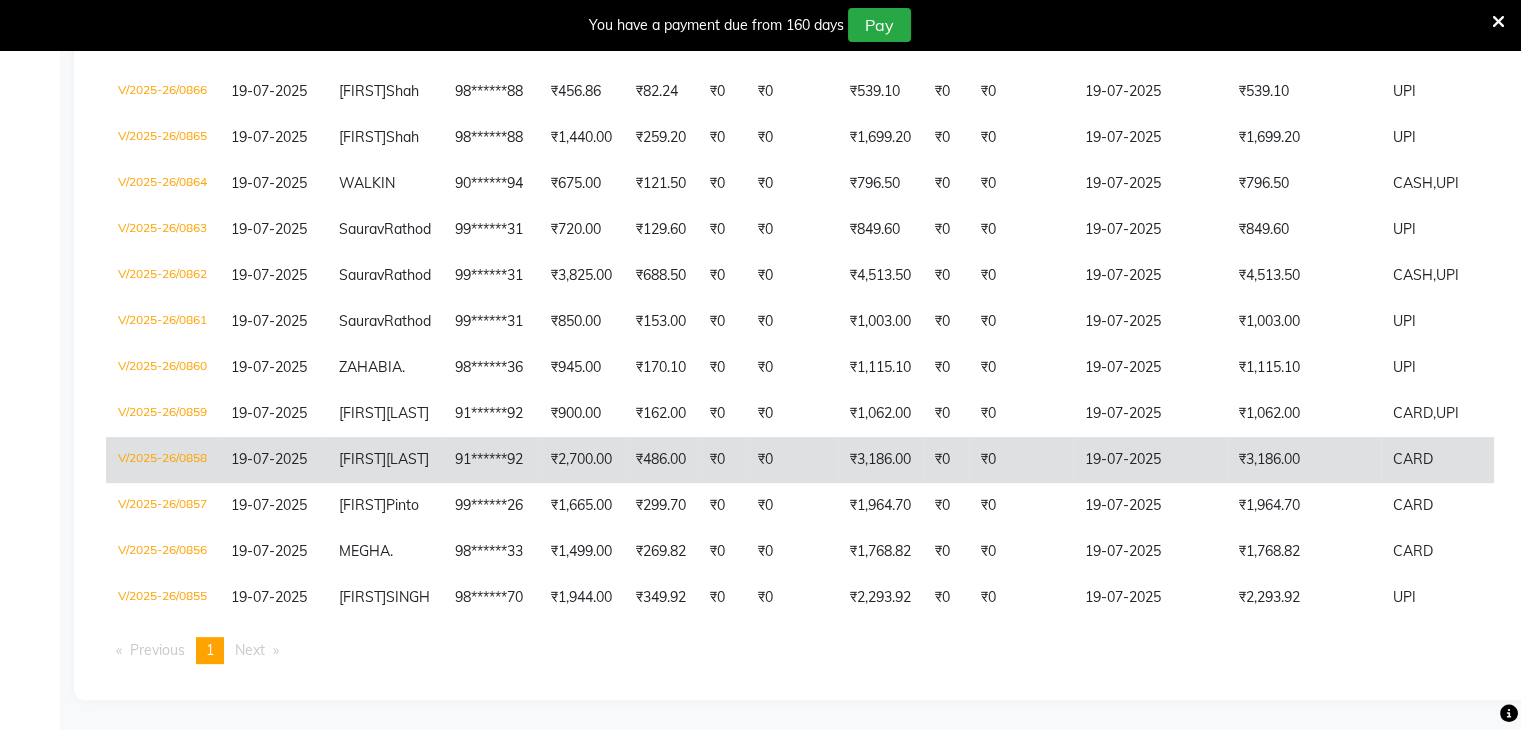 click on "₹2,700.00" 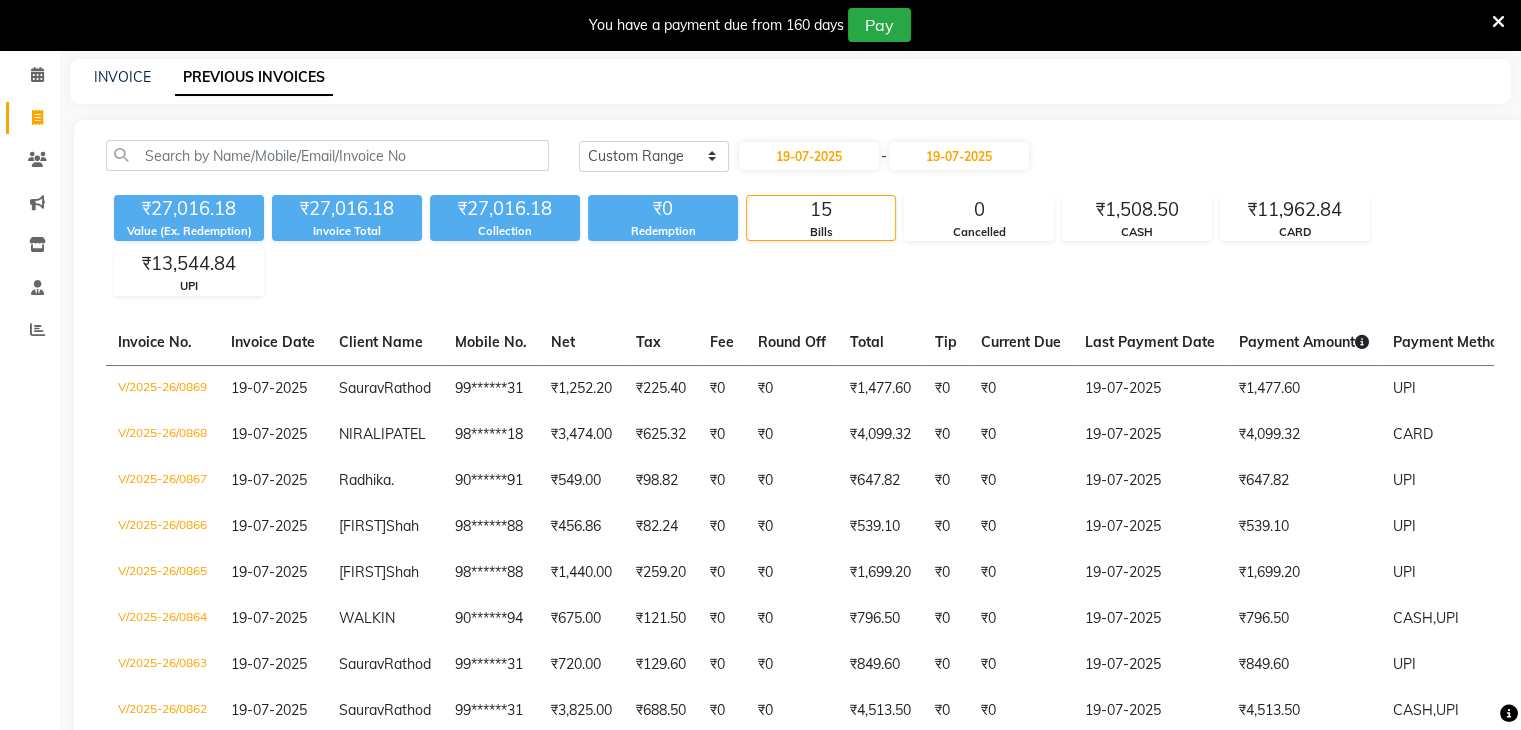 scroll, scrollTop: 48, scrollLeft: 0, axis: vertical 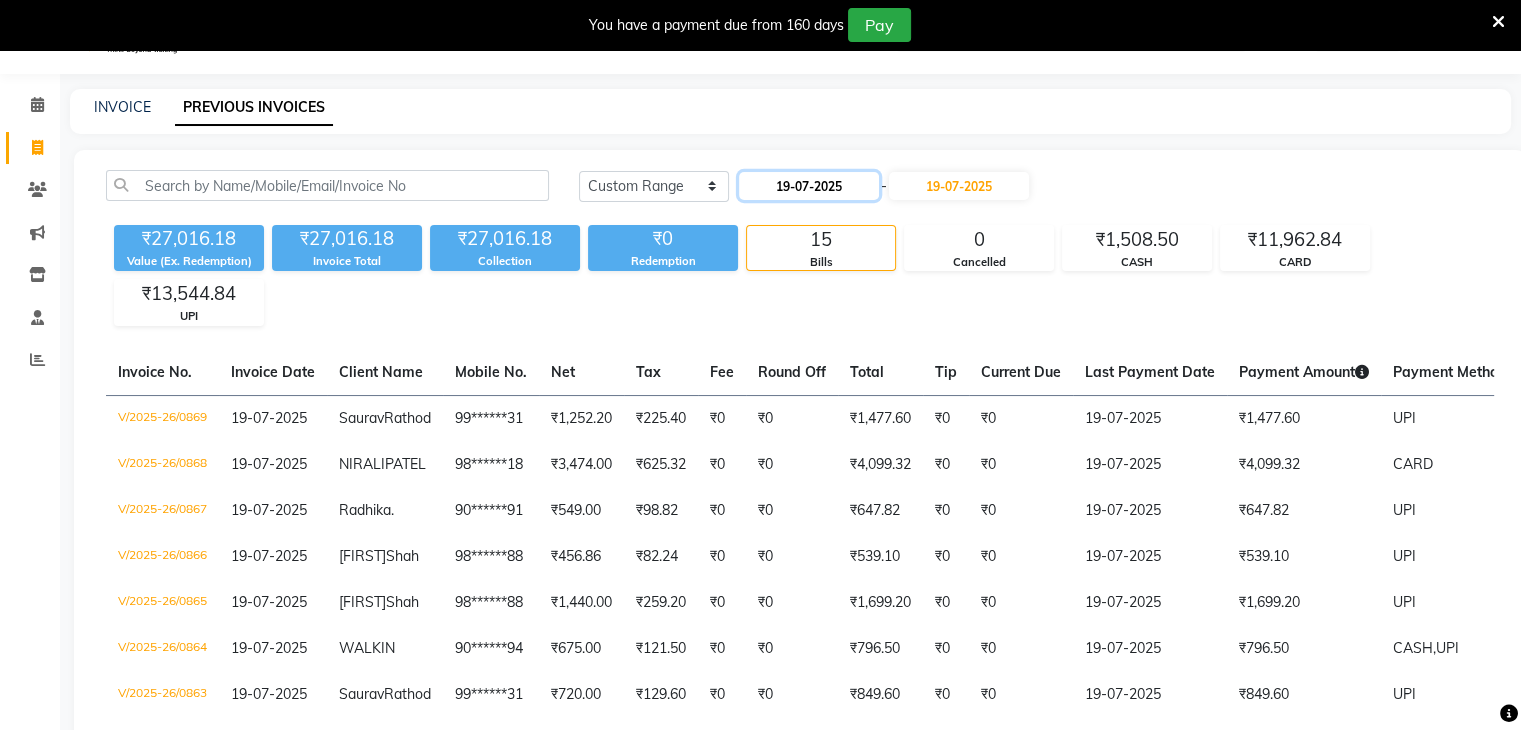 click on "19-07-2025" 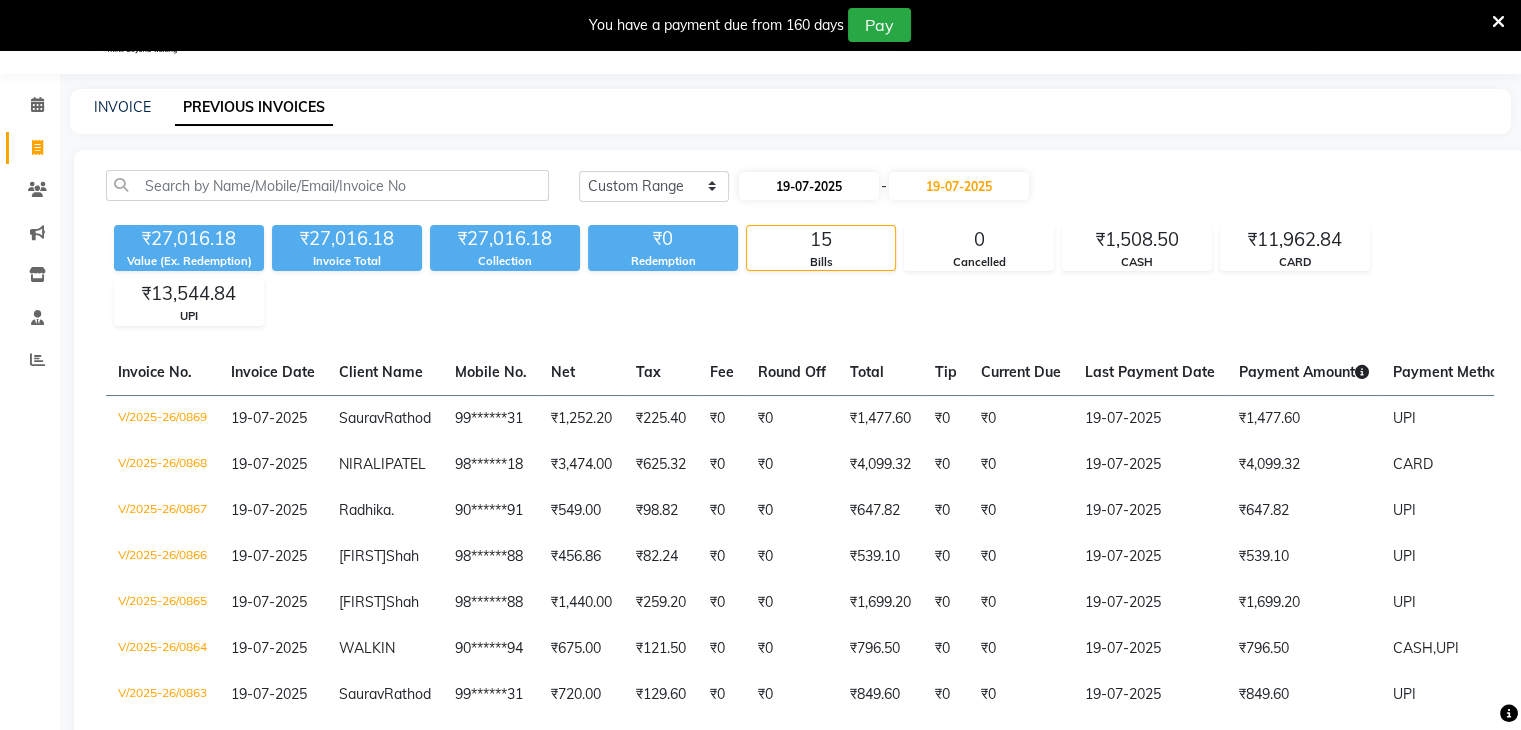 select on "7" 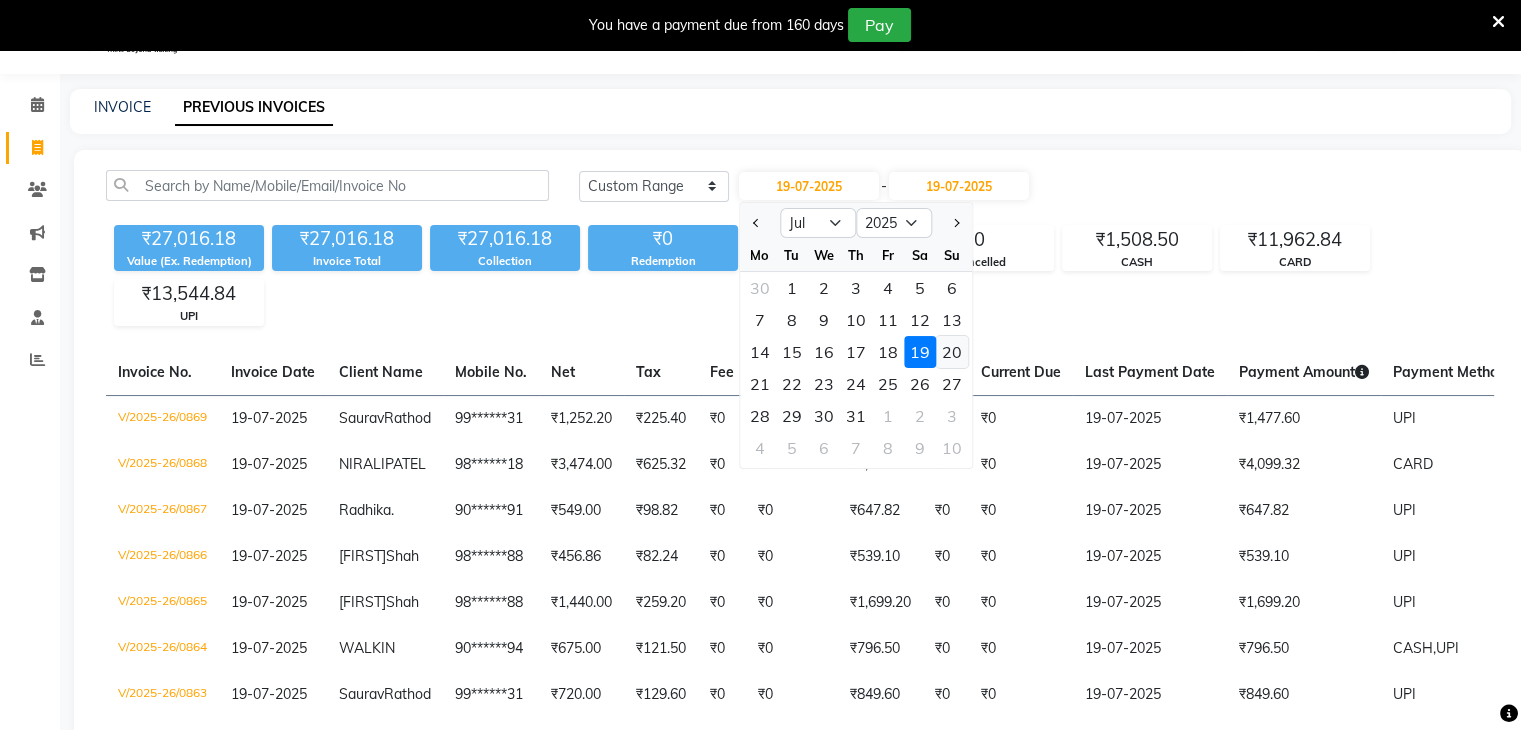 click on "20" 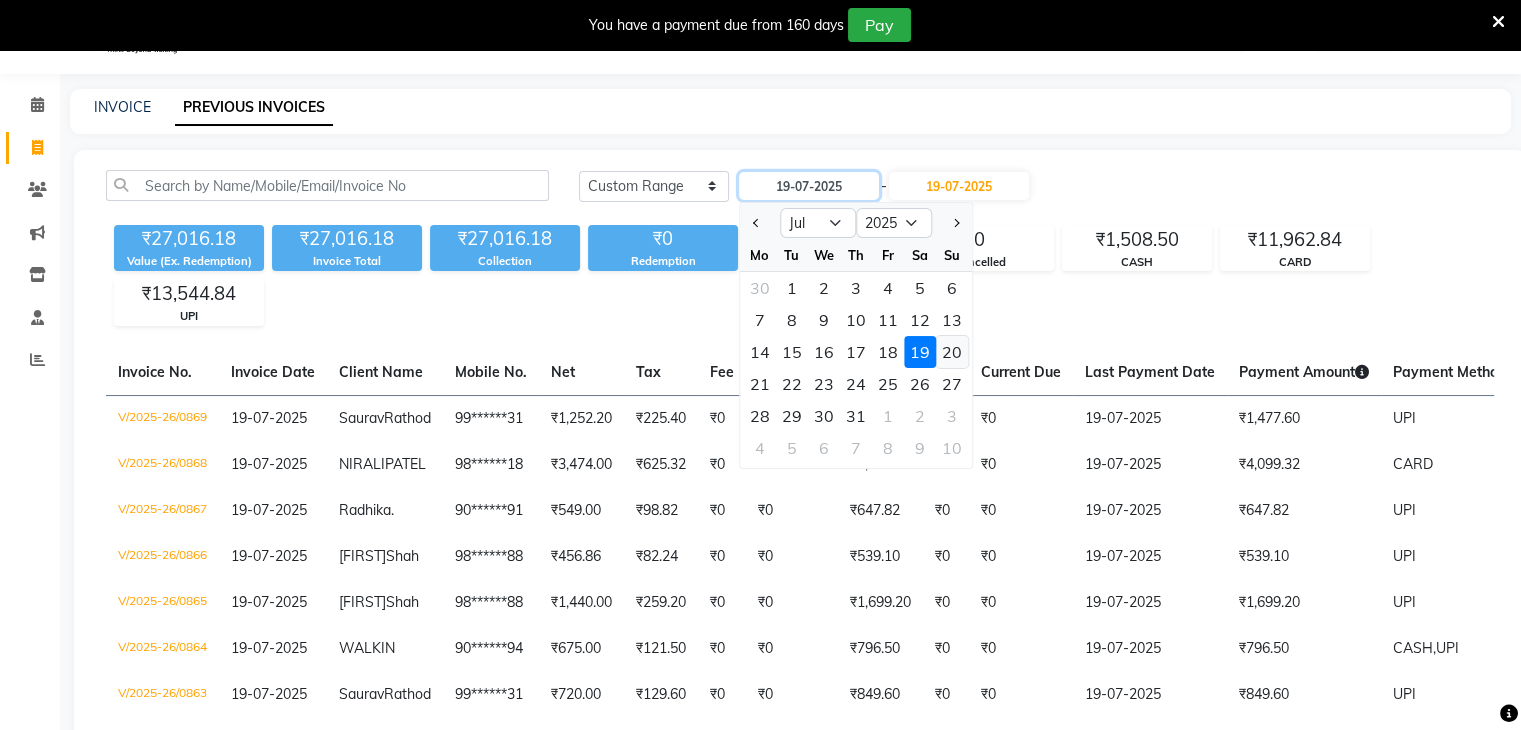 type on "20-07-2025" 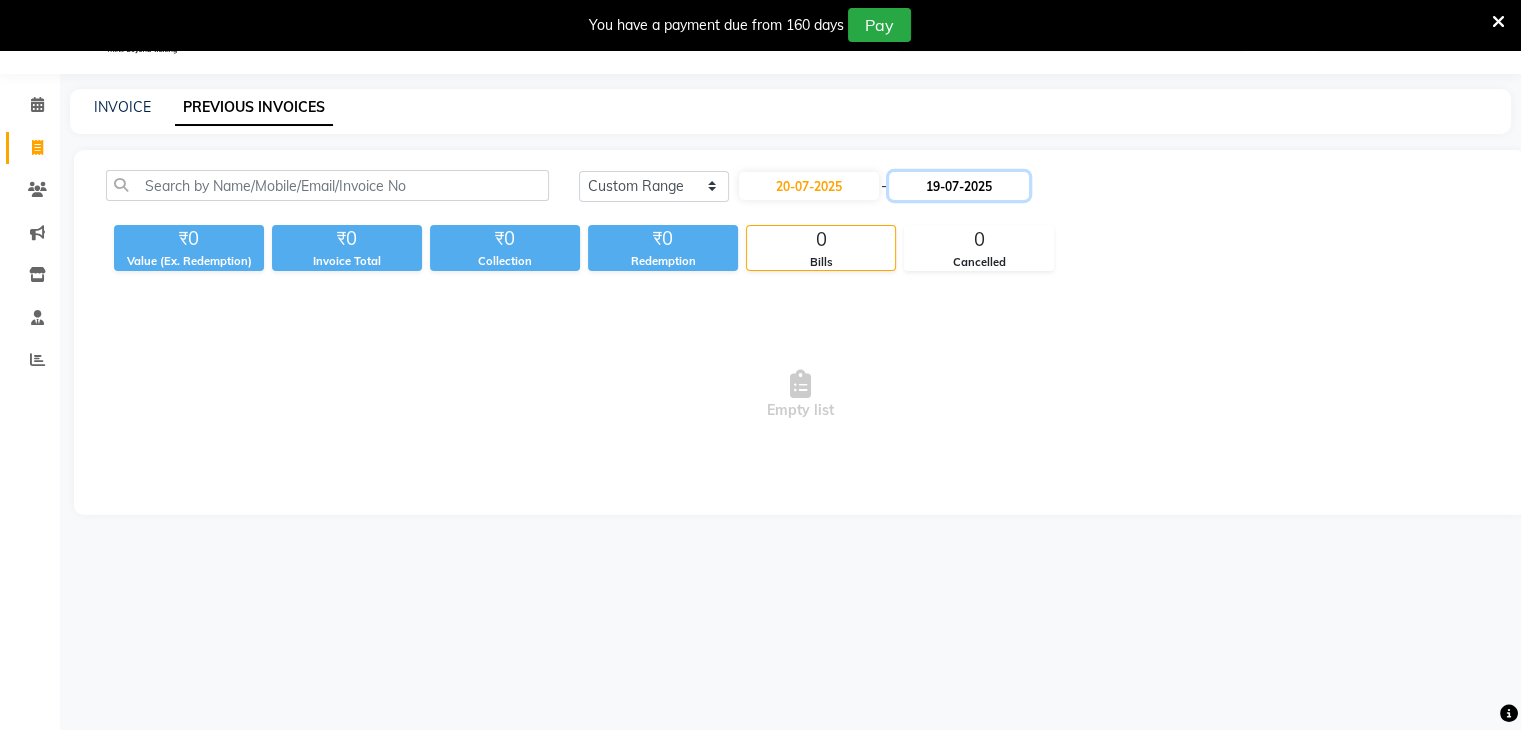 click on "19-07-2025" 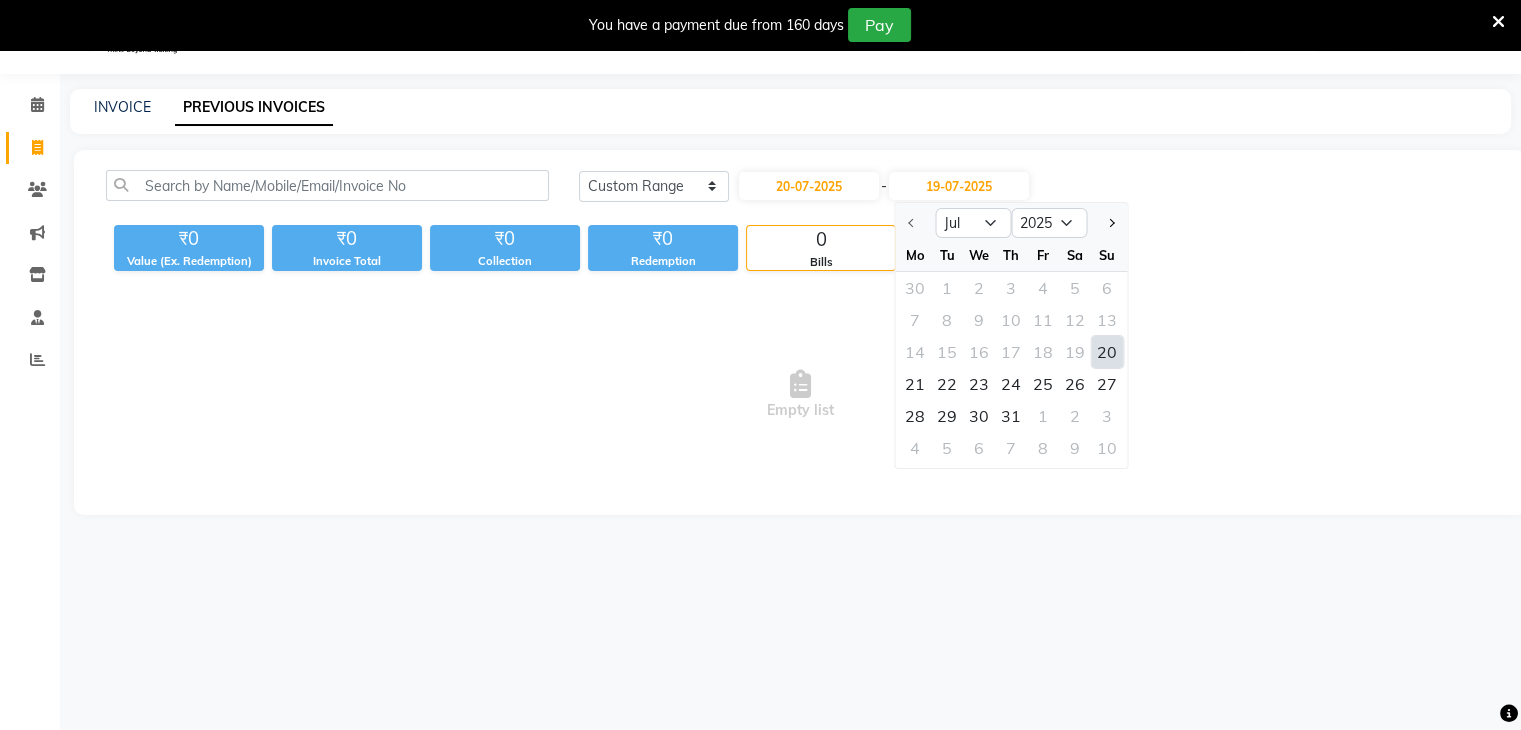click on "20" 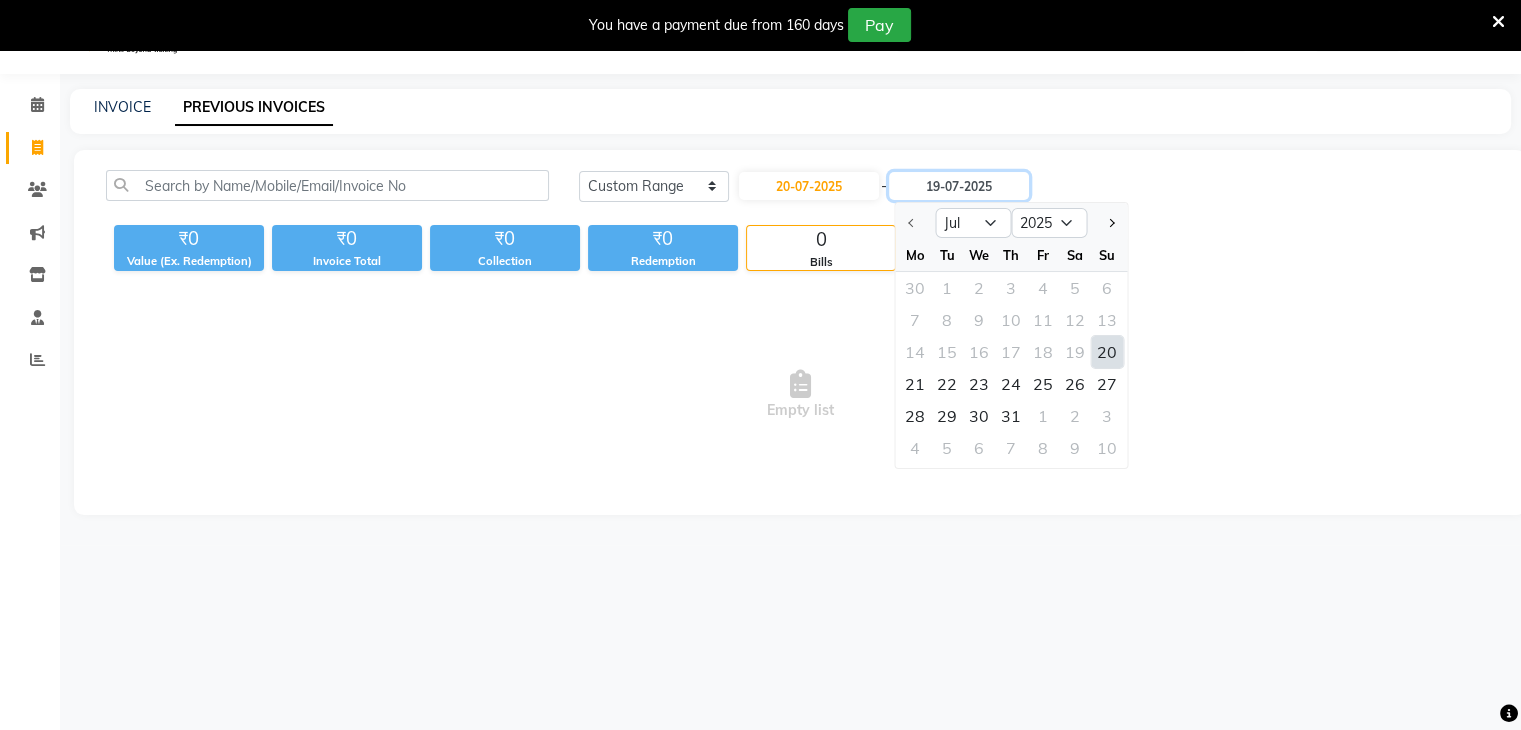 type on "20-07-2025" 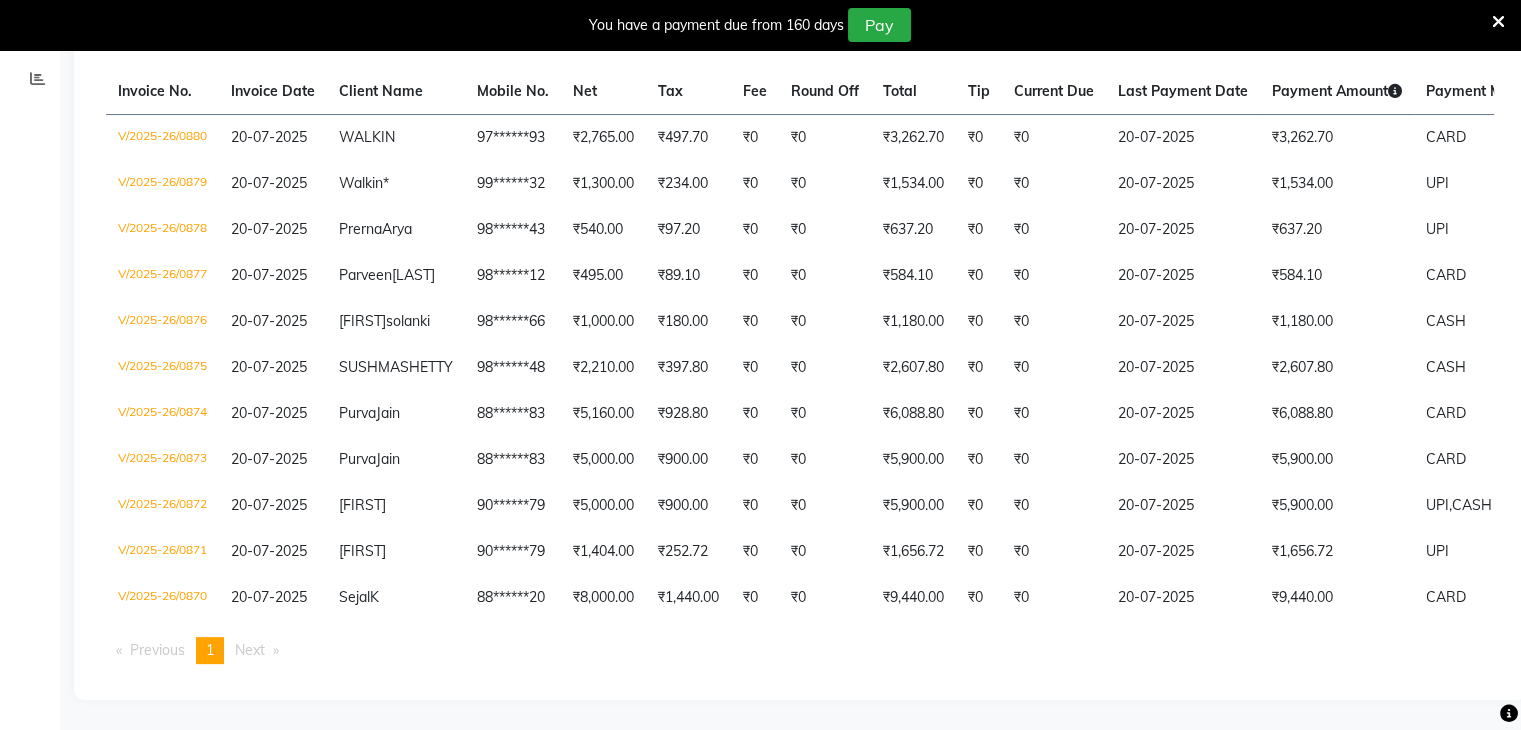 scroll, scrollTop: 404, scrollLeft: 0, axis: vertical 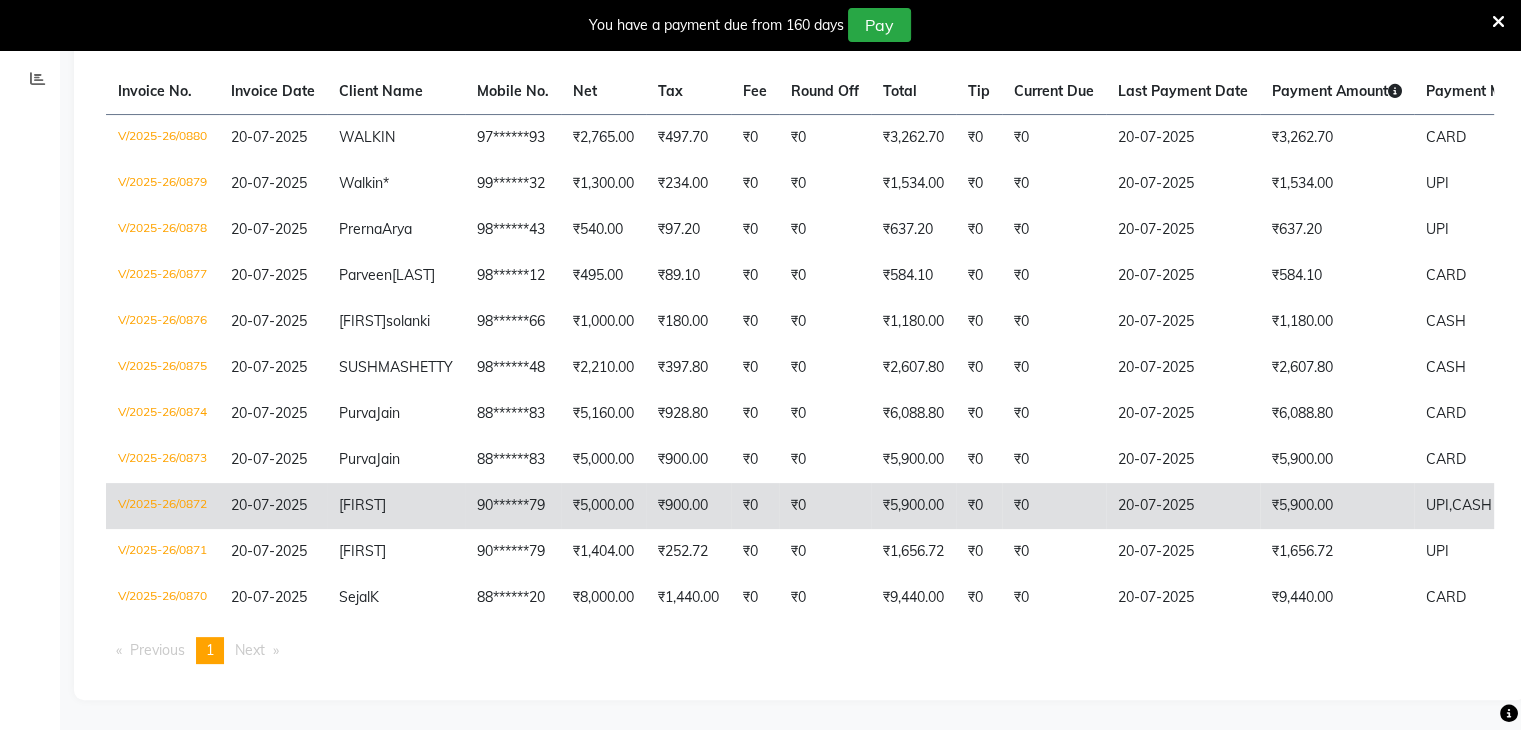 click on "₹0" 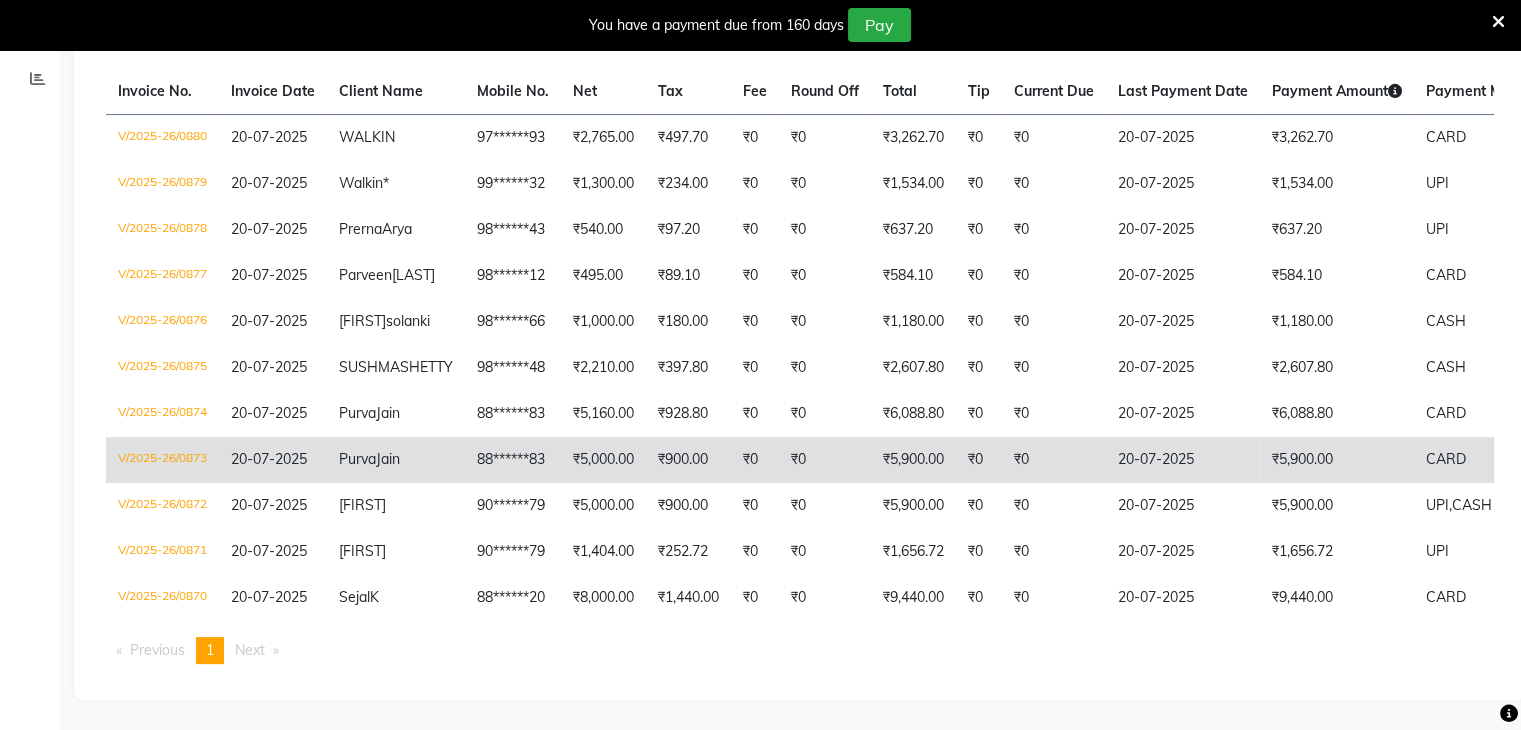 click on "₹5,000.00" 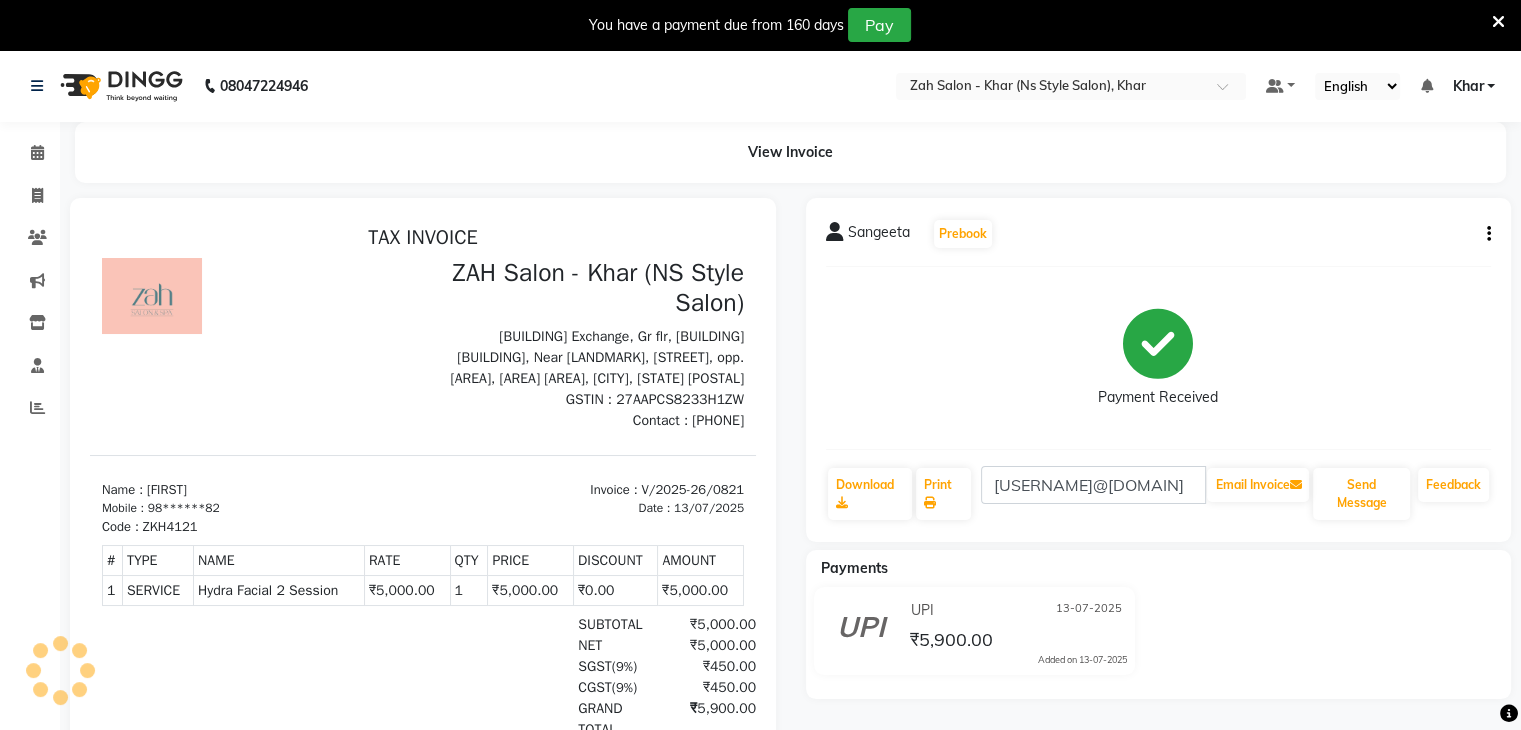 scroll, scrollTop: 0, scrollLeft: 0, axis: both 